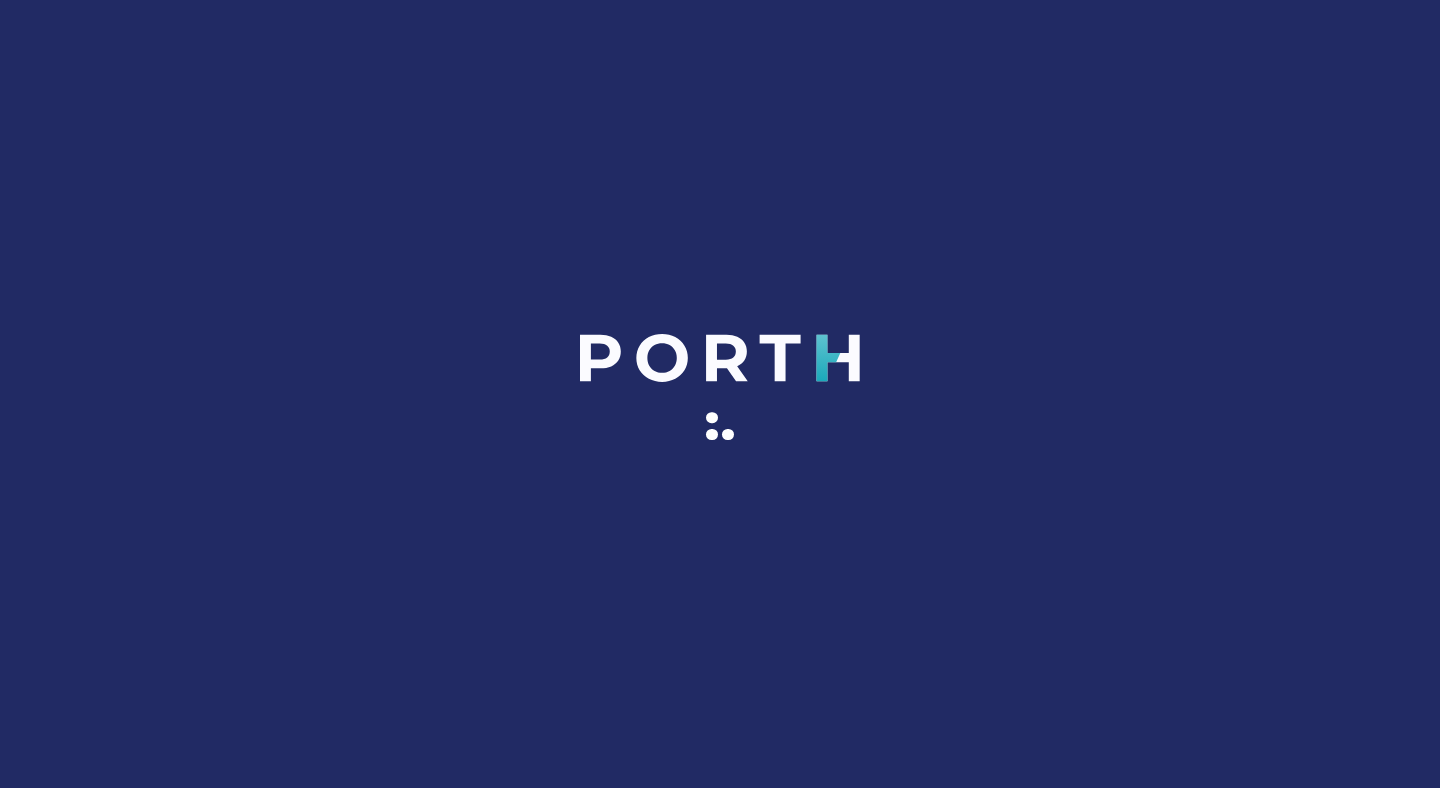 scroll, scrollTop: 0, scrollLeft: 0, axis: both 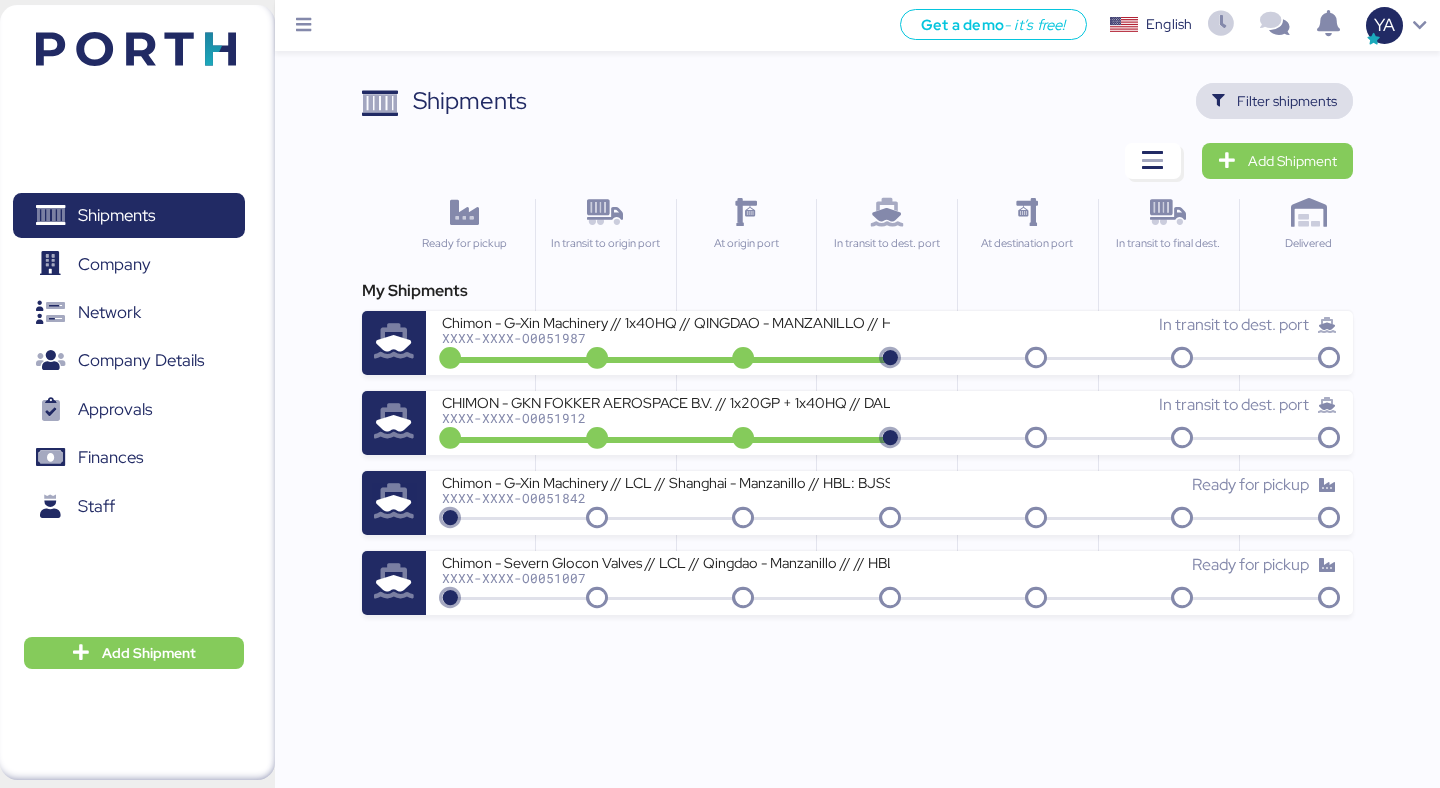 click on "Filter shipments" at bounding box center [1287, 101] 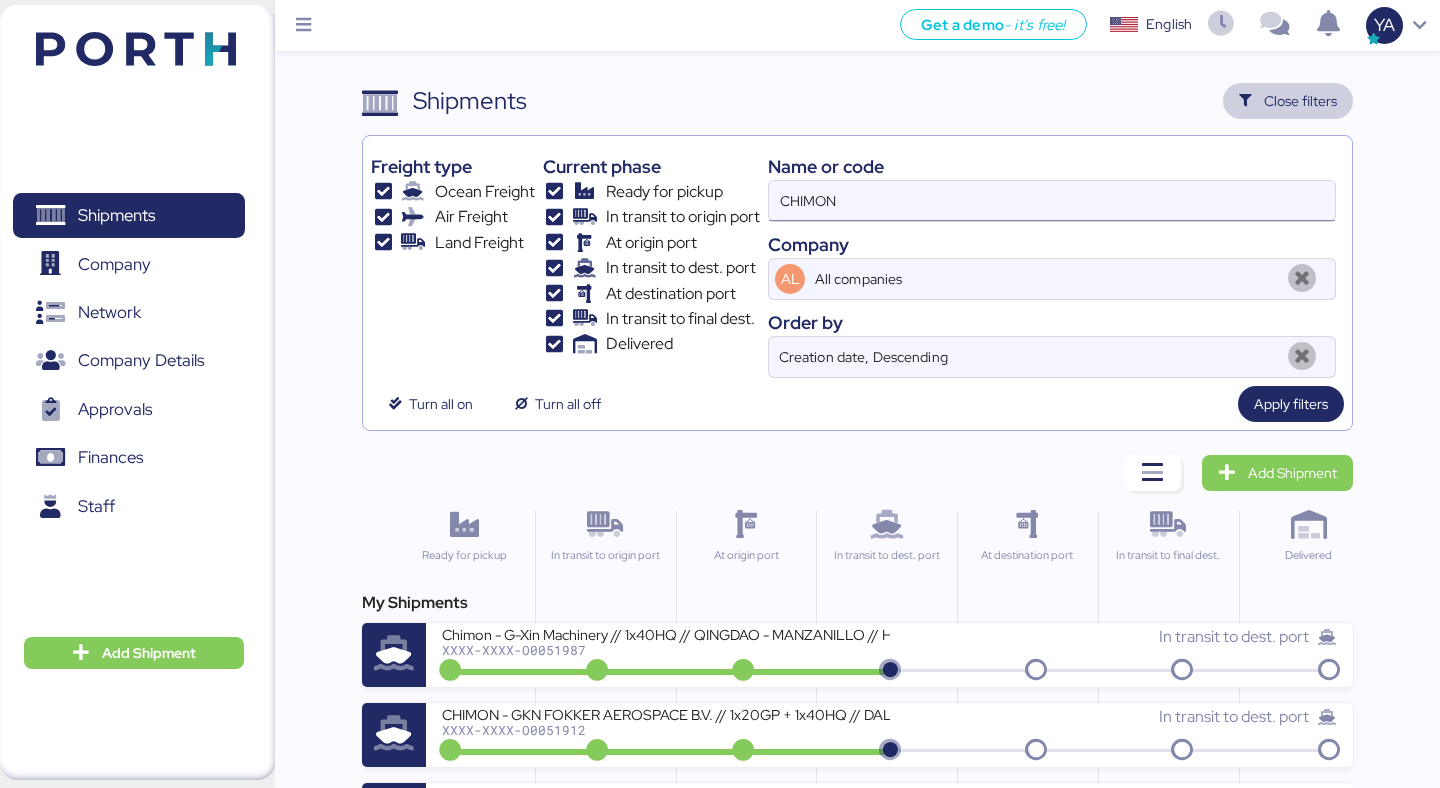 click on "CHIMON" at bounding box center (1052, 201) 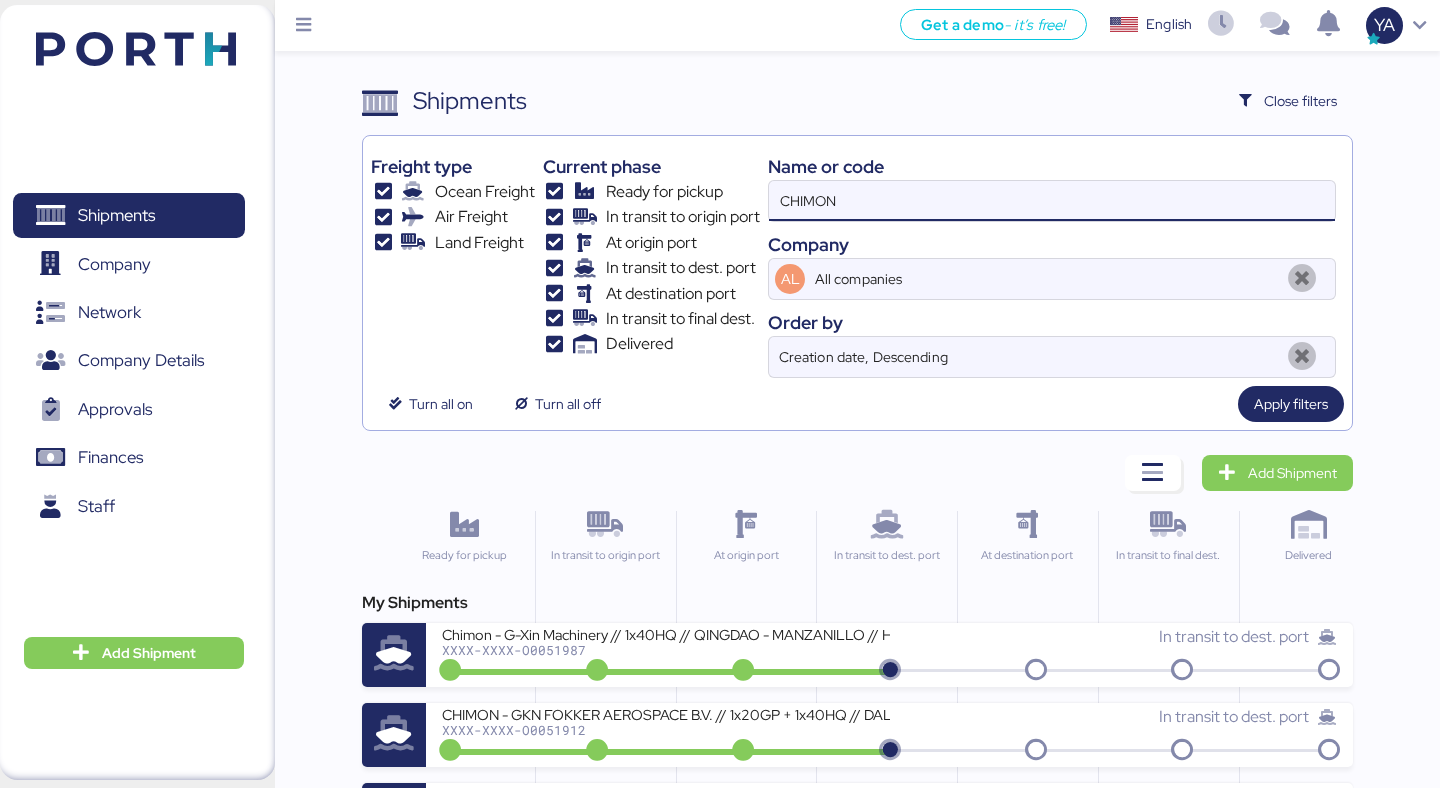 click on "CHIMON" at bounding box center [1052, 201] 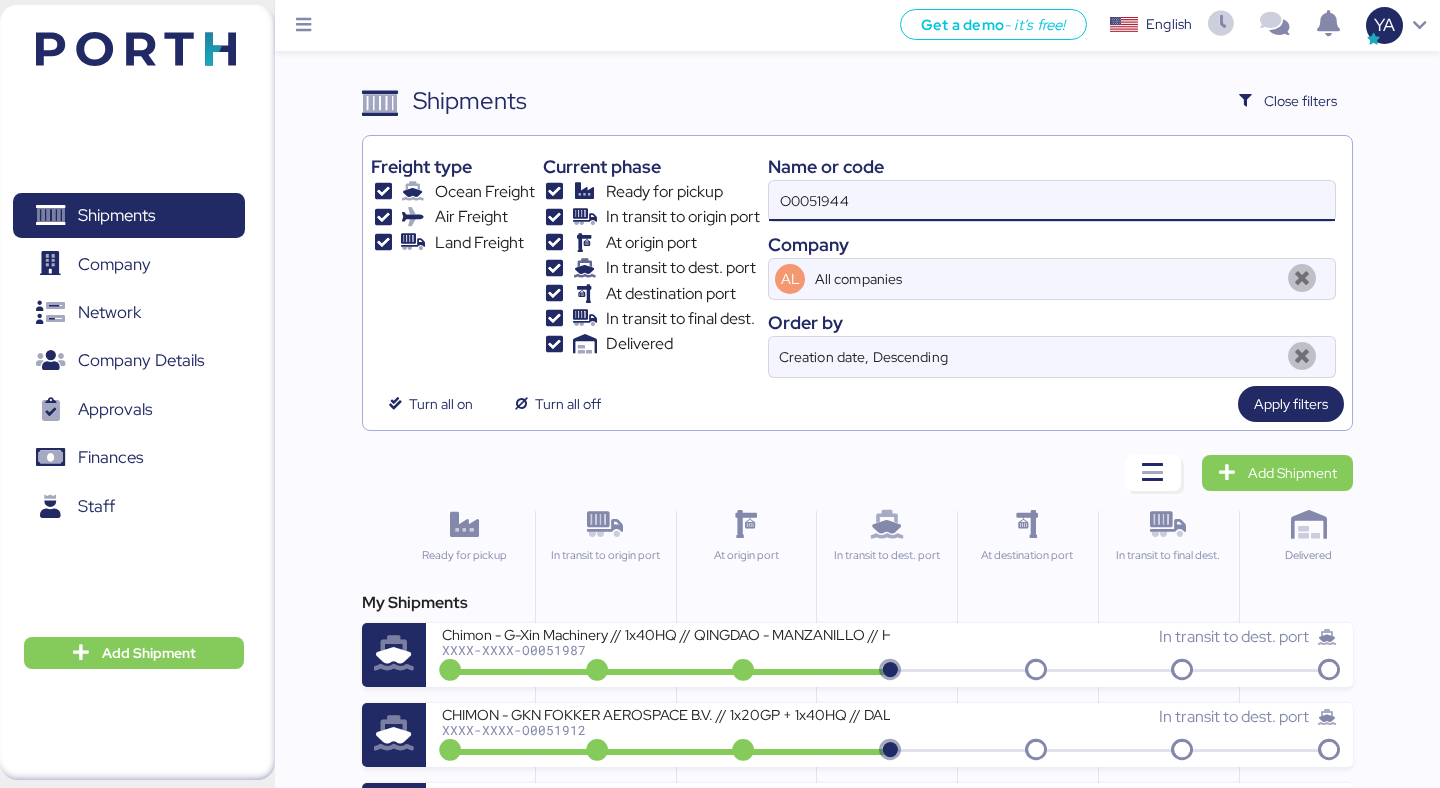 type on "O0051944" 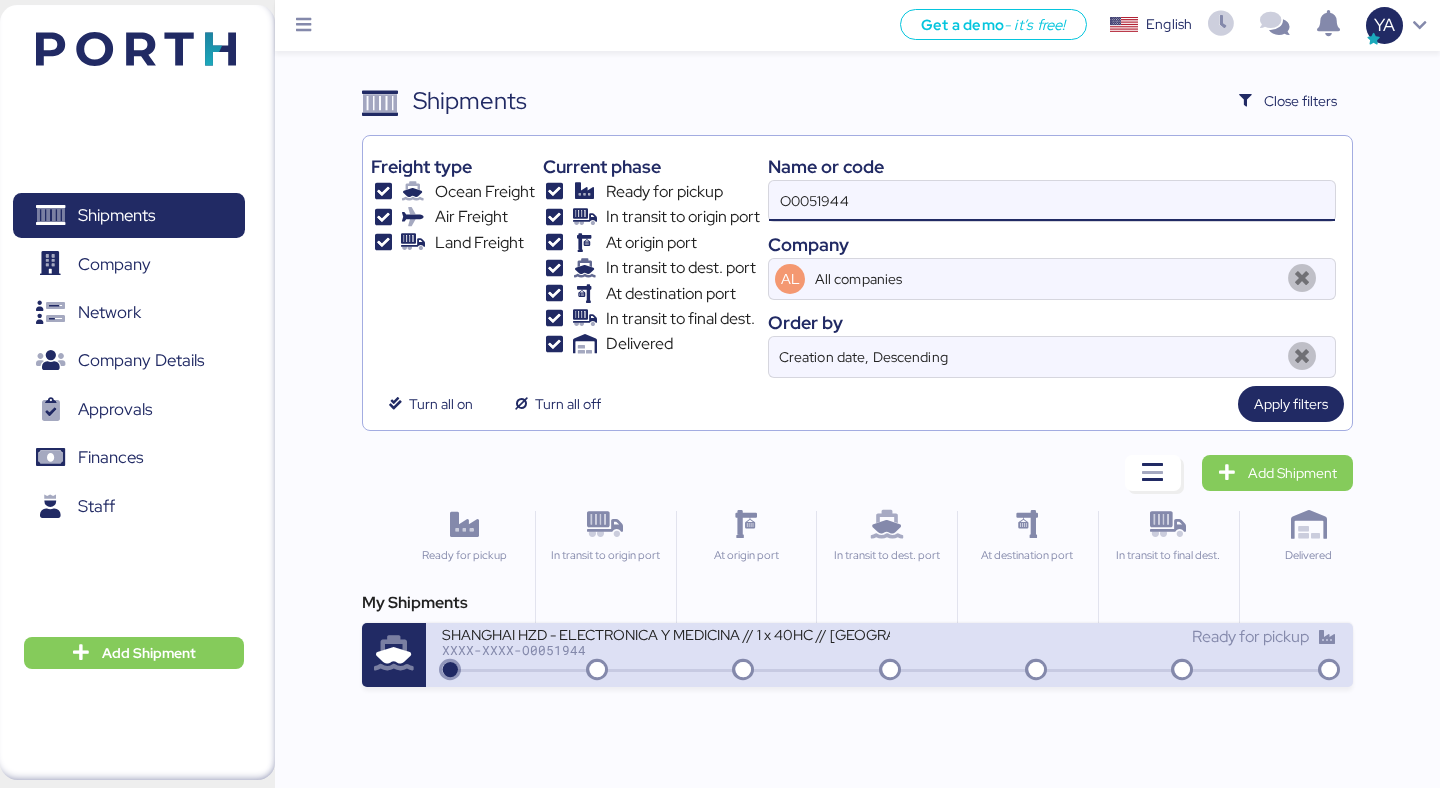 click at bounding box center [597, 671] 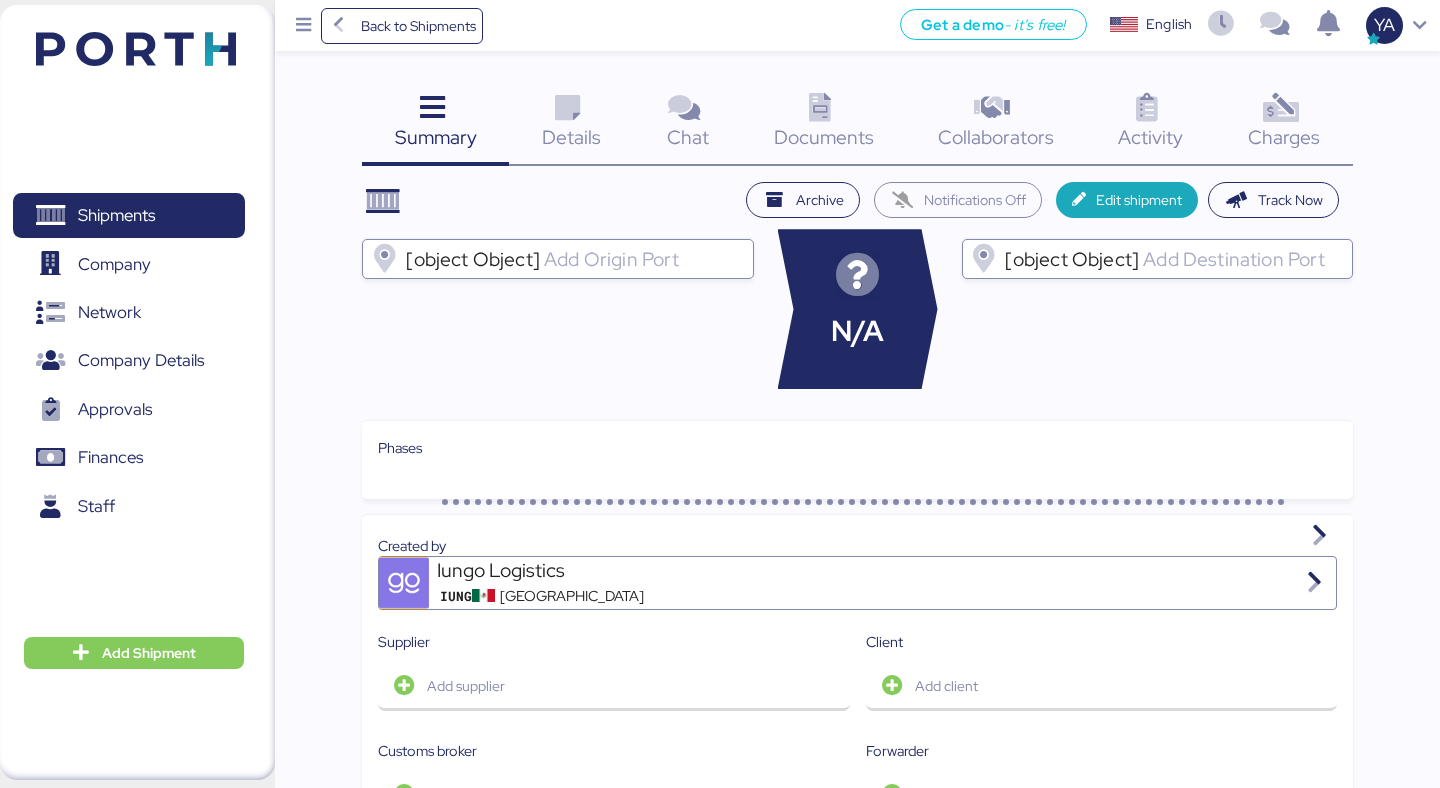 click on "Charges" at bounding box center [1284, 137] 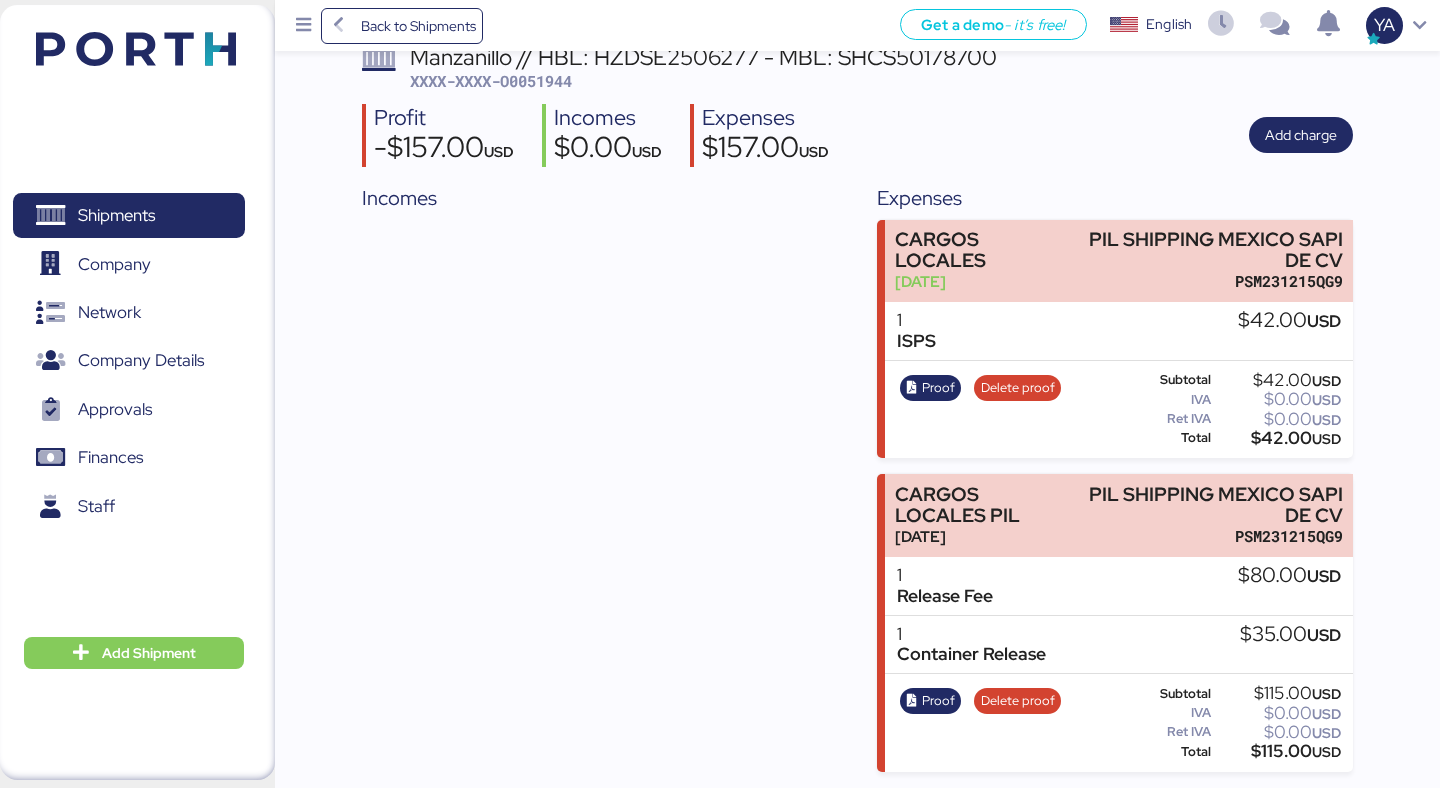 scroll, scrollTop: 0, scrollLeft: 0, axis: both 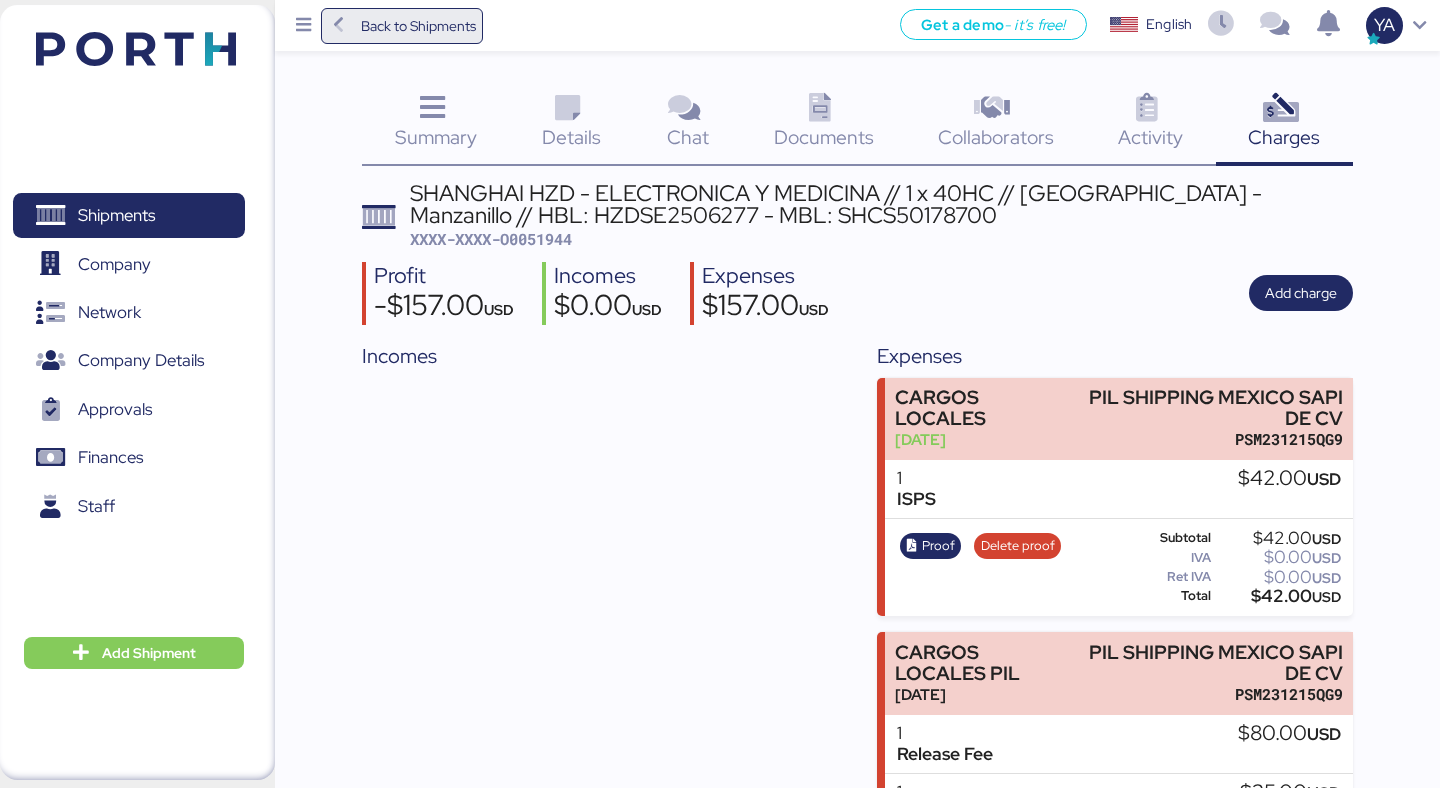 click on "Back to Shipments" at bounding box center [402, 26] 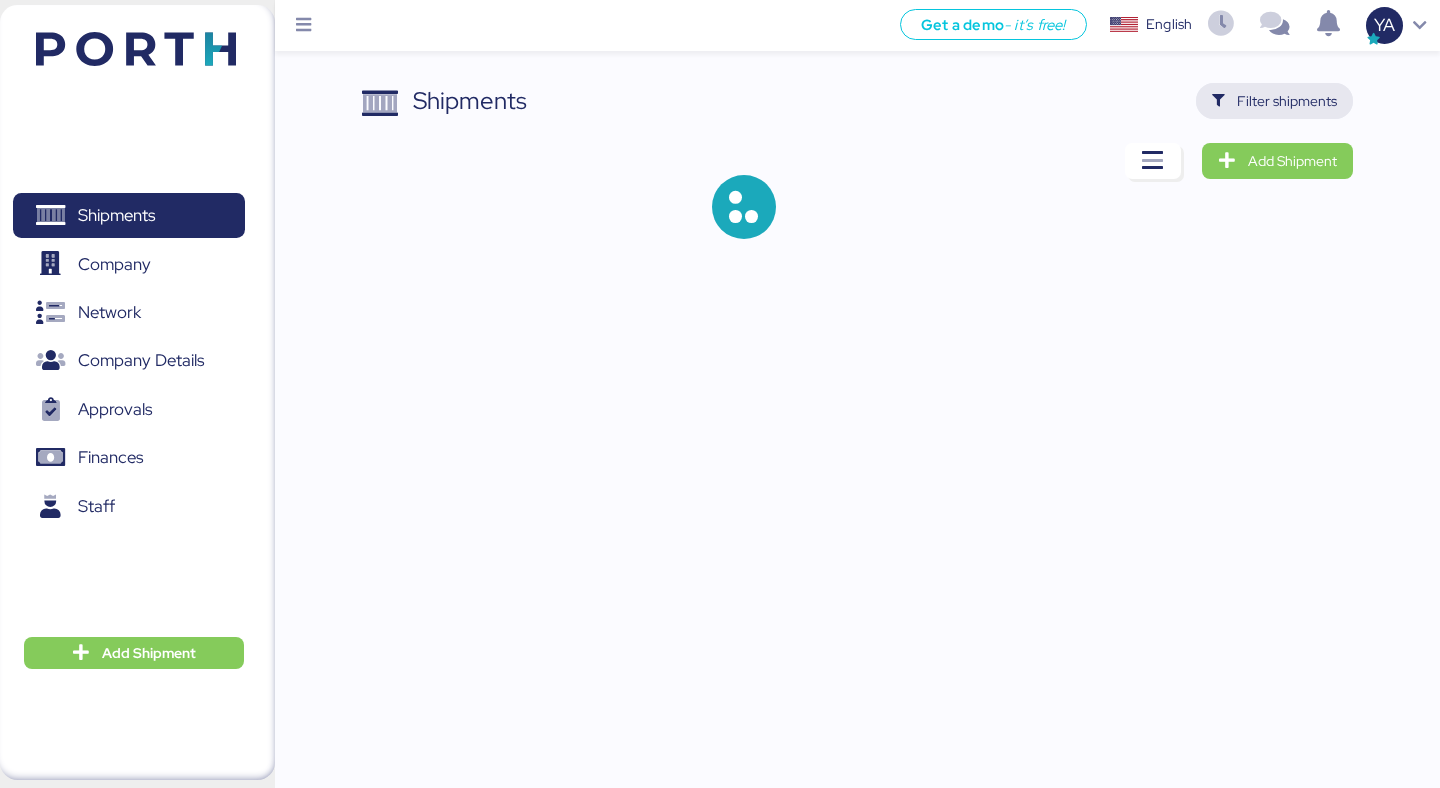 click on "Filter shipments" at bounding box center (1274, 101) 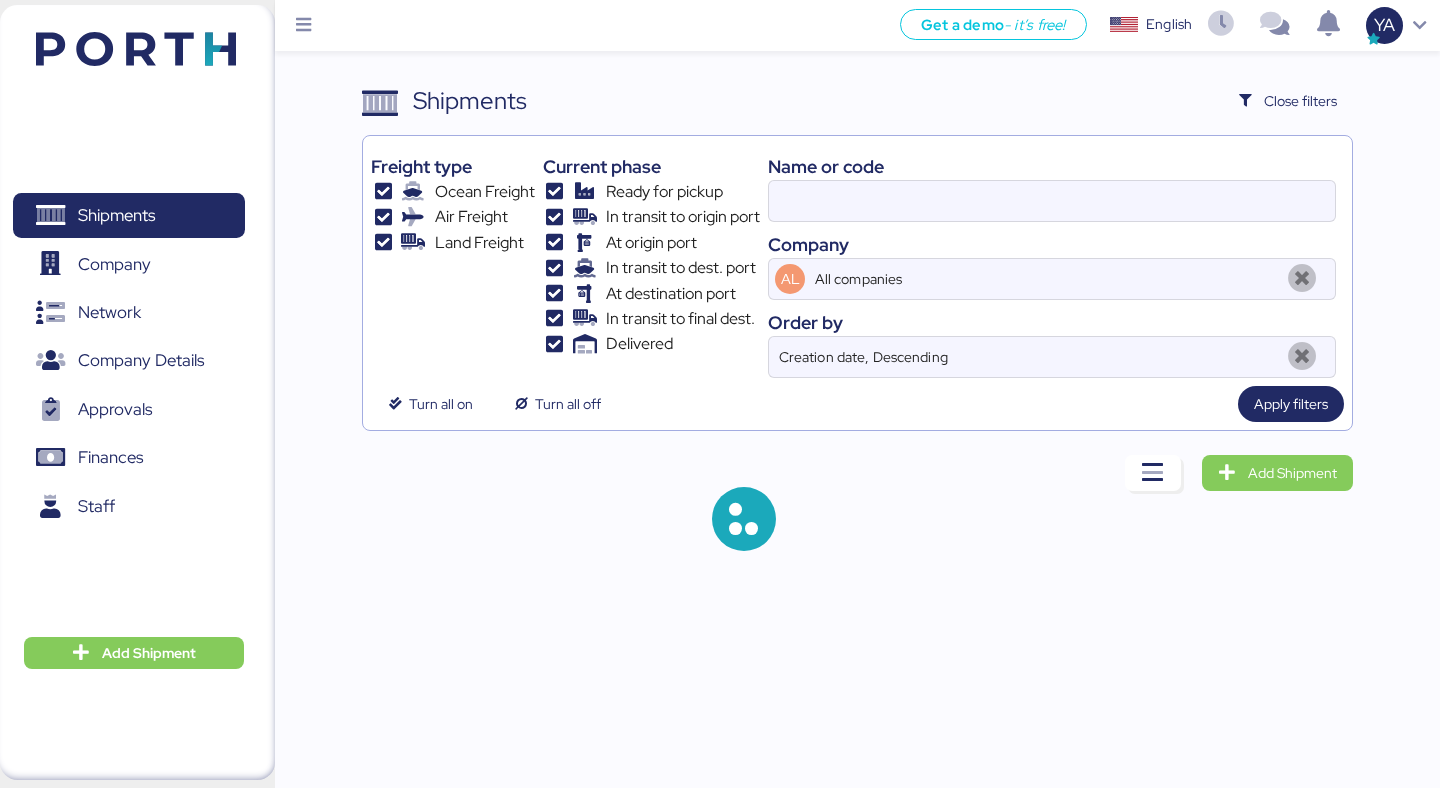 click on "Company" at bounding box center (1052, 244) 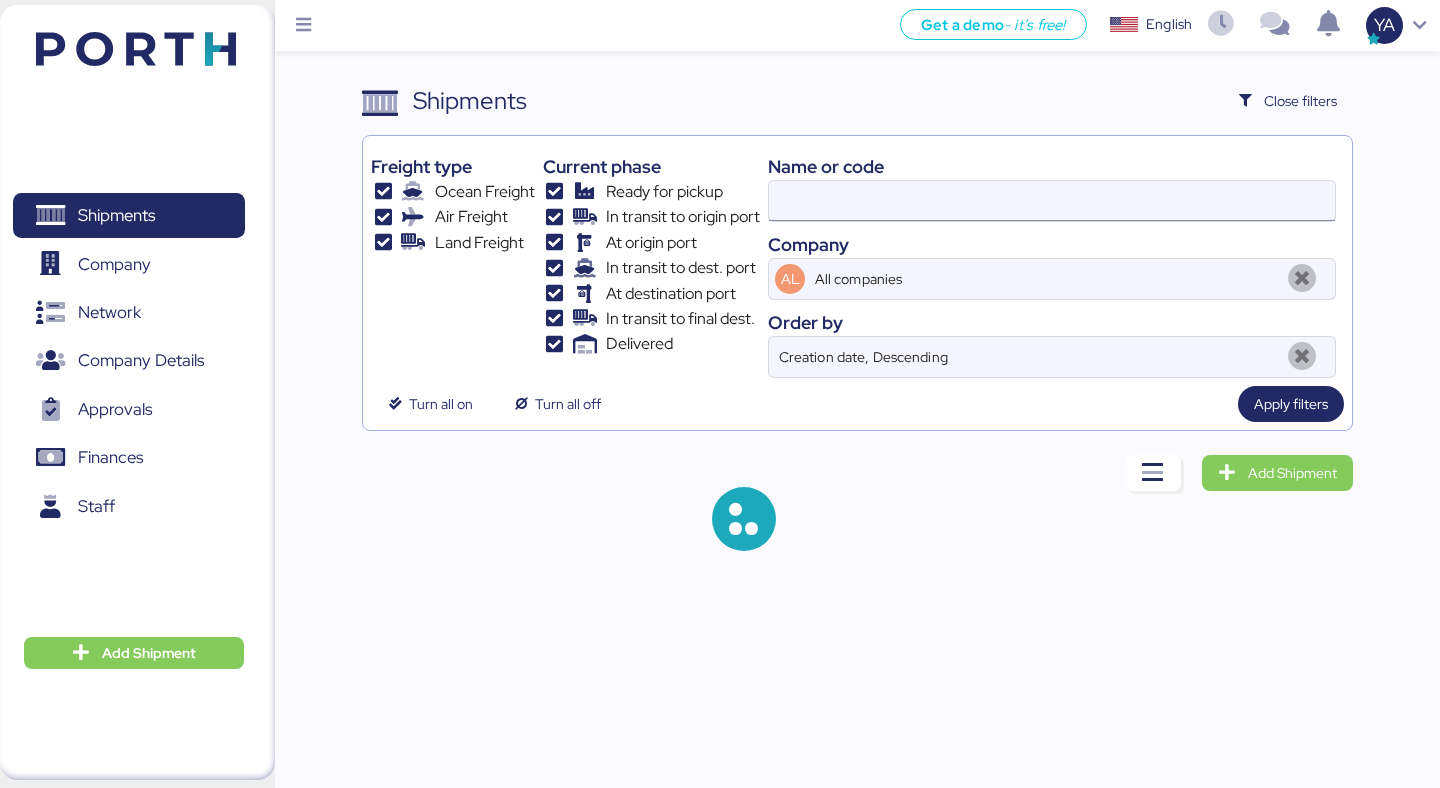 click at bounding box center [1052, 201] 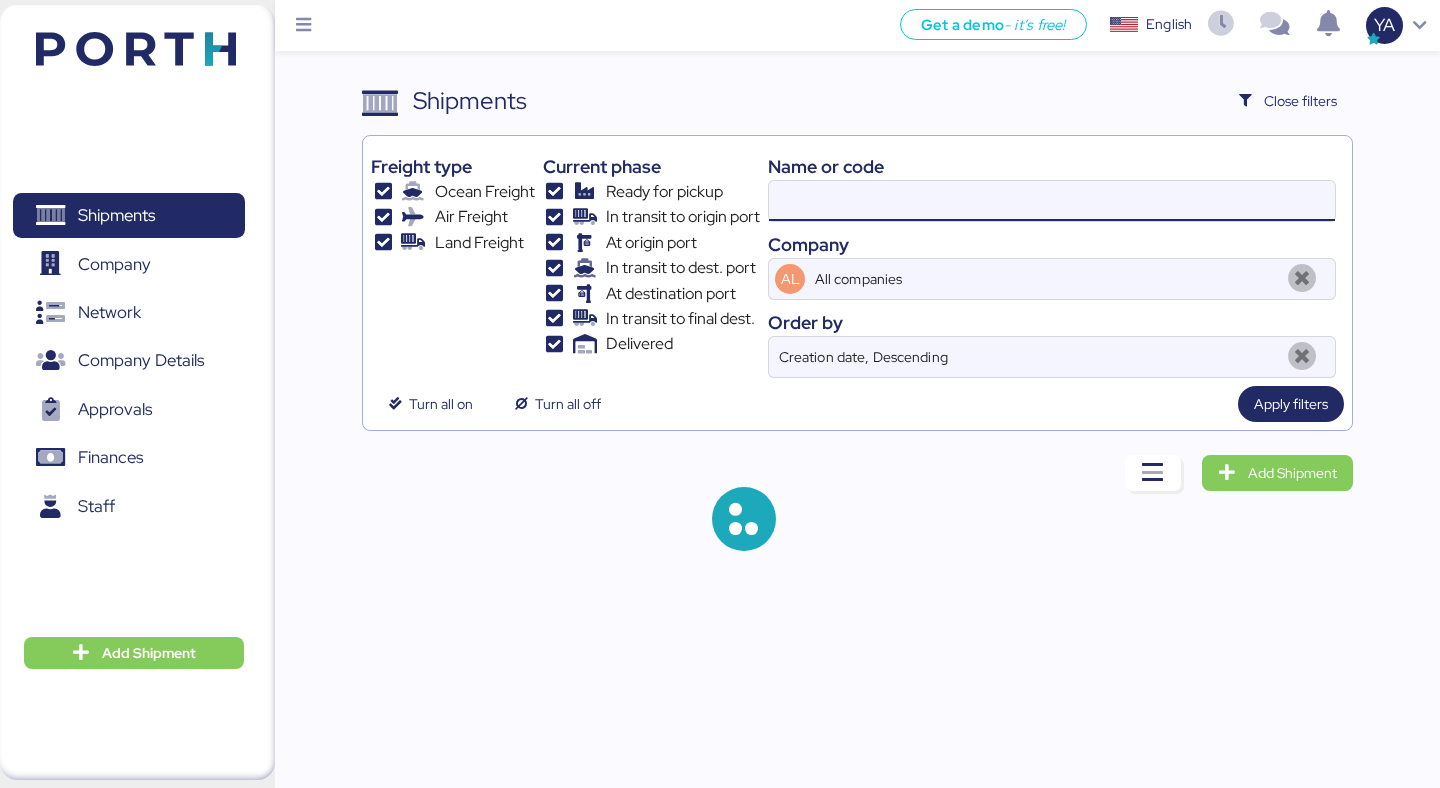 paste on "O0051944" 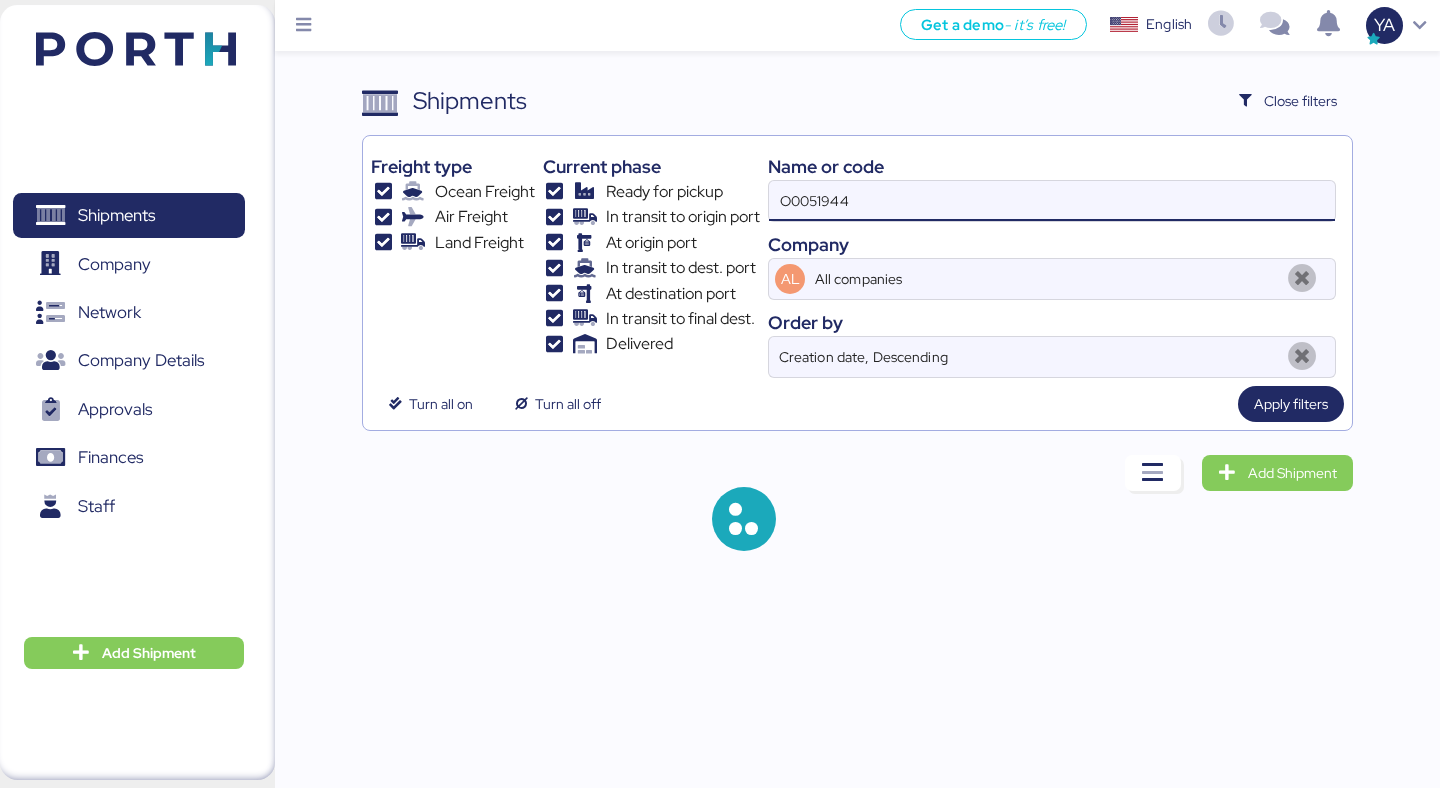 type on "O0051944" 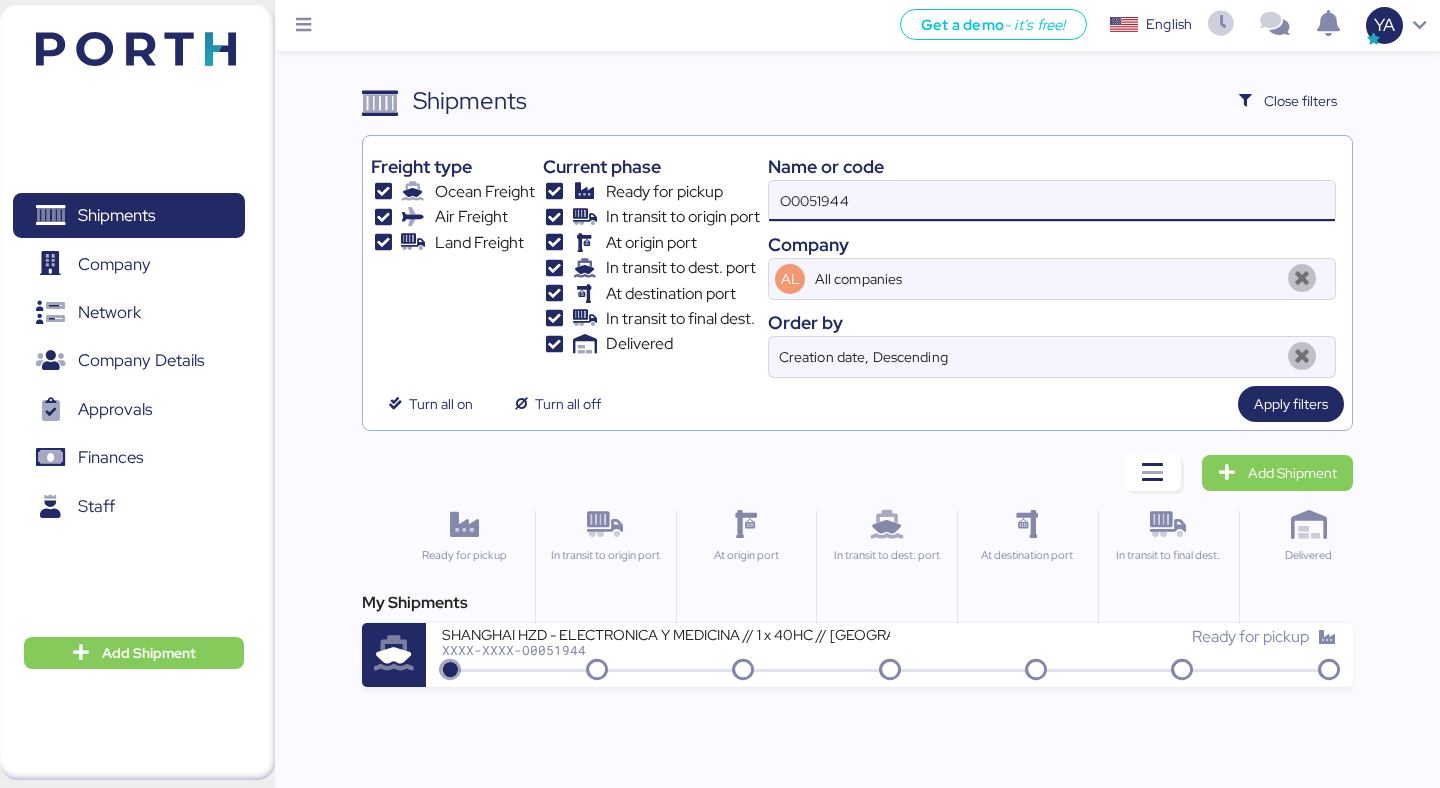 click on "Get a demo  - it’s free! Get a demo  English Inglés English         YA       Shipments 0   Company 0   Network 0   Company Details 0   Approvals 0   Finances 0   Staff 0   Add Shipment   Shipments   Clear Filters   Close filters Freight type   Ocean Freight   Air Freight   Land Freight Current phase   Ready for pickup   In transit to origin port   At origin port   In transit to dest. port   At destination port   In transit to final dest.   Delivered Name or code O0051944 Company AL All companies   Order by Creation date, Descending     Turn all on   Turn all off Apply filters     Add Shipment Ready for pickup In transit to origin port At origin port In transit to dest. port At destination port In transit to final dest. Delivered My Shipments SHANGHAI HZD - ELECTRONICA Y MEDICINA // 1 x 40HC // [GEOGRAPHIC_DATA] - Manzanillo // HBL: HZDSE2506277  - MBL: SHCS50178700 XXXX-XXXX-O0051944 Ready for pickup" at bounding box center (720, 394) 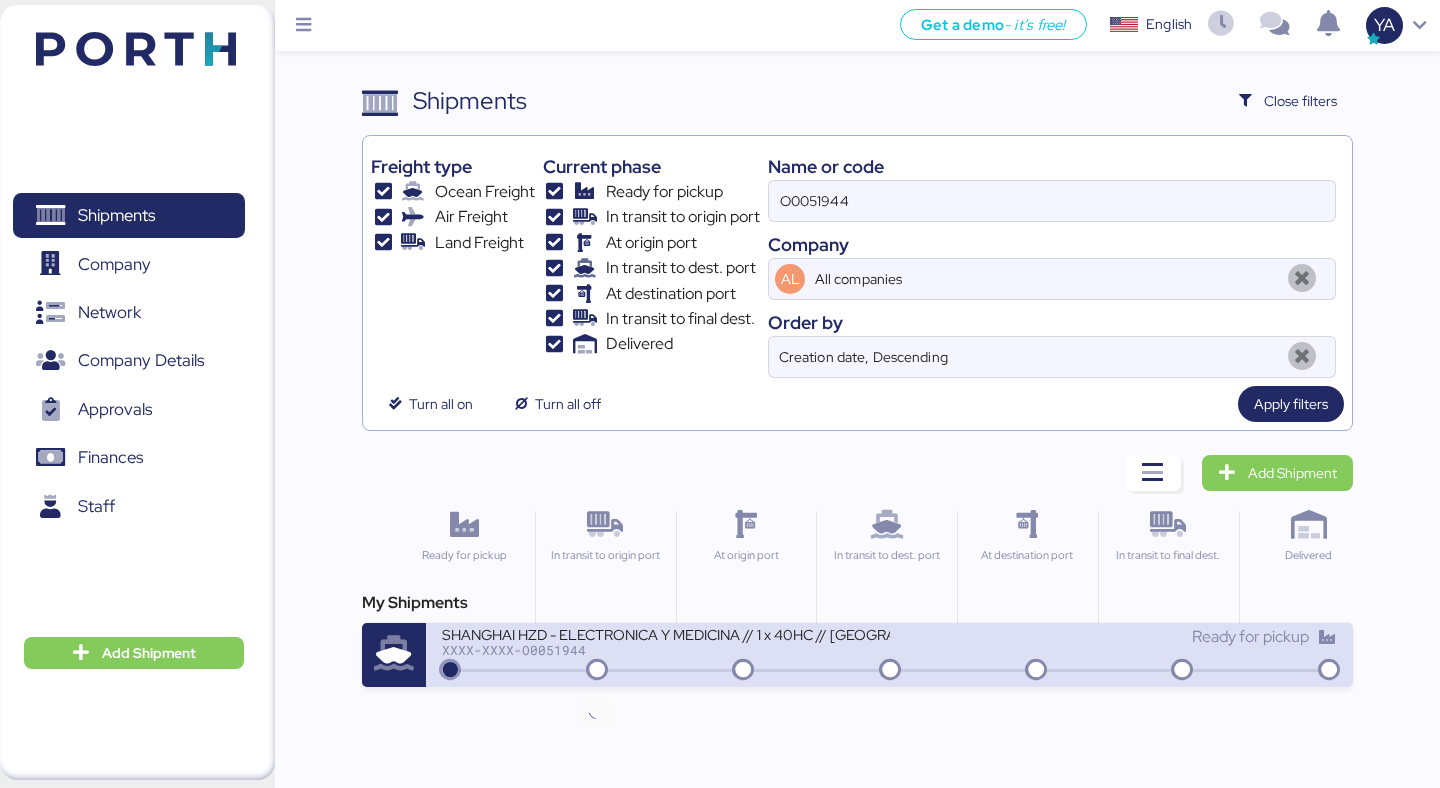 click at bounding box center [597, 671] 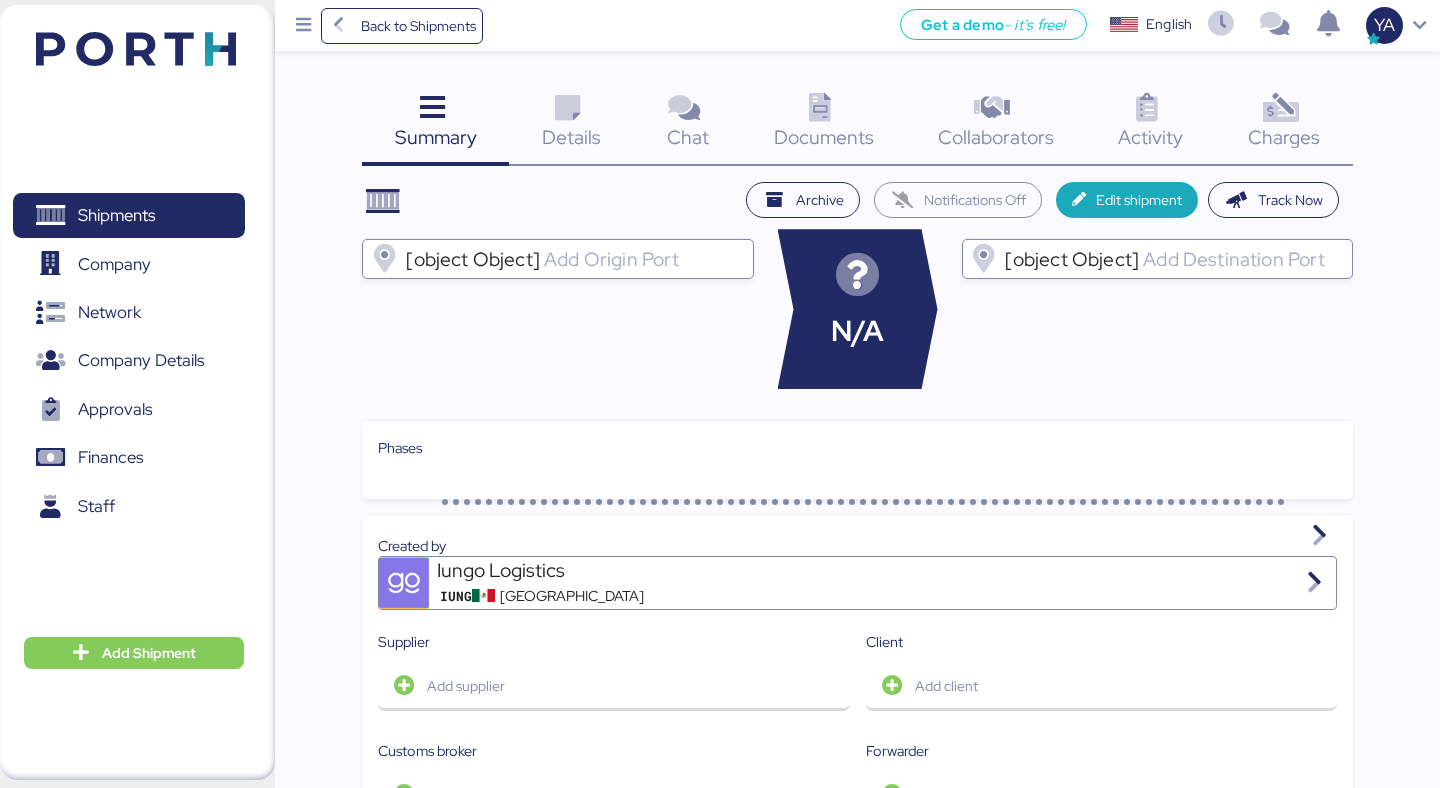 click at bounding box center (1280, 108) 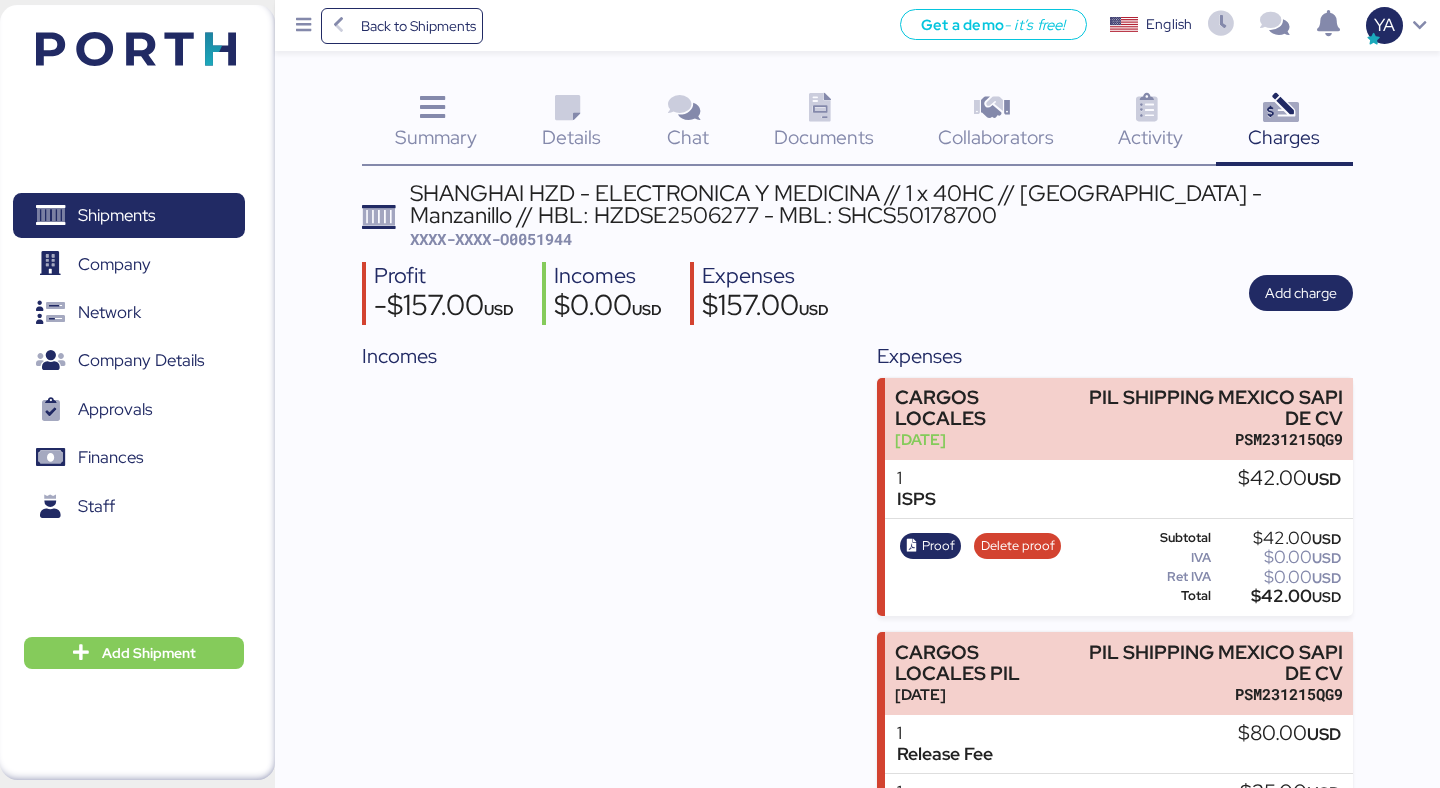 click on "XXXX-XXXX-O0051944" at bounding box center (491, 239) 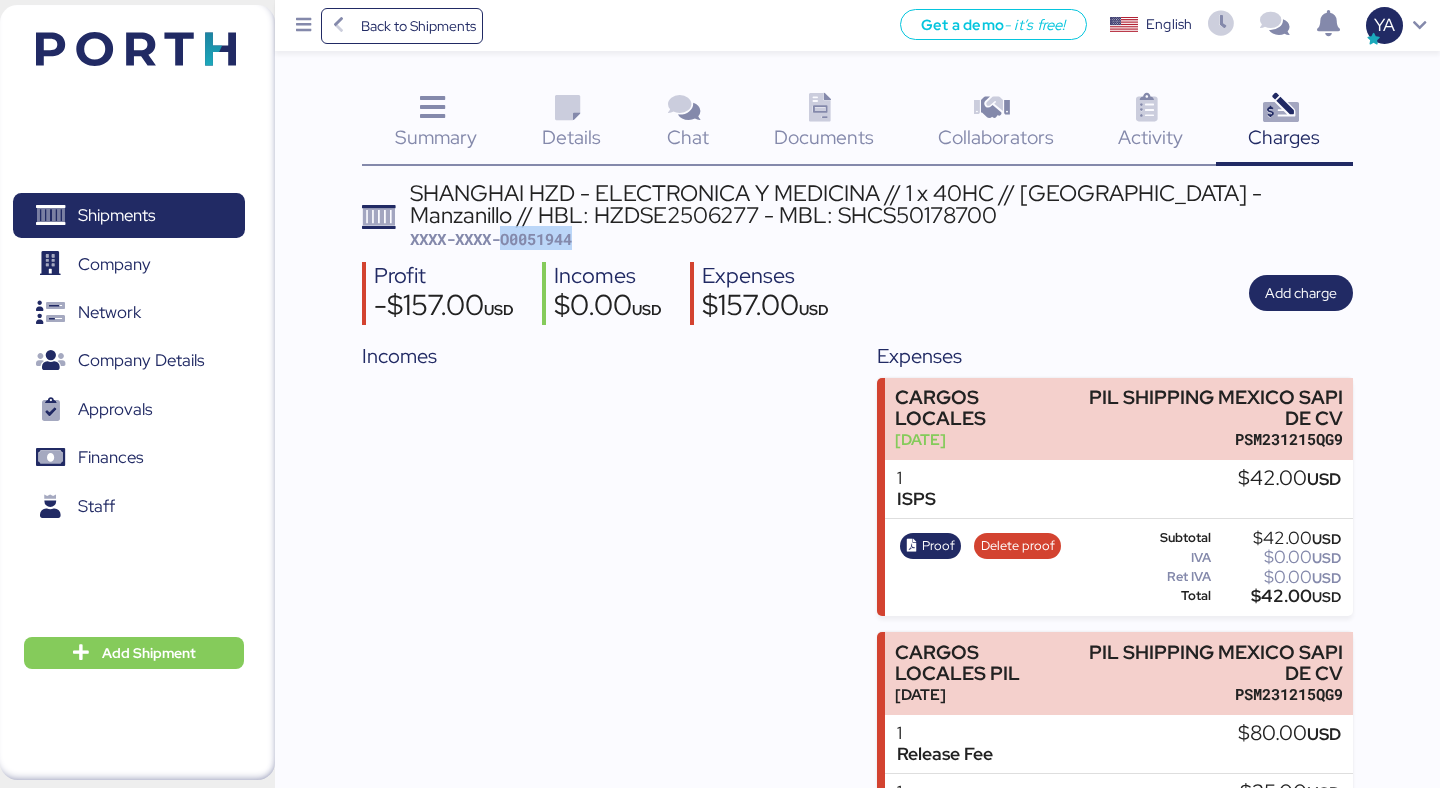 copy on "O0051944" 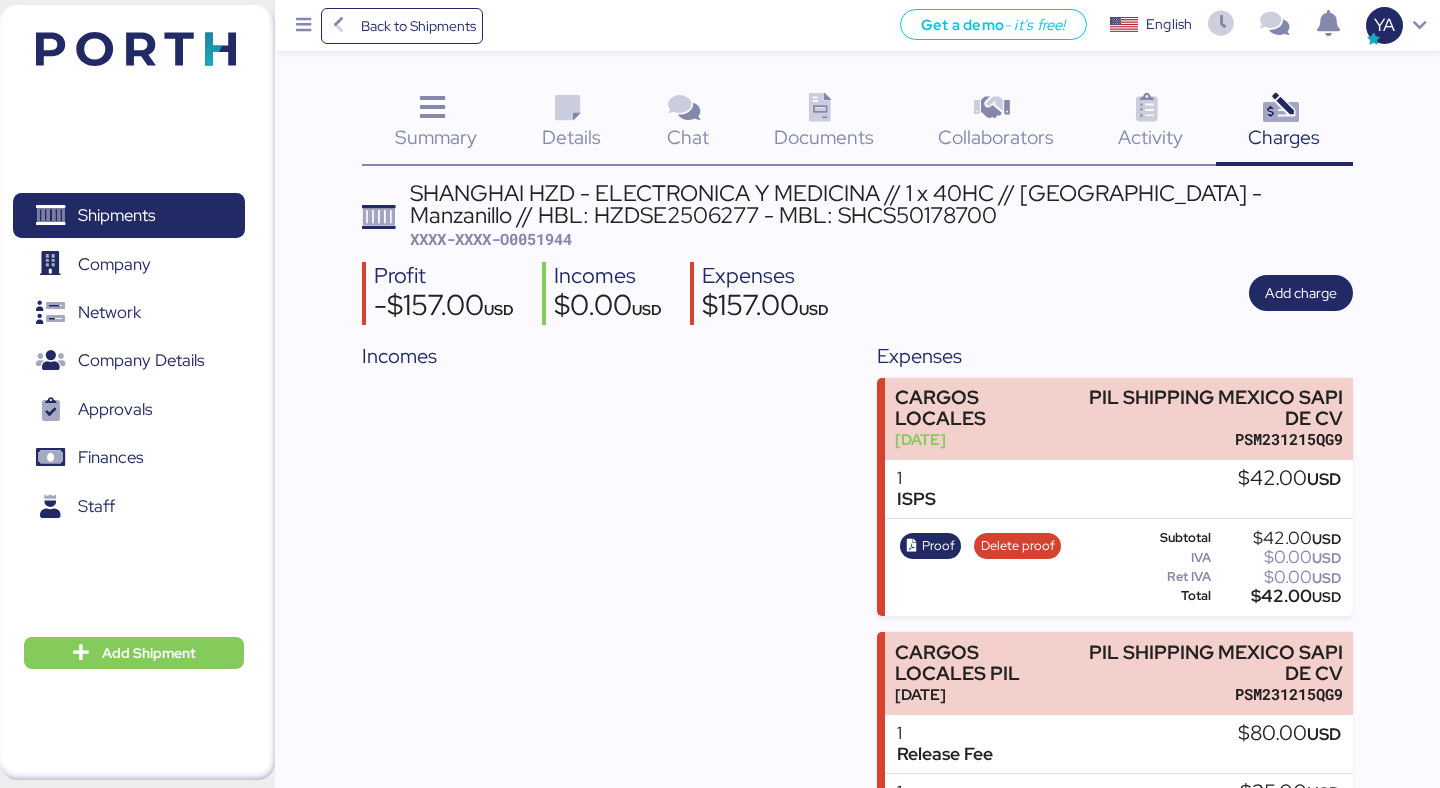 click on "Profit -$157.00  USD Incomes $0.00  USD Expenses $157.00  USD Add charge" at bounding box center (857, 293) 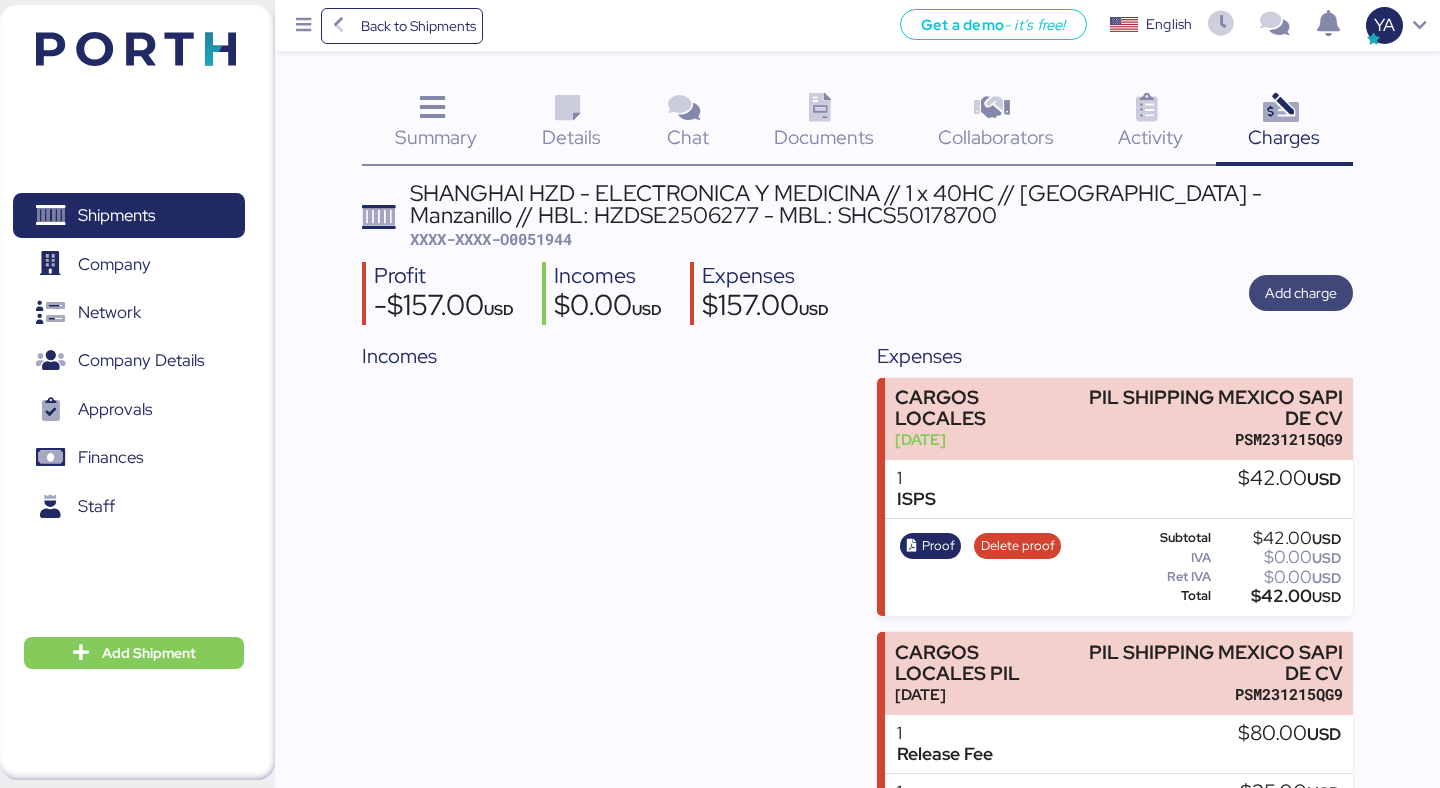 click on "Add charge" at bounding box center (1301, 293) 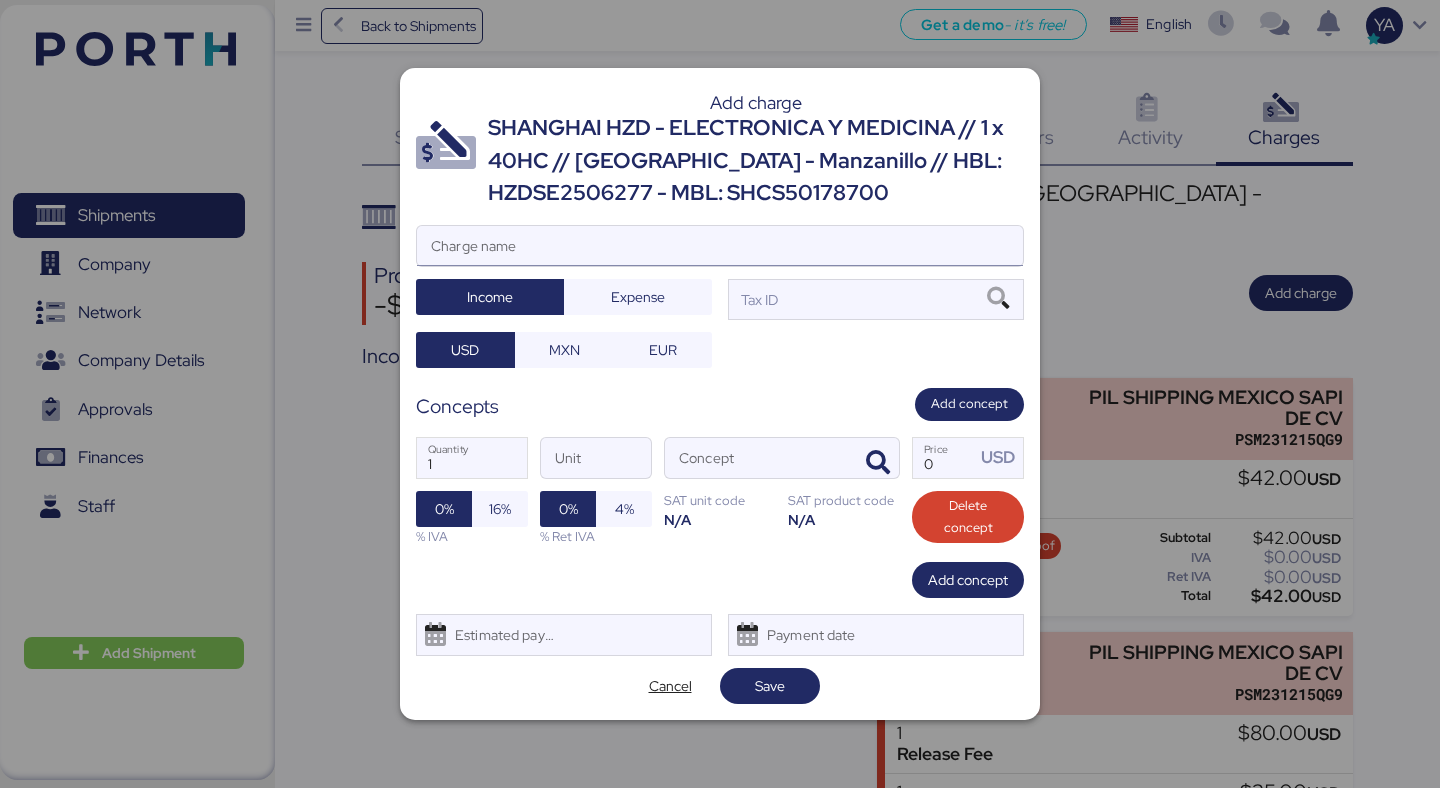 click on "Charge name" at bounding box center (720, 246) 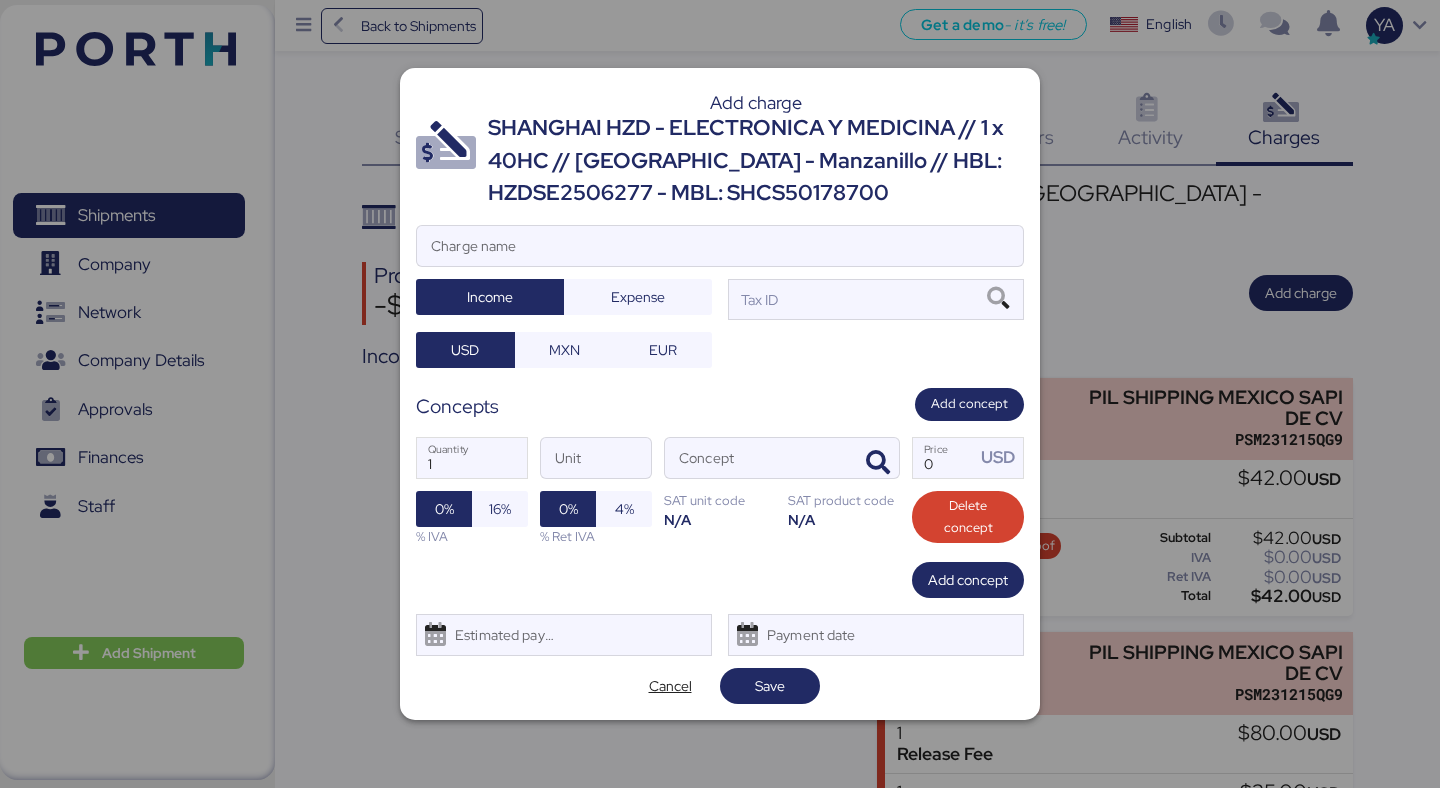 click on "SHANGHAI HZD - ELECTRONICA Y MEDICINA // 1 x 40HC // [GEOGRAPHIC_DATA] - Manzanillo // HBL: HZDSE2506277  - MBL: SHCS50178700" at bounding box center [756, 160] 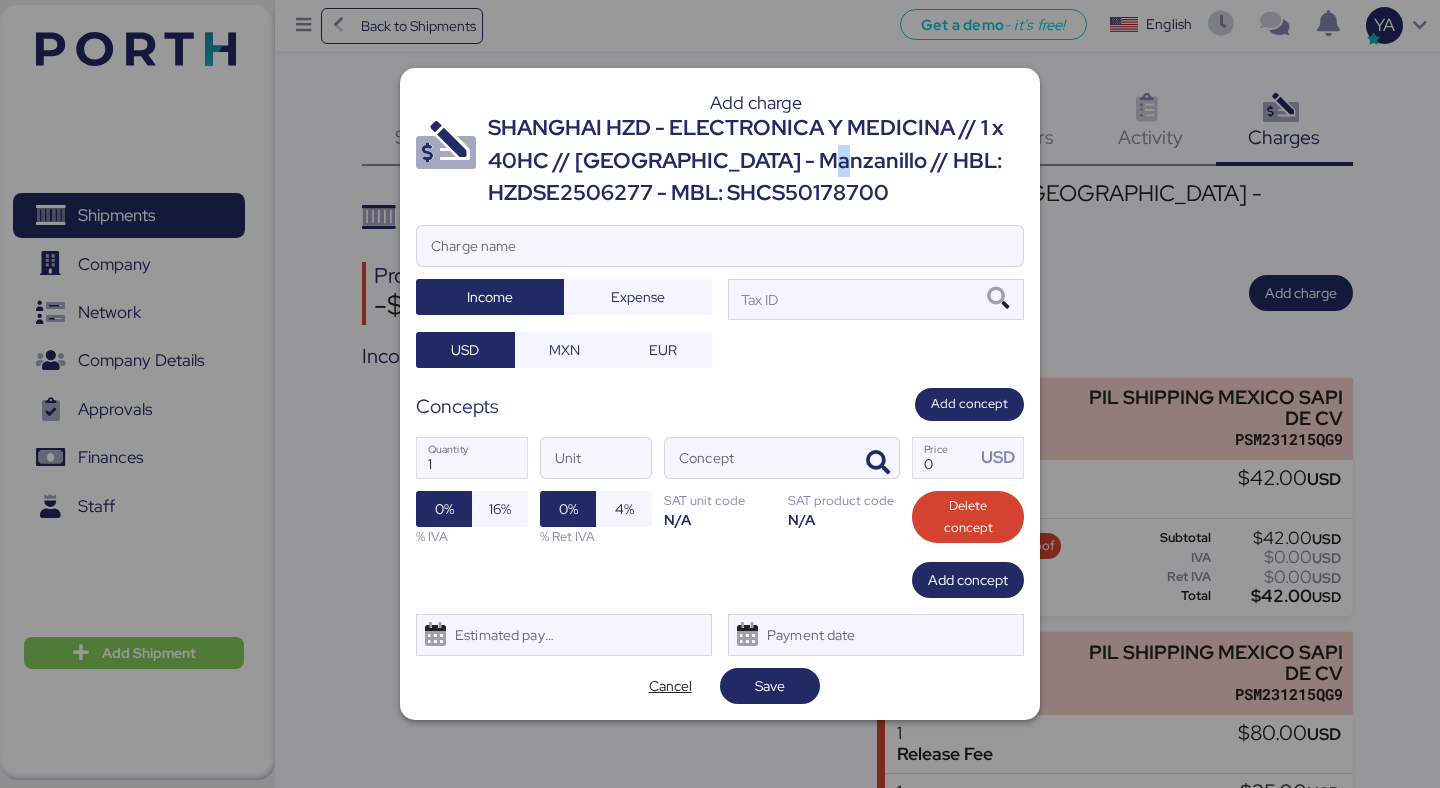 click on "SHANGHAI HZD - ELECTRONICA Y MEDICINA // 1 x 40HC // [GEOGRAPHIC_DATA] - Manzanillo // HBL: HZDSE2506277  - MBL: SHCS50178700" at bounding box center [756, 160] 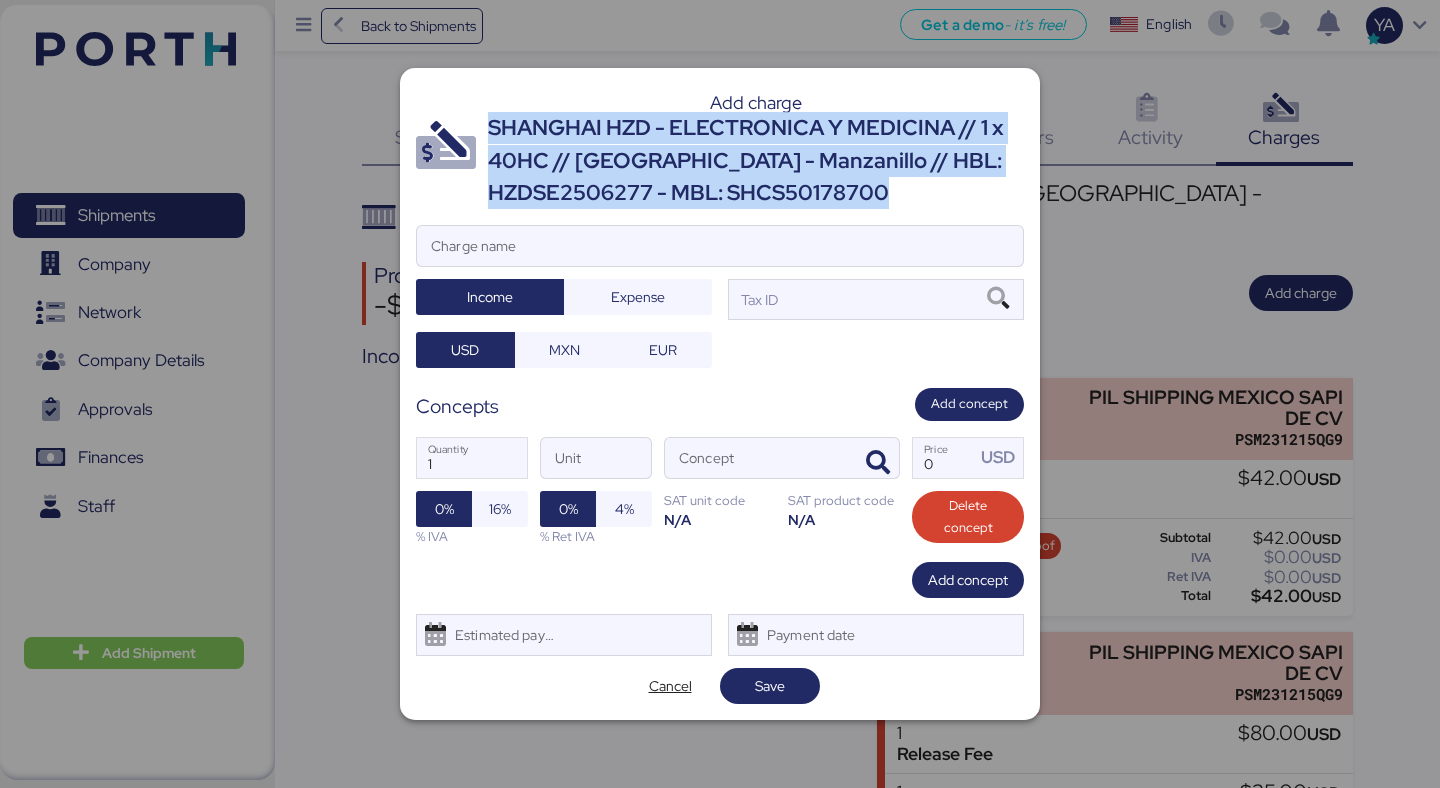 click on "SHANGHAI HZD - ELECTRONICA Y MEDICINA // 1 x 40HC // [GEOGRAPHIC_DATA] - Manzanillo // HBL: HZDSE2506277  - MBL: SHCS50178700" at bounding box center [756, 160] 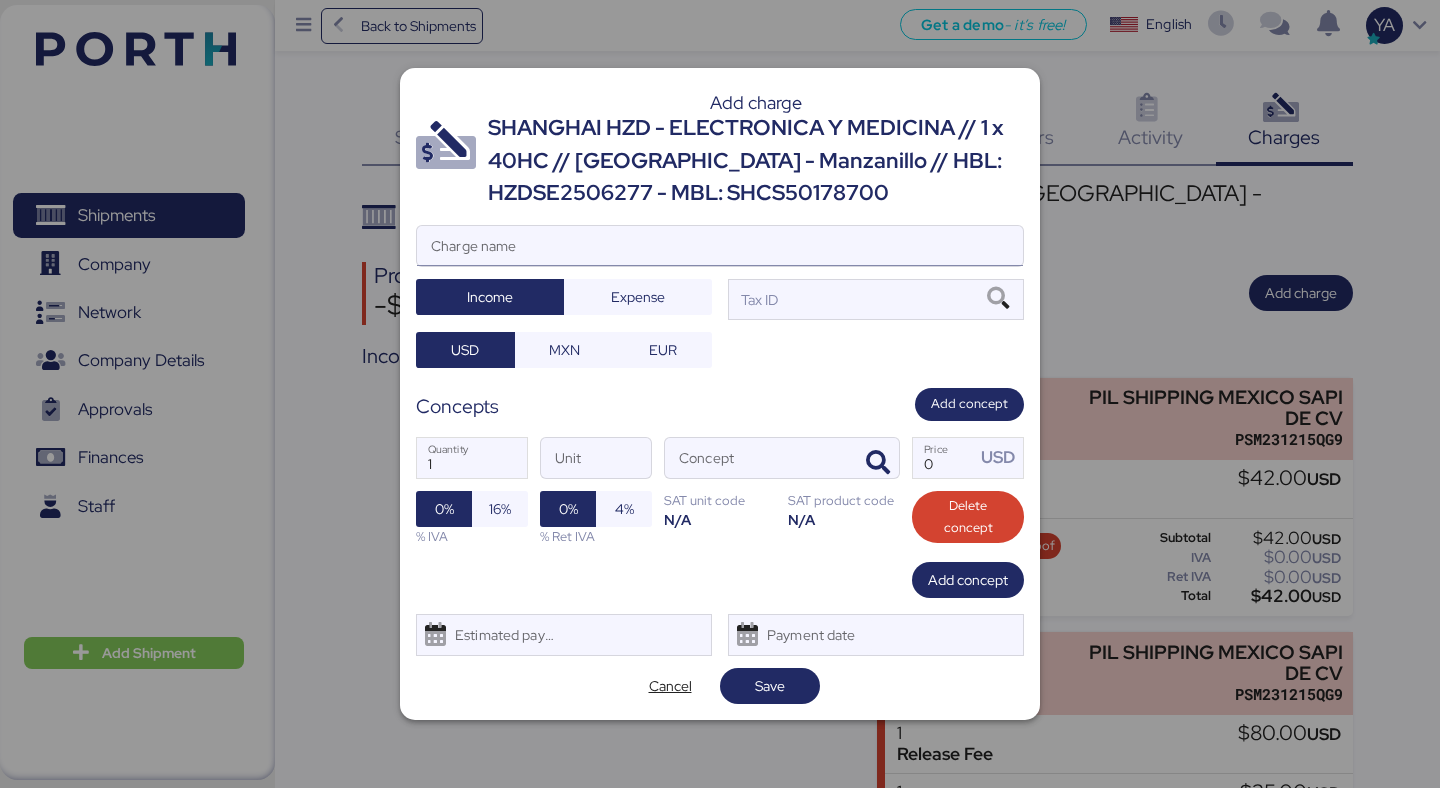click on "Charge name" at bounding box center (720, 246) 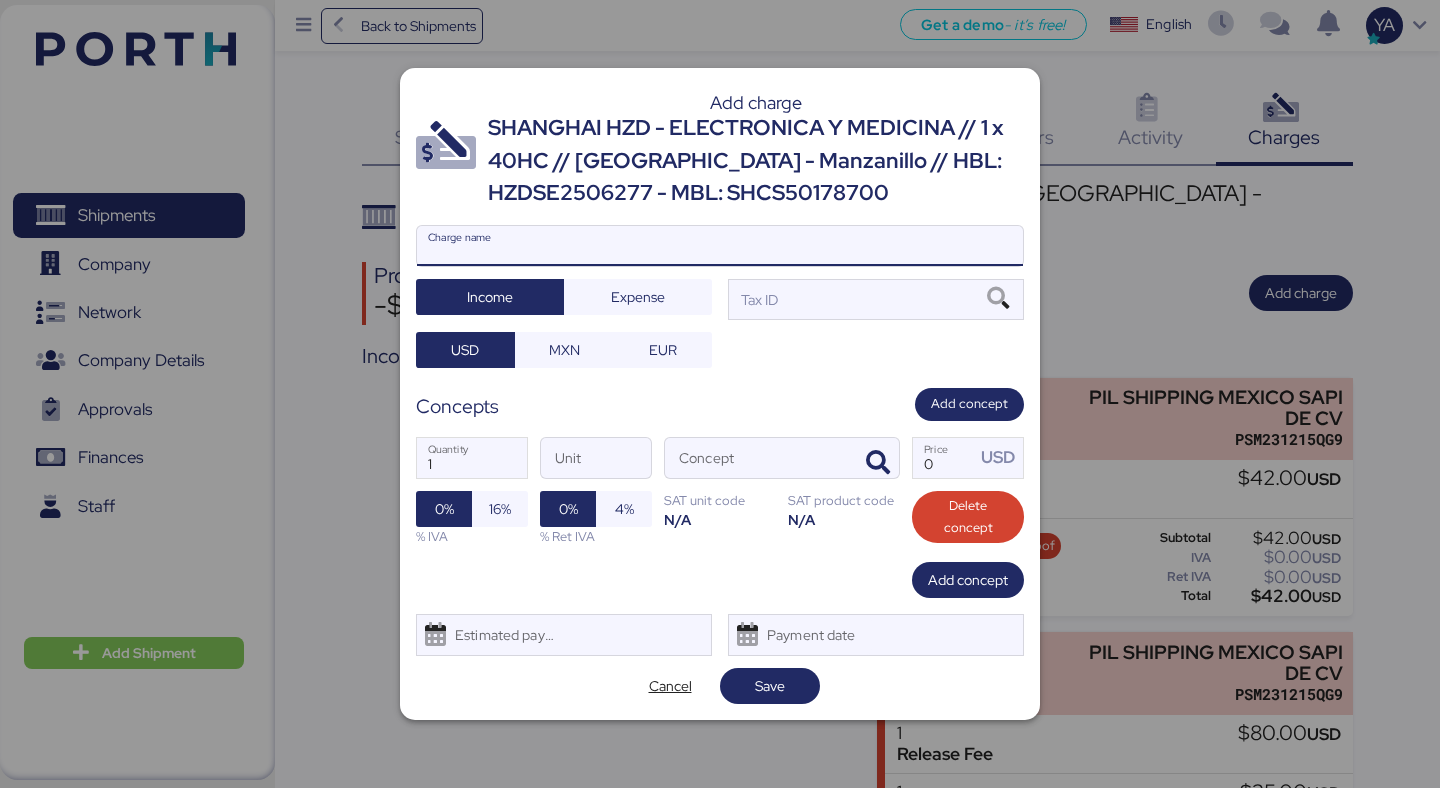 paste on "SHANGHAI HZD - ELECTRONICA Y MEDICINA // 1 x 40HC // [GEOGRAPHIC_DATA] - Manzanillo // HBL: HZDSE2506277 - MBL: SHCS50178700" 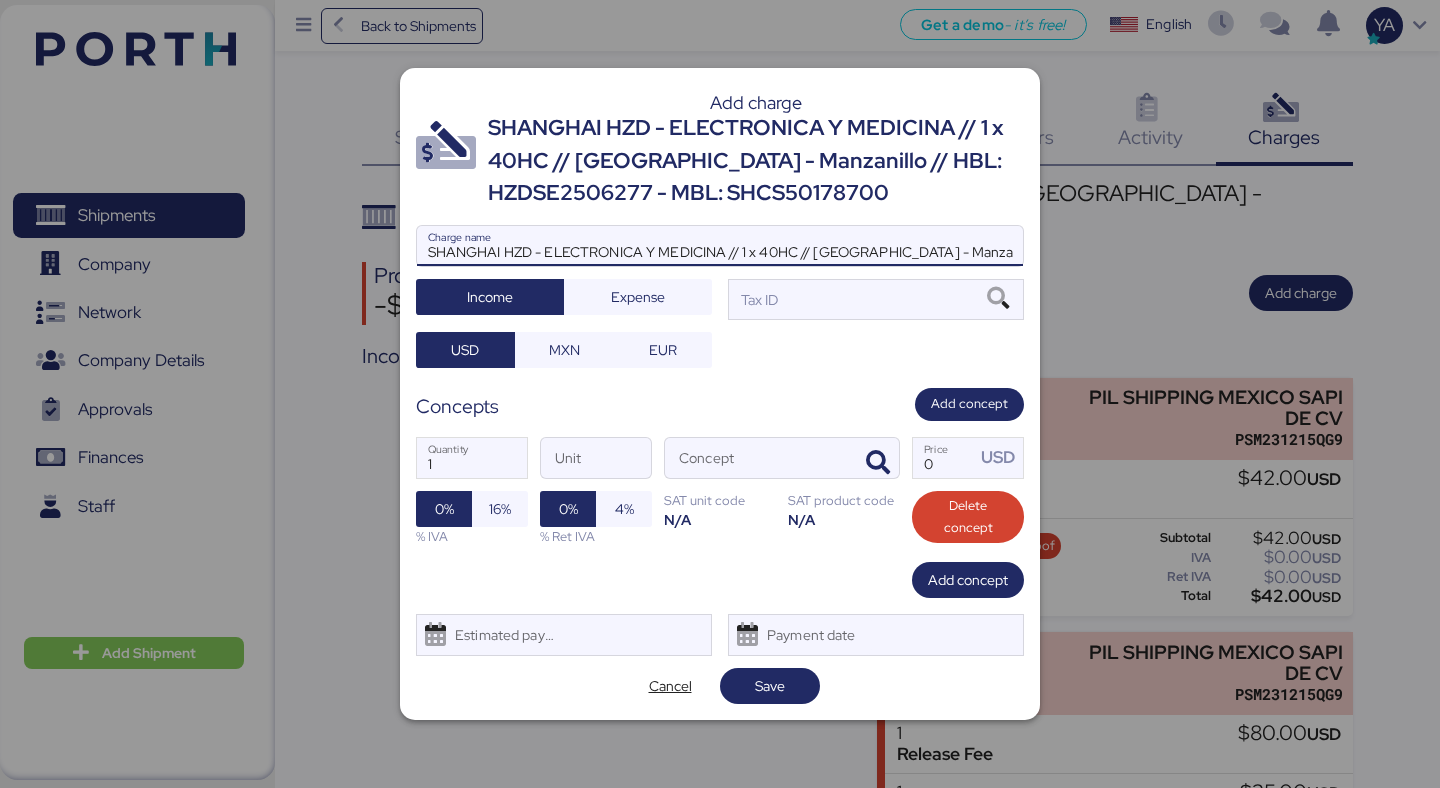 scroll, scrollTop: 0, scrollLeft: 251, axis: horizontal 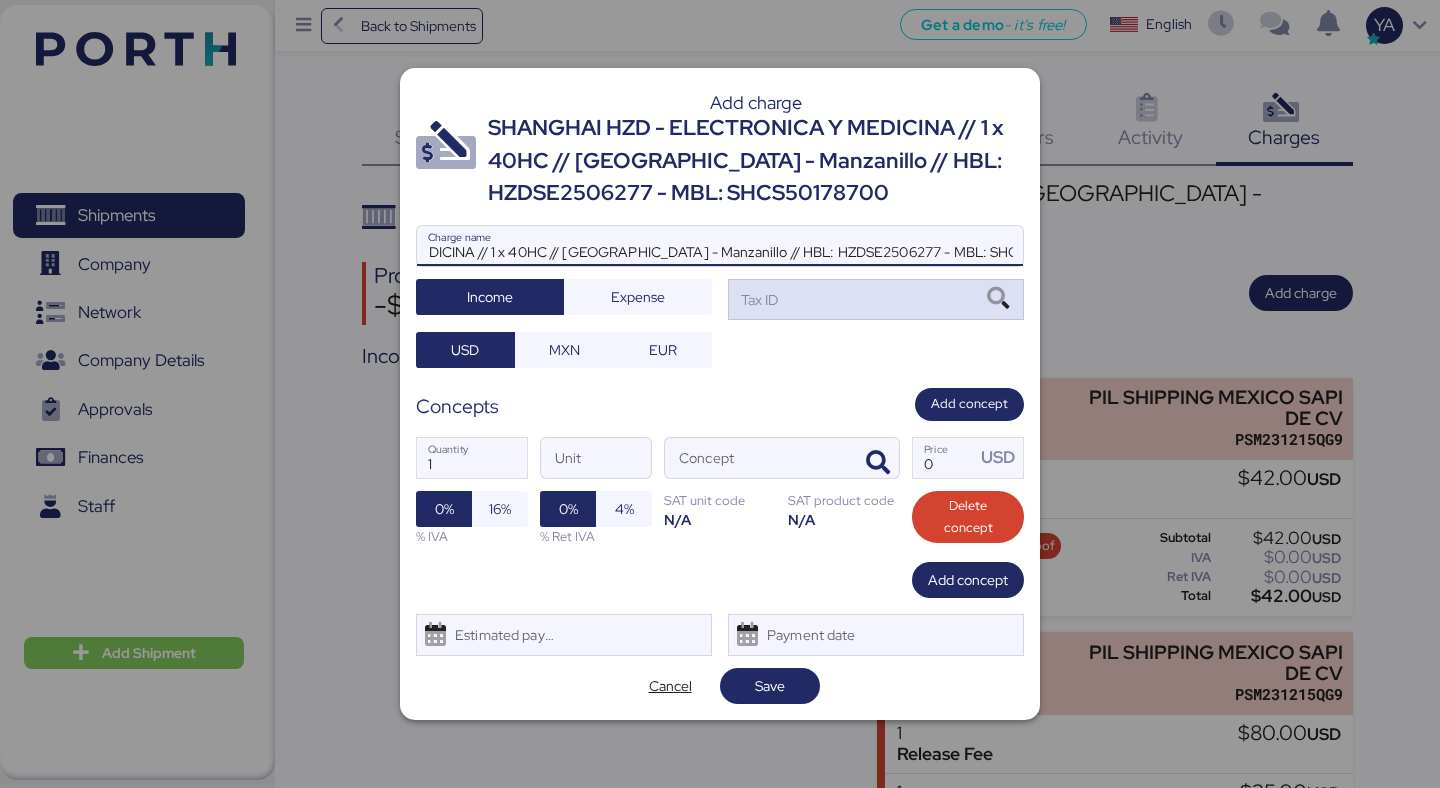 type on "SHANGHAI HZD - ELECTRONICA Y MEDICINA // 1 x 40HC // [GEOGRAPHIC_DATA] - Manzanillo // HBL: HZDSE2506277 - MBL: SHCS50178700" 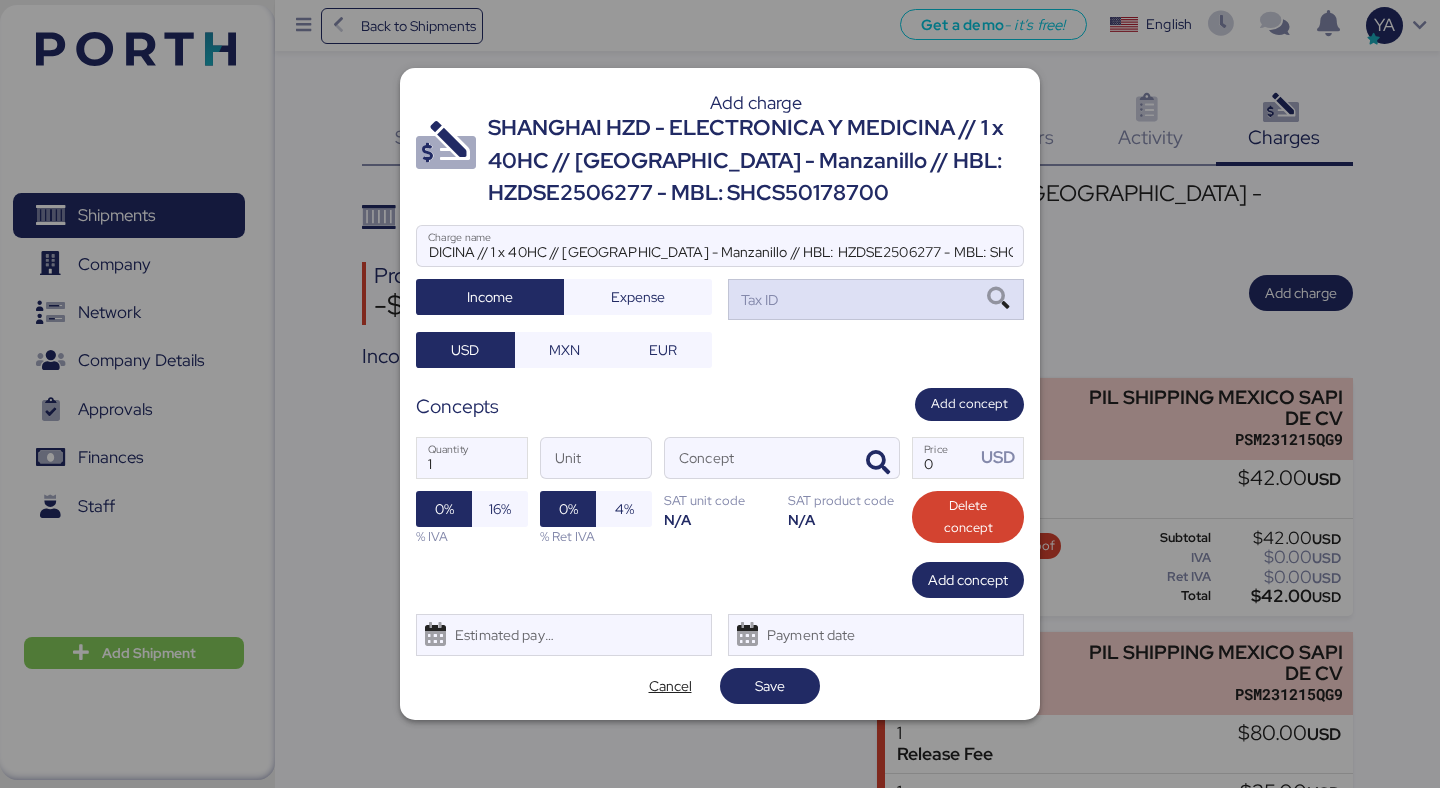 click on "Tax ID" at bounding box center [876, 299] 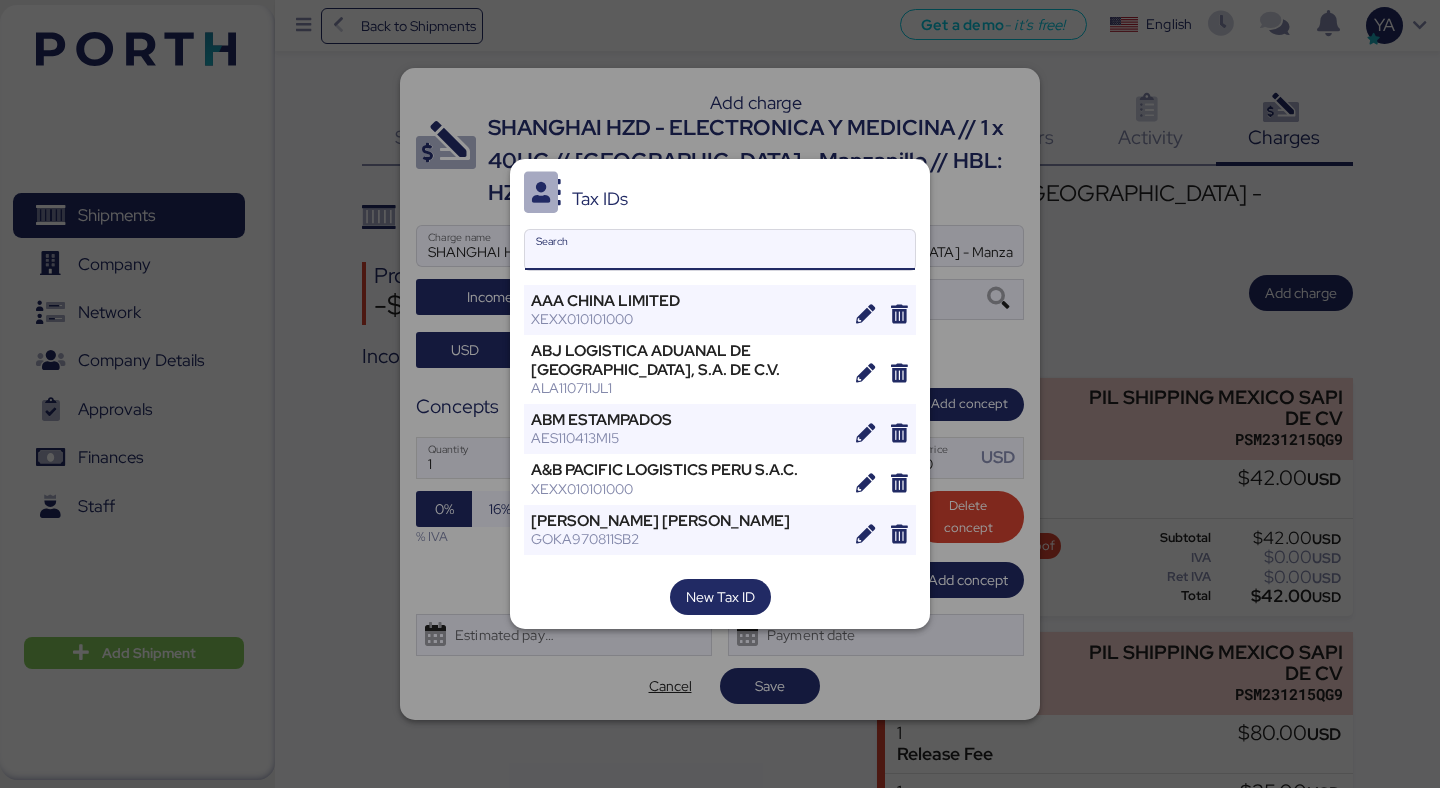 click on "Search" at bounding box center [720, 250] 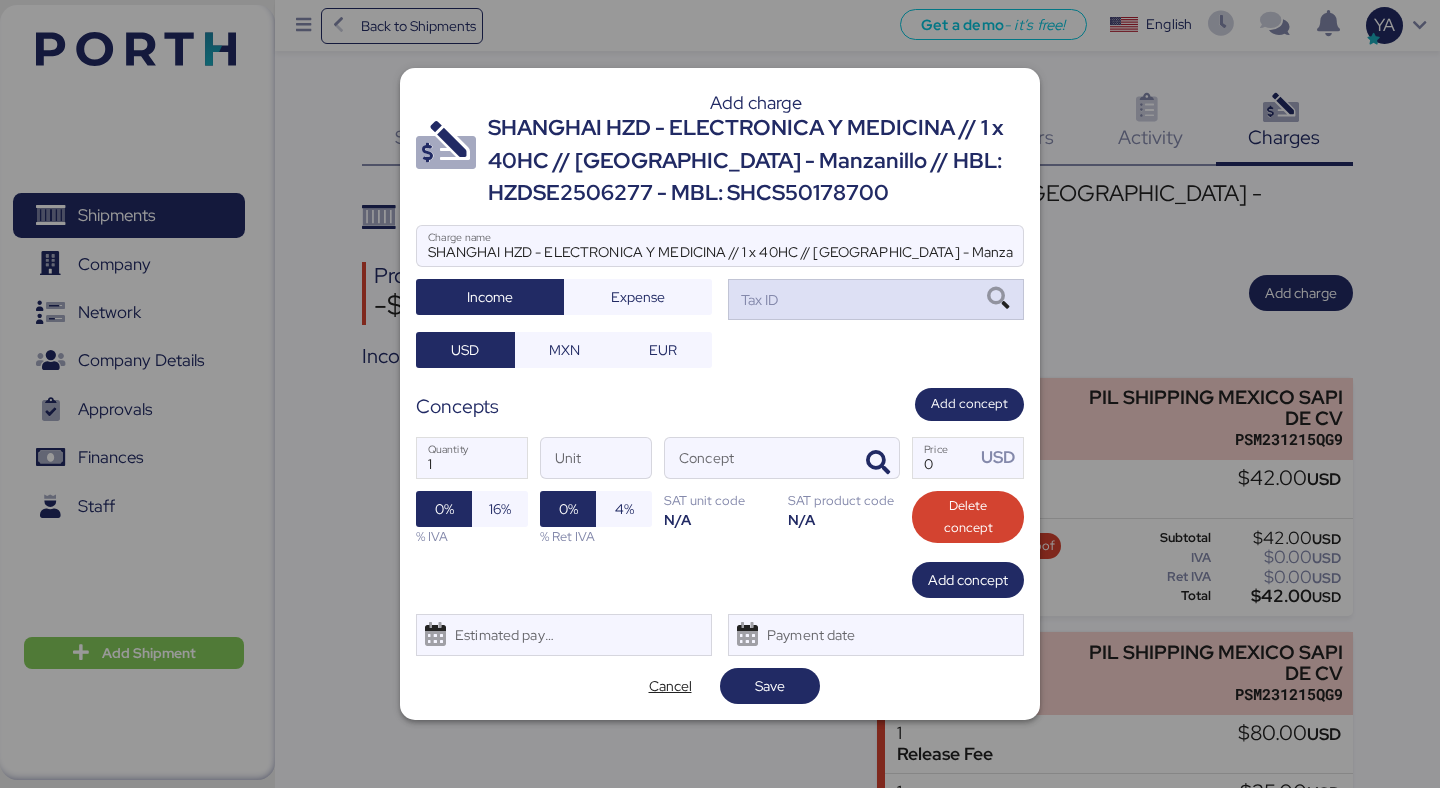 click on "Tax ID" at bounding box center (757, 300) 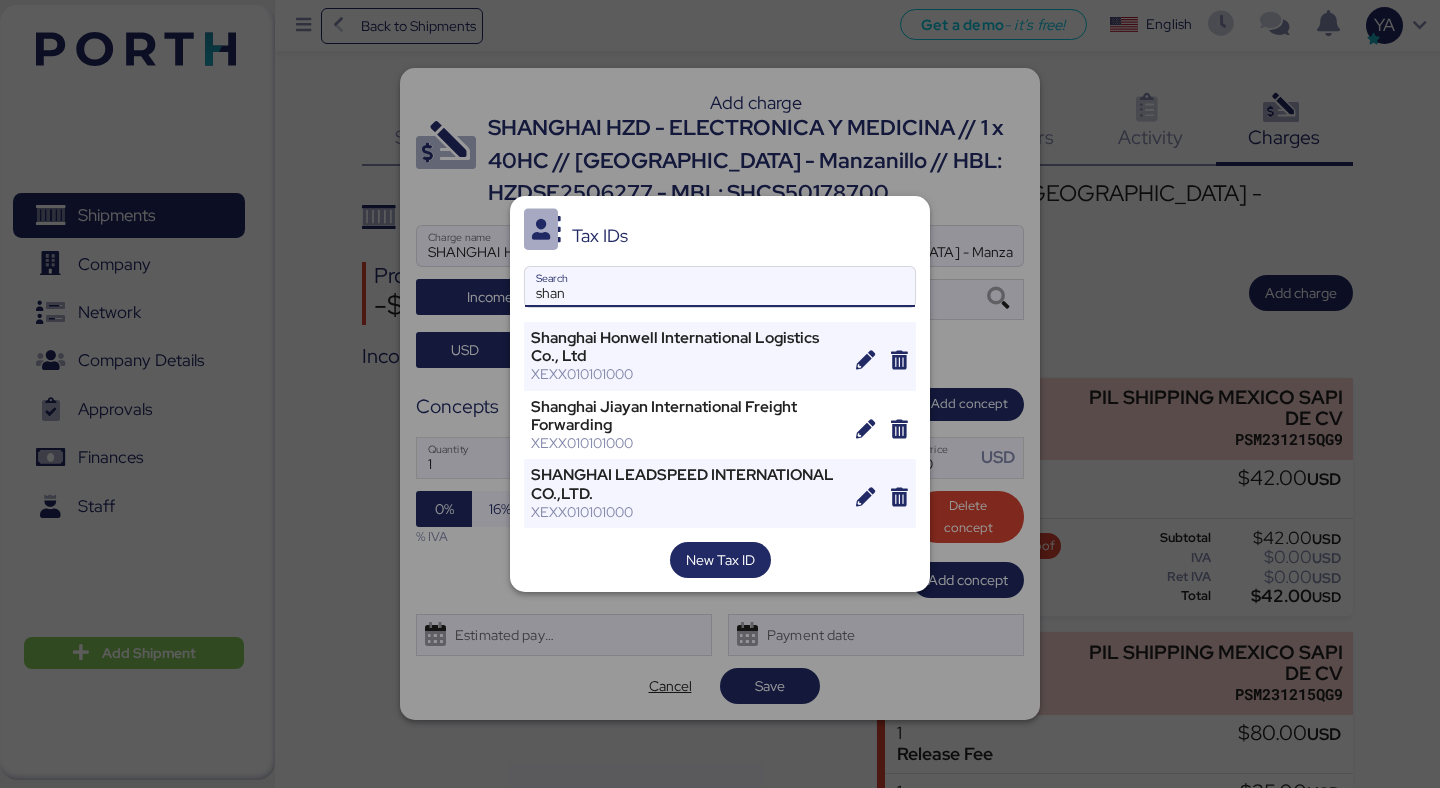 type on "shan" 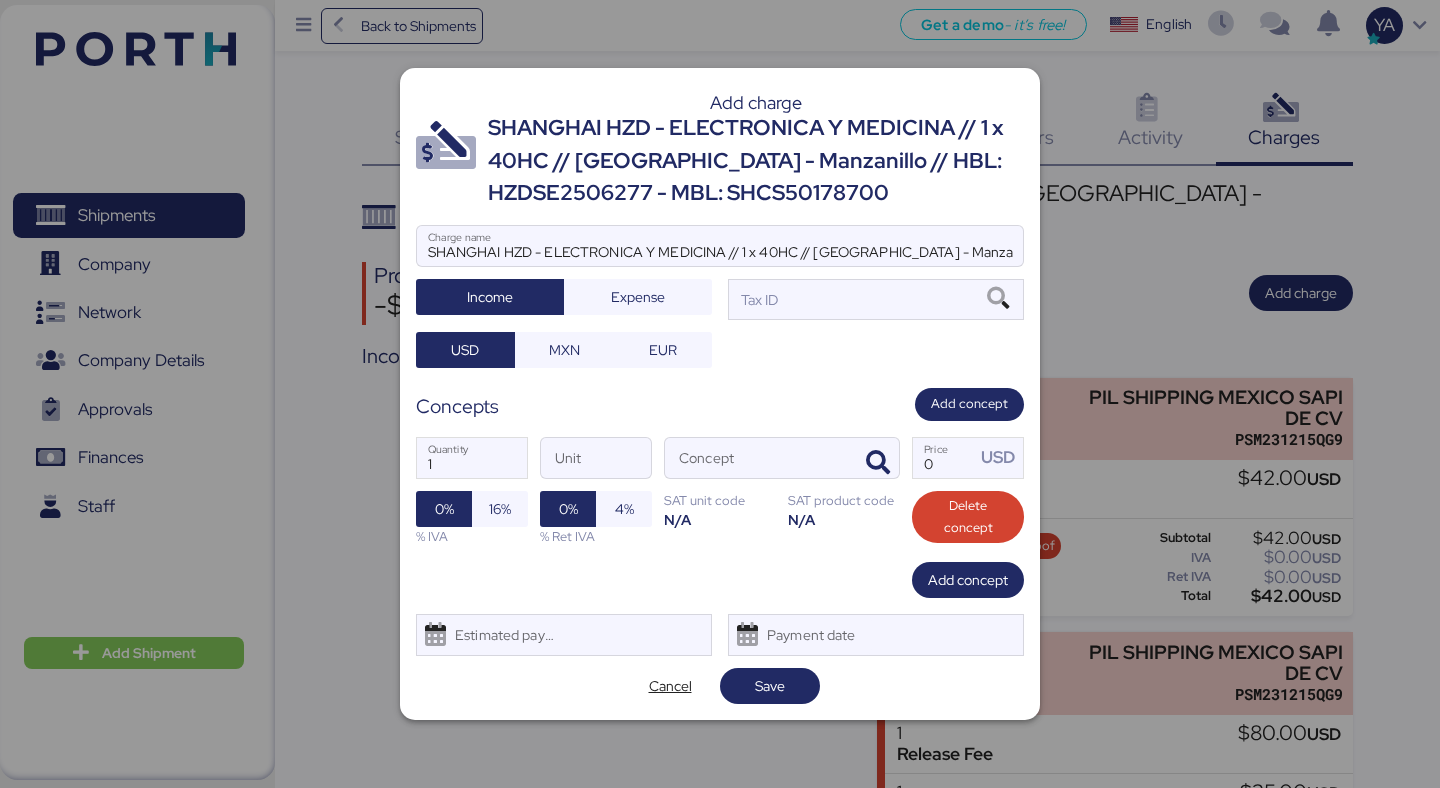 click on "SHANGHAI HZD - ELECTRONICA Y MEDICINA // 1 x 40HC // [GEOGRAPHIC_DATA] - Manzanillo // HBL: HZDSE2506277  - MBL: SHCS50178700" at bounding box center [756, 160] 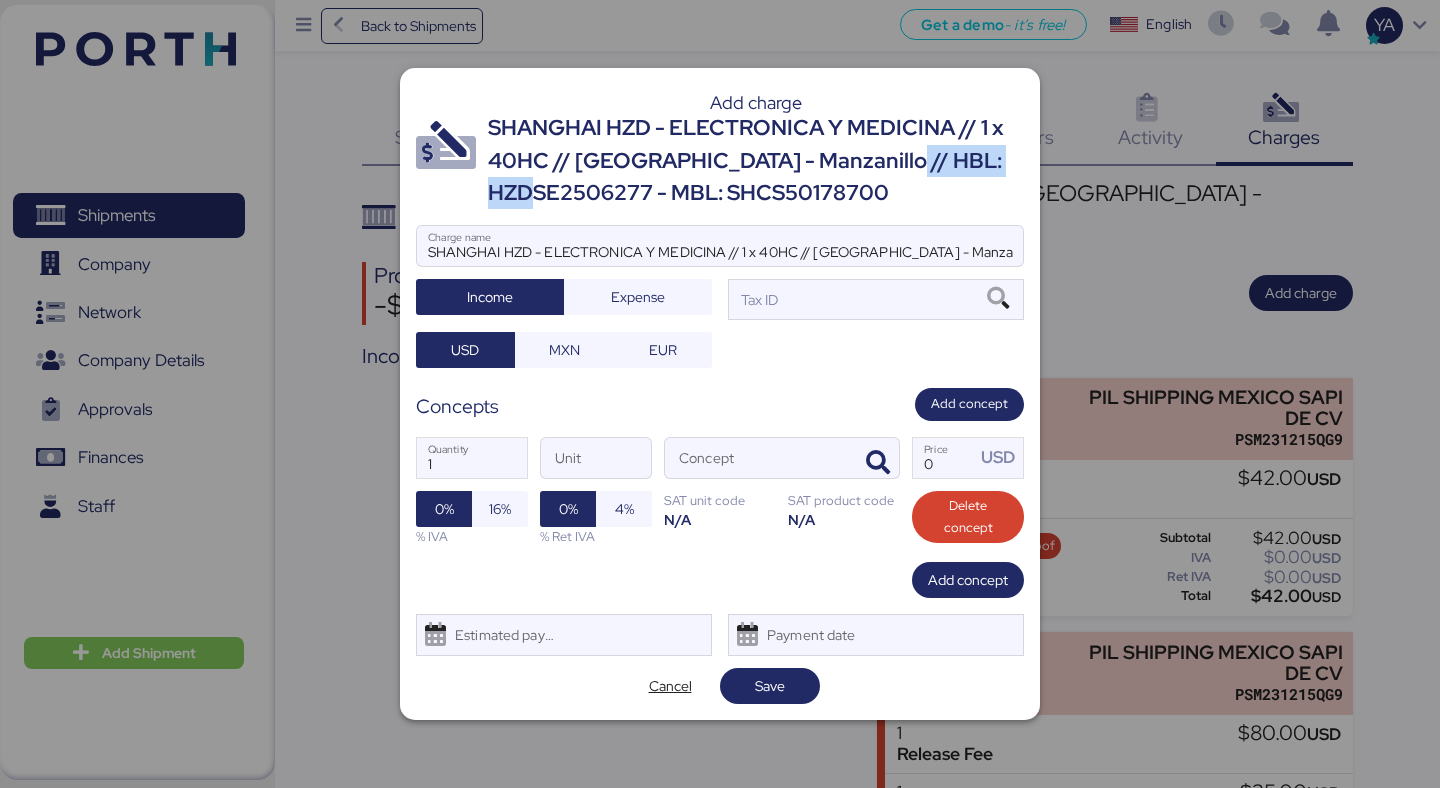 click on "SHANGHAI HZD - ELECTRONICA Y MEDICINA // 1 x 40HC // [GEOGRAPHIC_DATA] - Manzanillo // HBL: HZDSE2506277  - MBL: SHCS50178700" at bounding box center (756, 160) 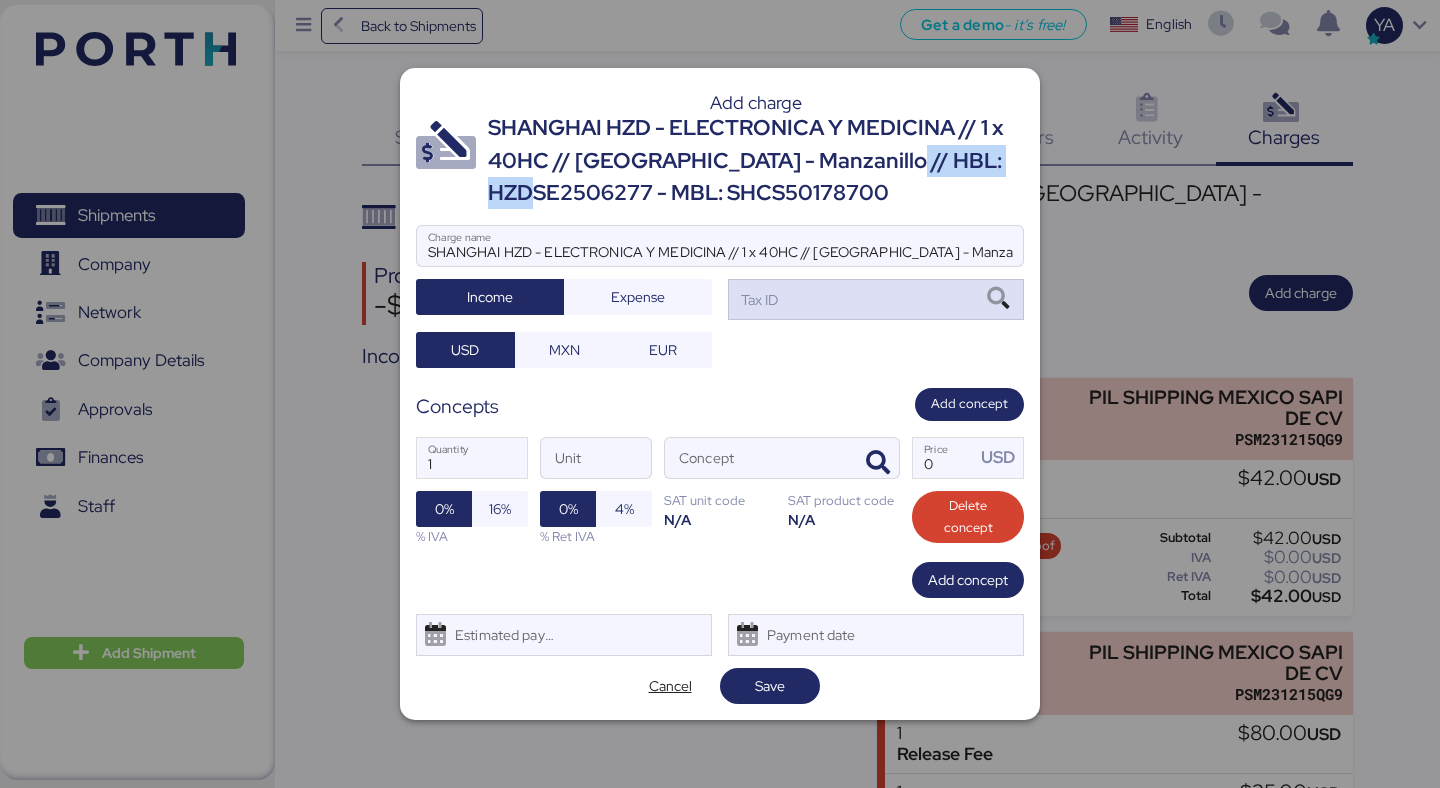 click at bounding box center (998, 299) 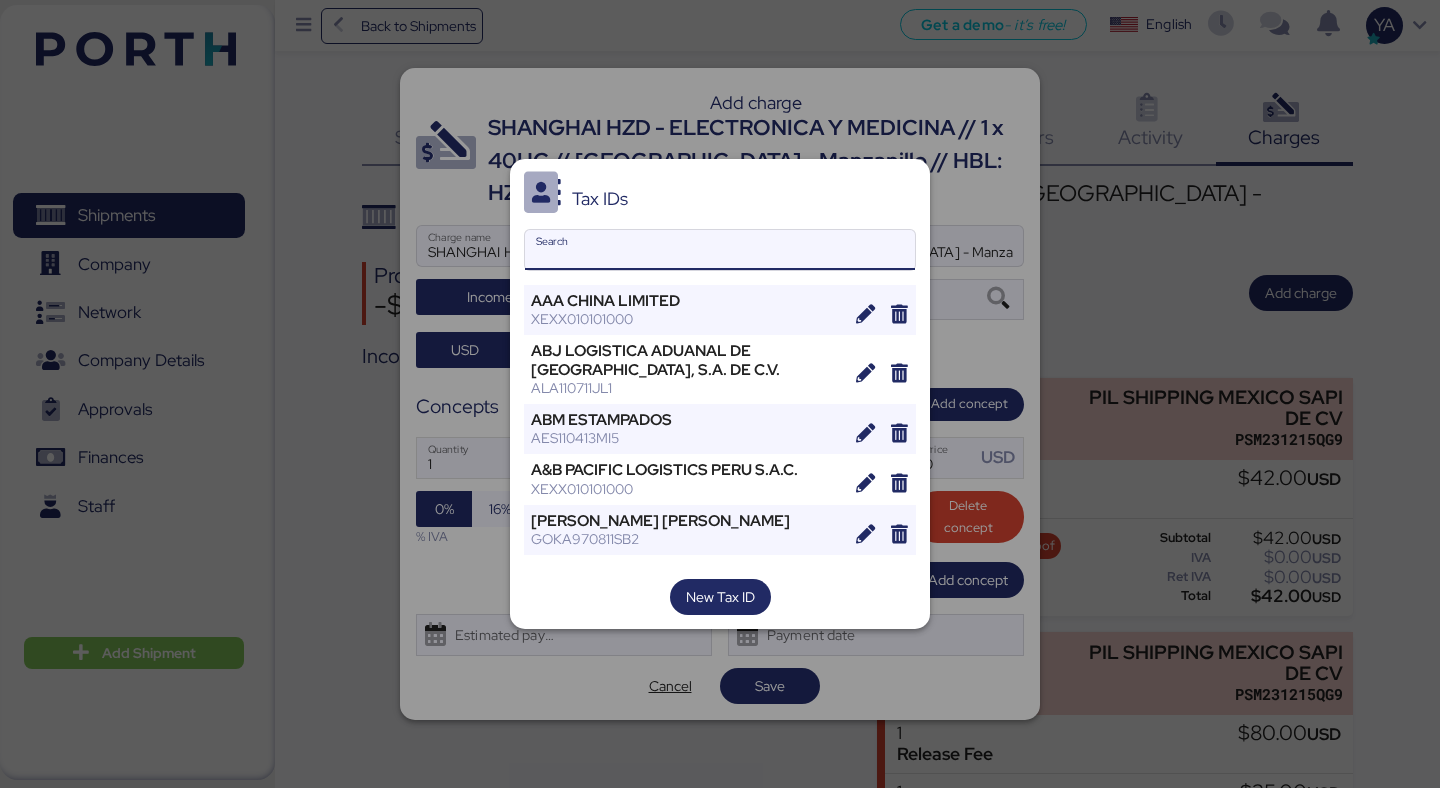 paste on "SHANGHAI HZD INTERNATIONAL LOGISTICS CO.,LTD." 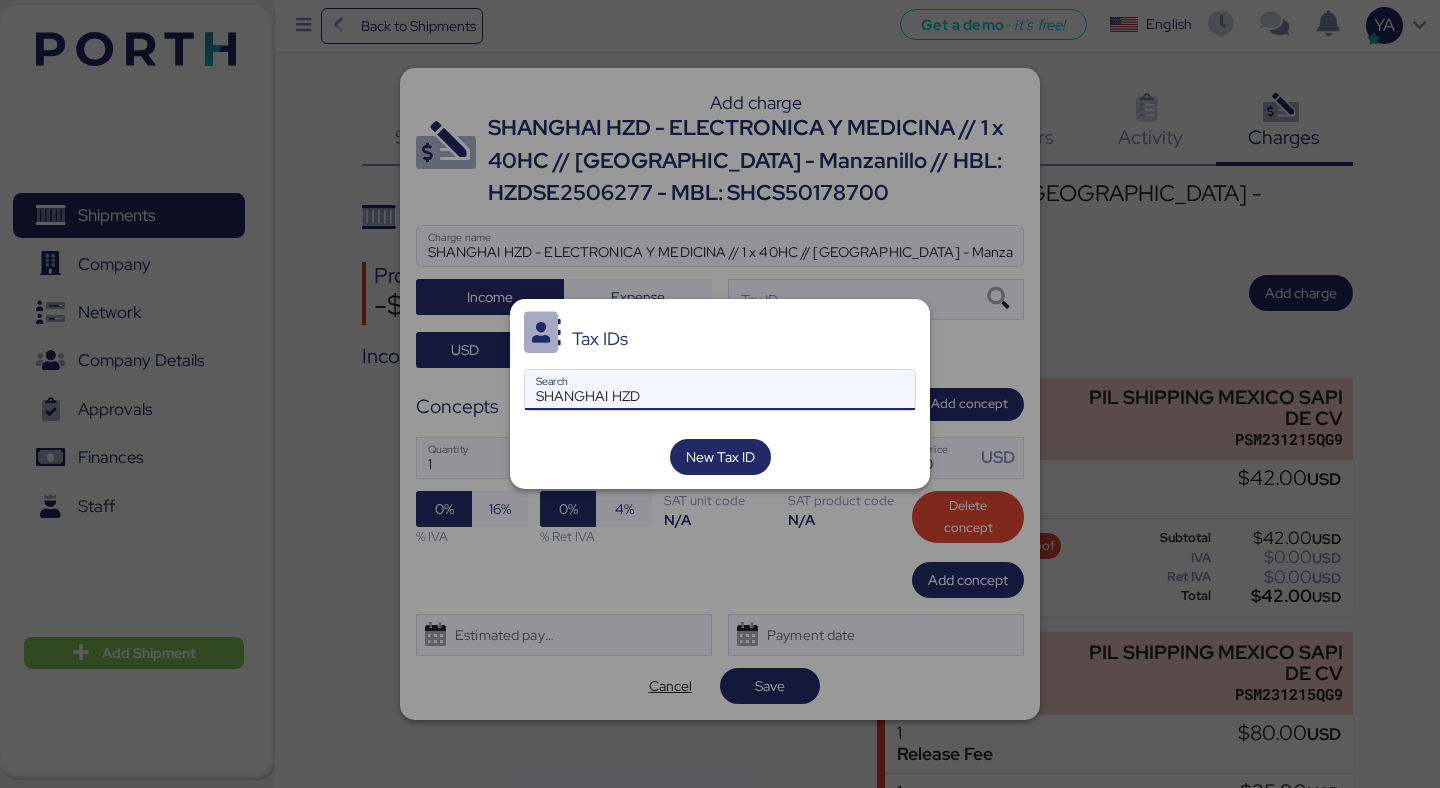 type on "SHANGHAI HZD" 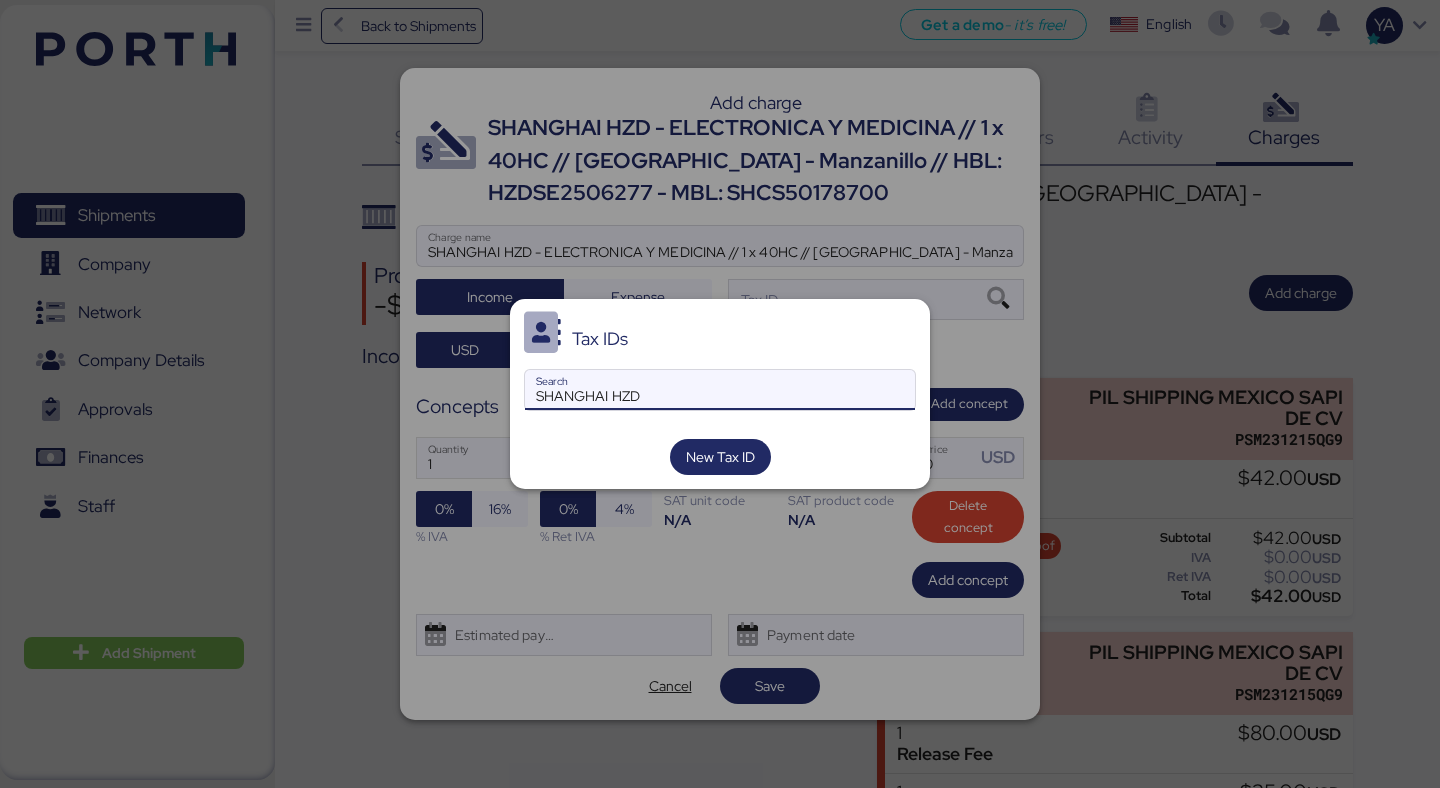 click on "SHANGHAI HZD" at bounding box center [720, 390] 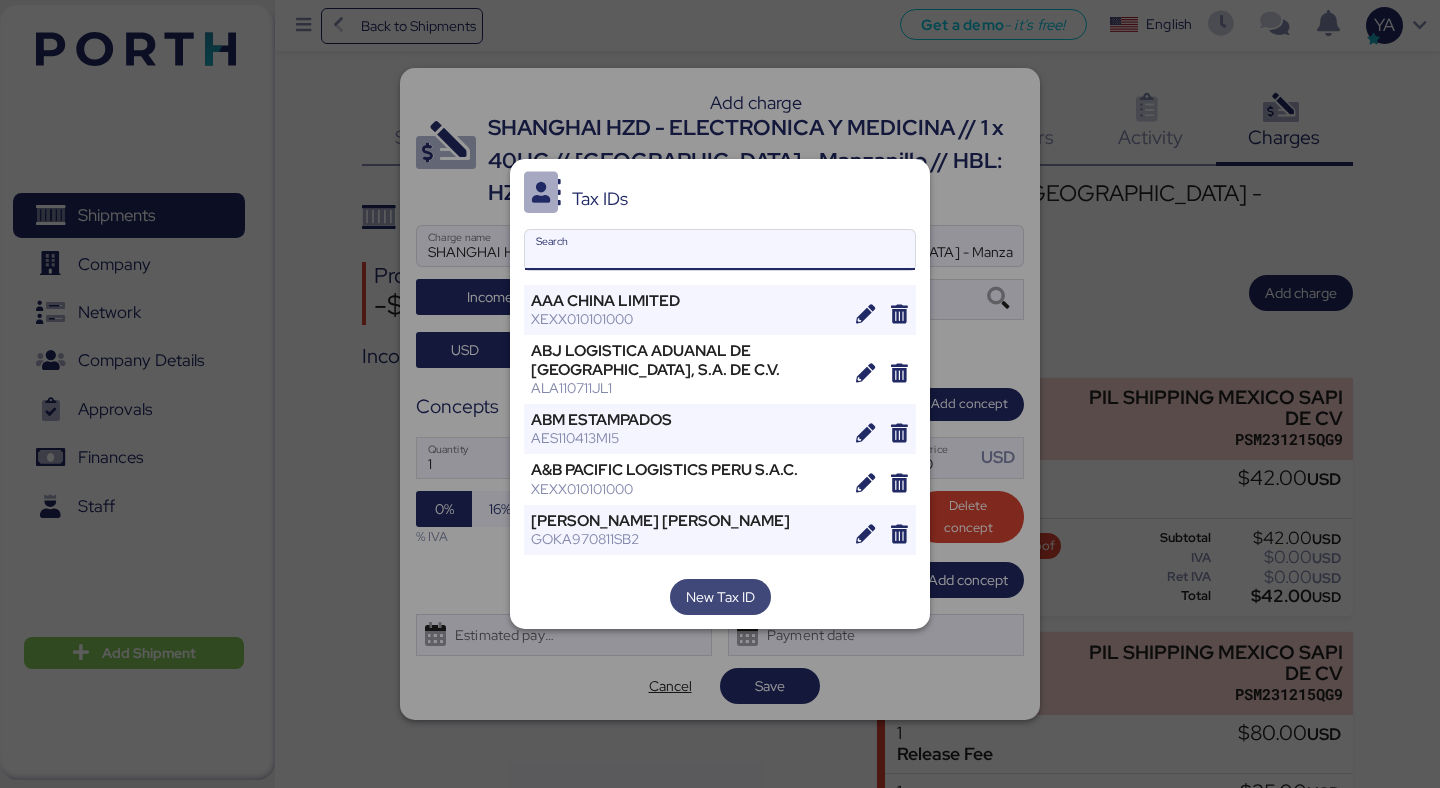 click on "New Tax ID" at bounding box center [720, 597] 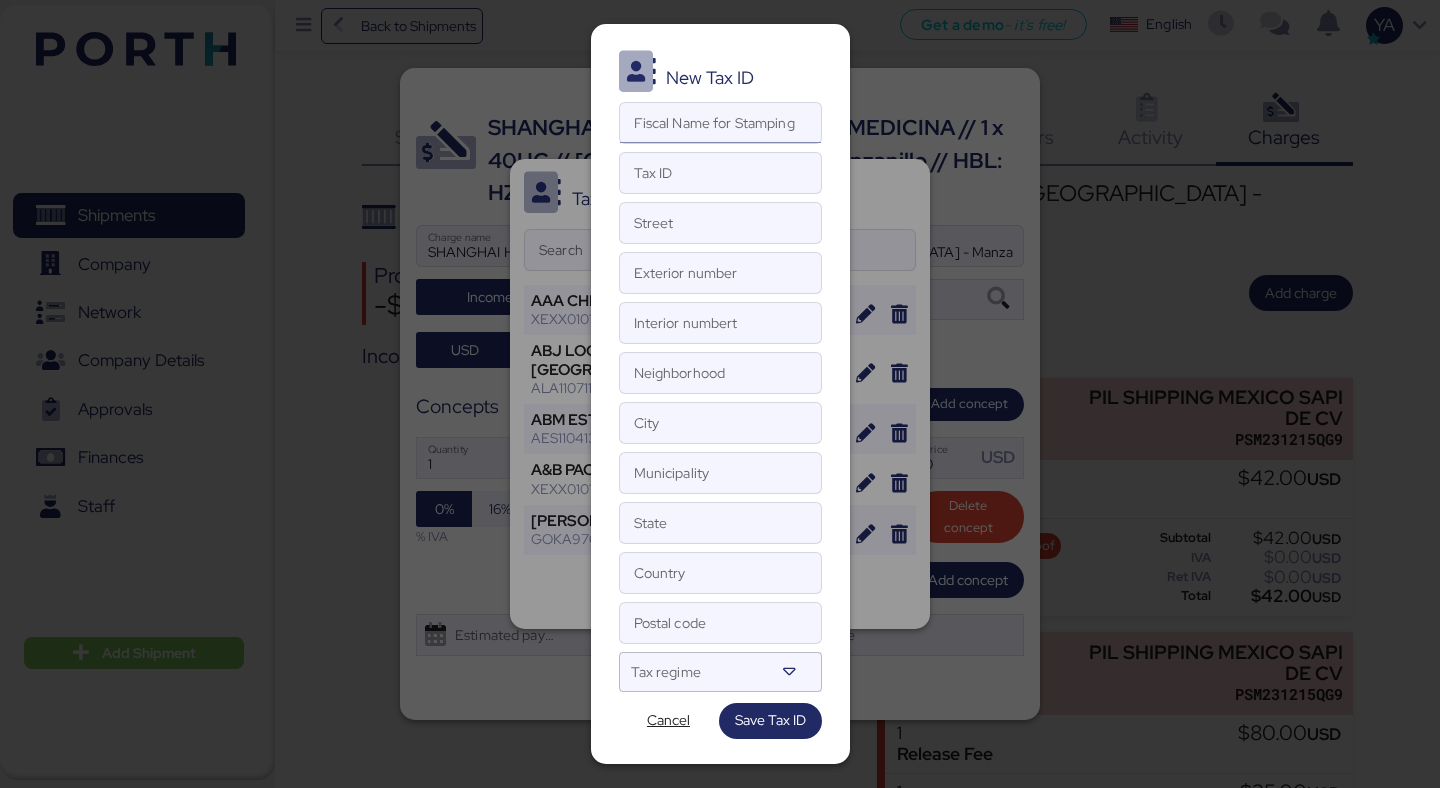 click on "Fiscal Name for Stamping" at bounding box center (720, 123) 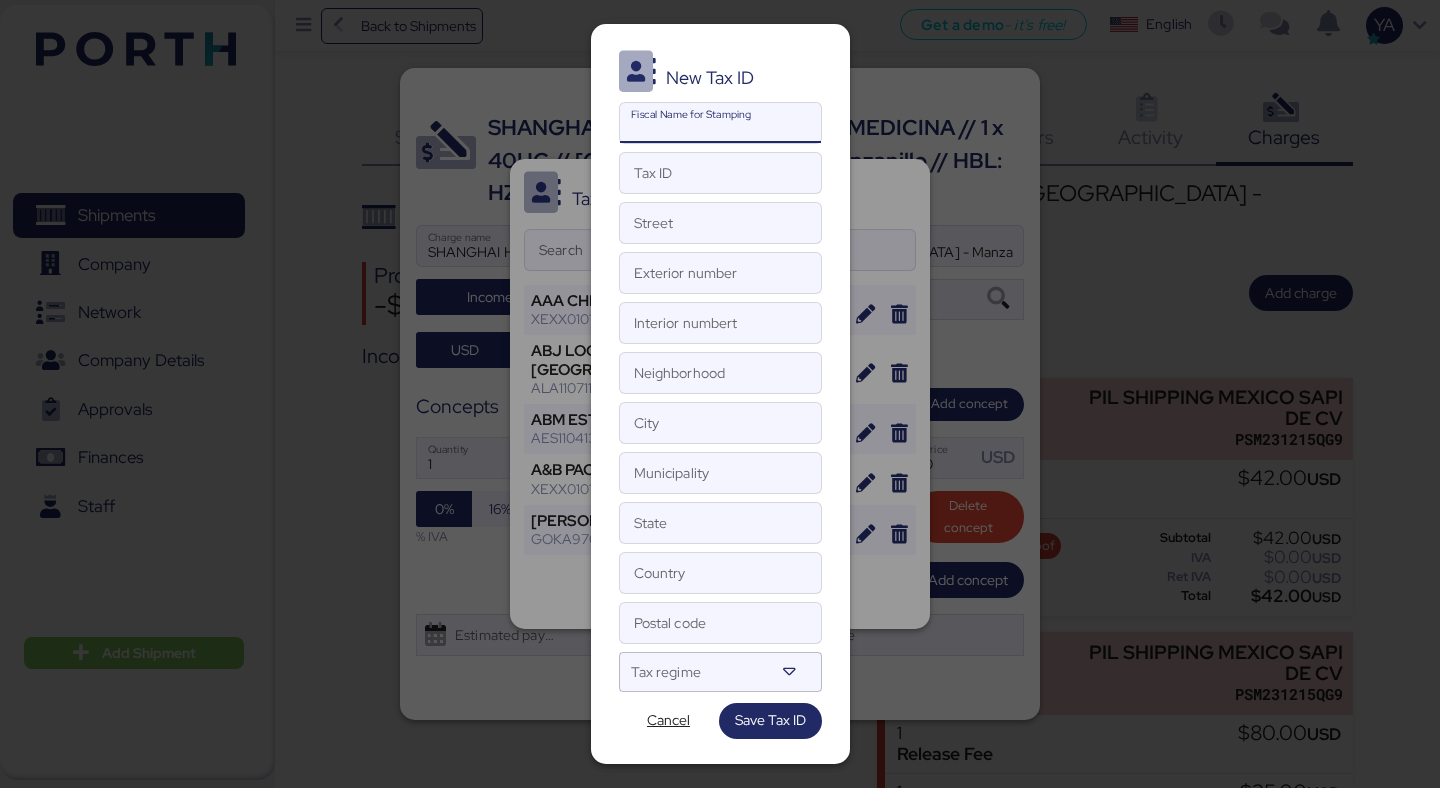 paste on "SHANGHAI HZD INTERNATIONAL LOGISTICS CO.,LTD." 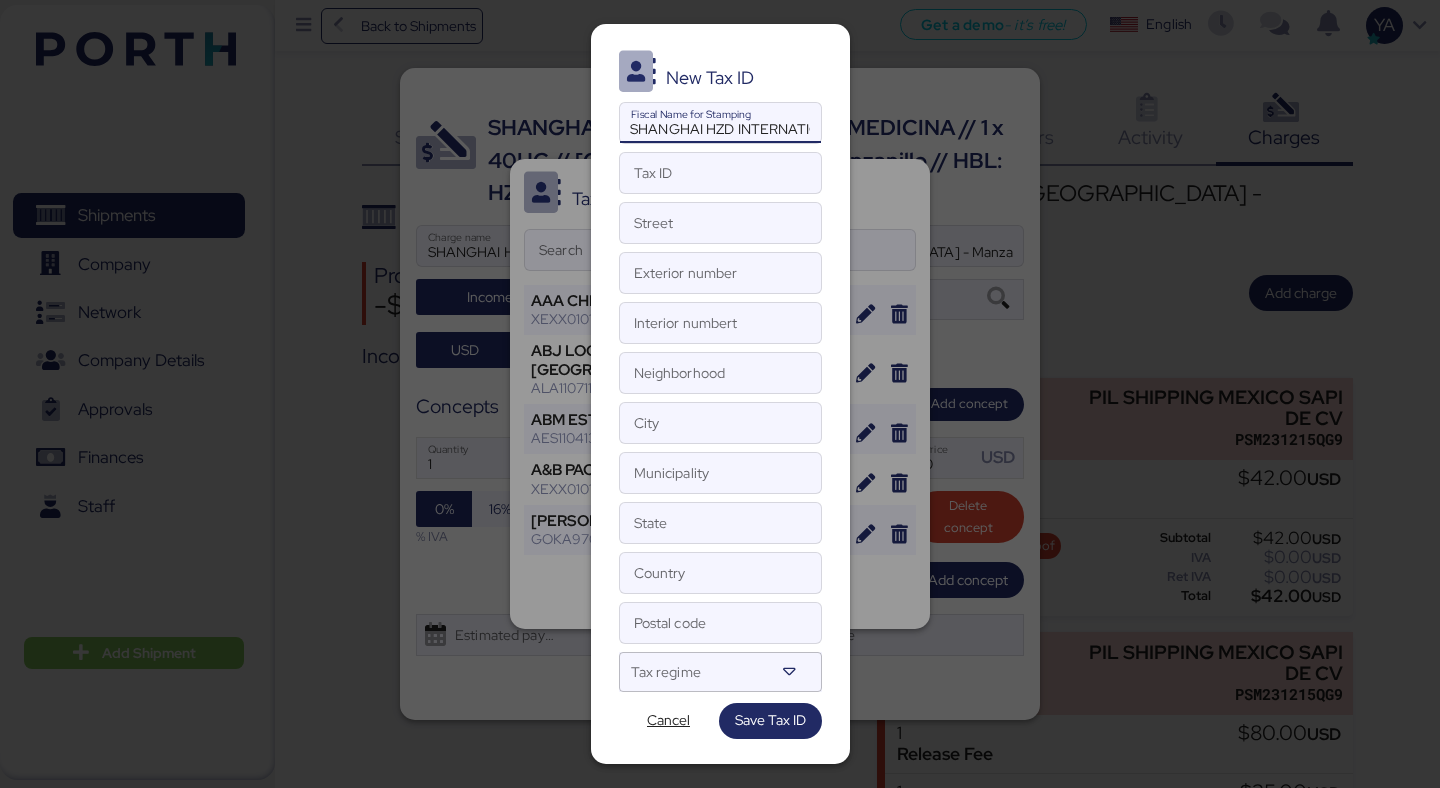 scroll, scrollTop: 0, scrollLeft: 178, axis: horizontal 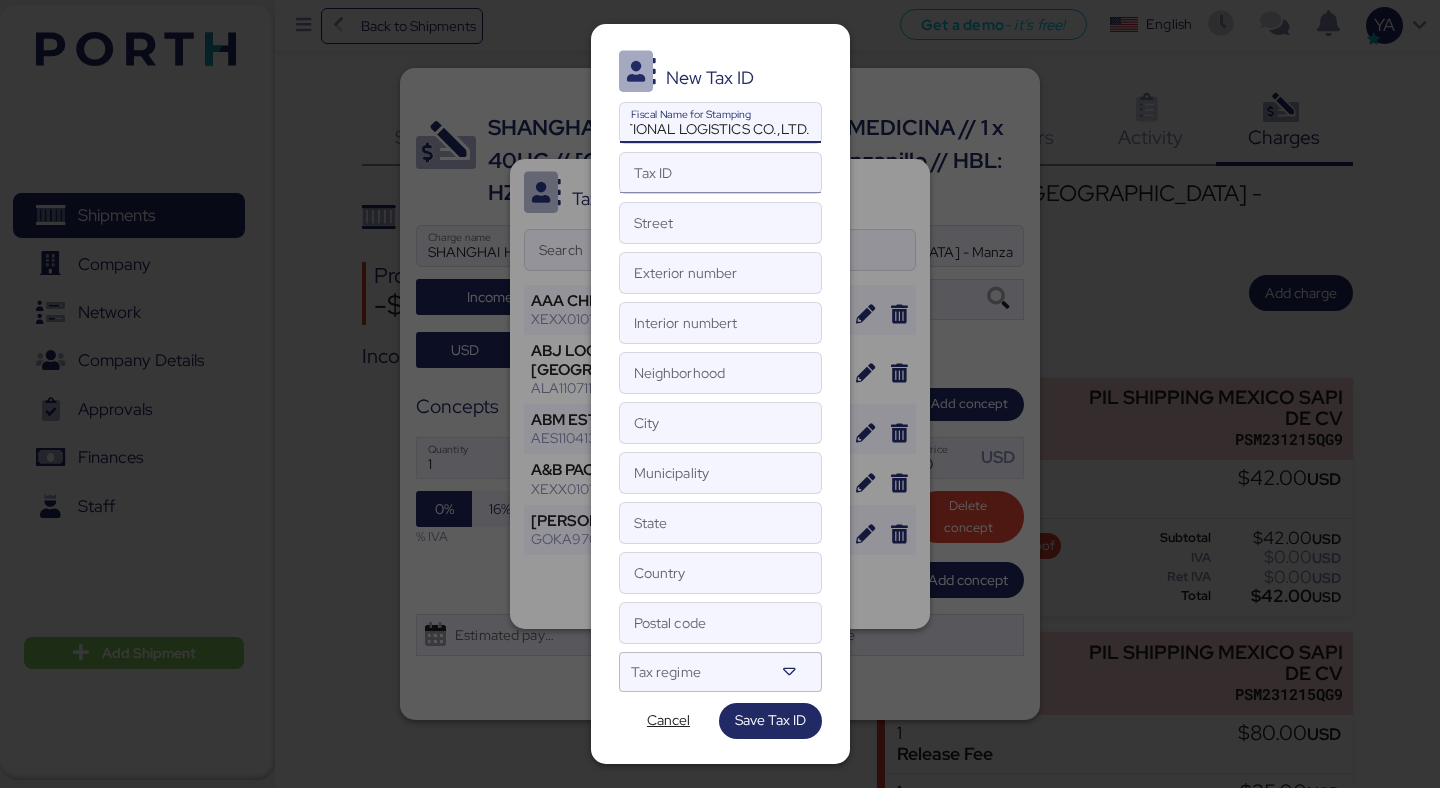 type on "SHANGHAI HZD INTERNATIONAL LOGISTICS CO.,LTD." 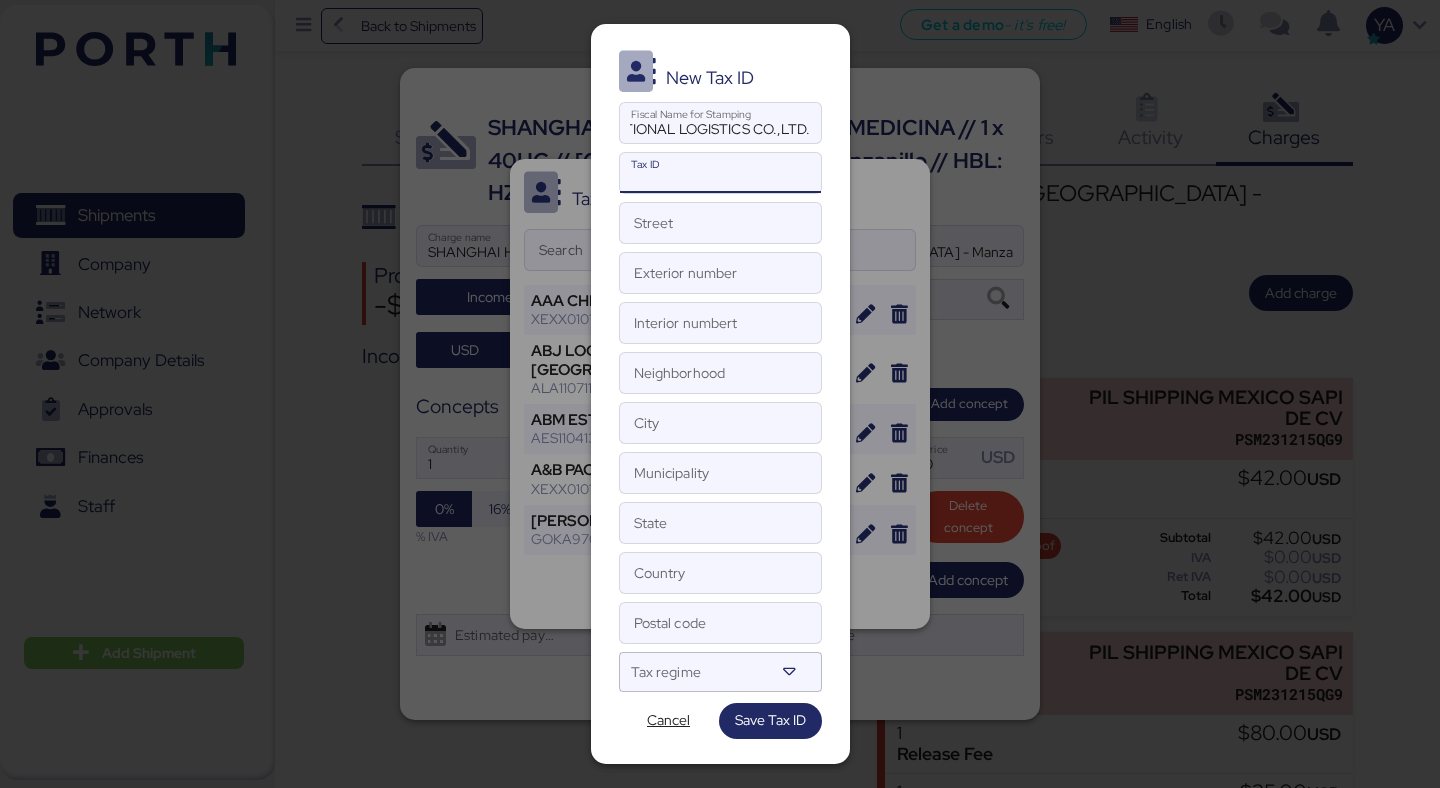 click on "Tax ID" at bounding box center (720, 173) 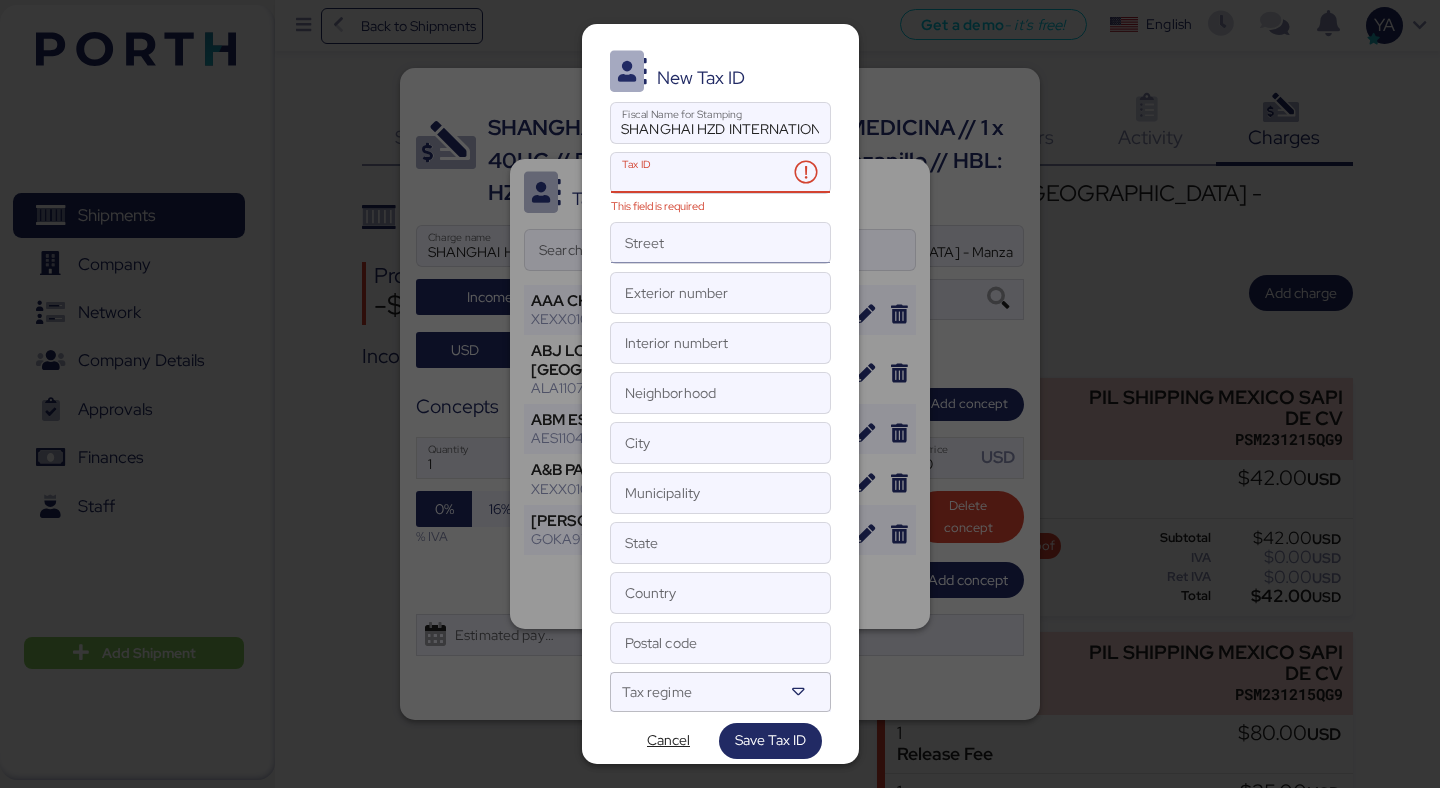 paste on "XEXX010101000" 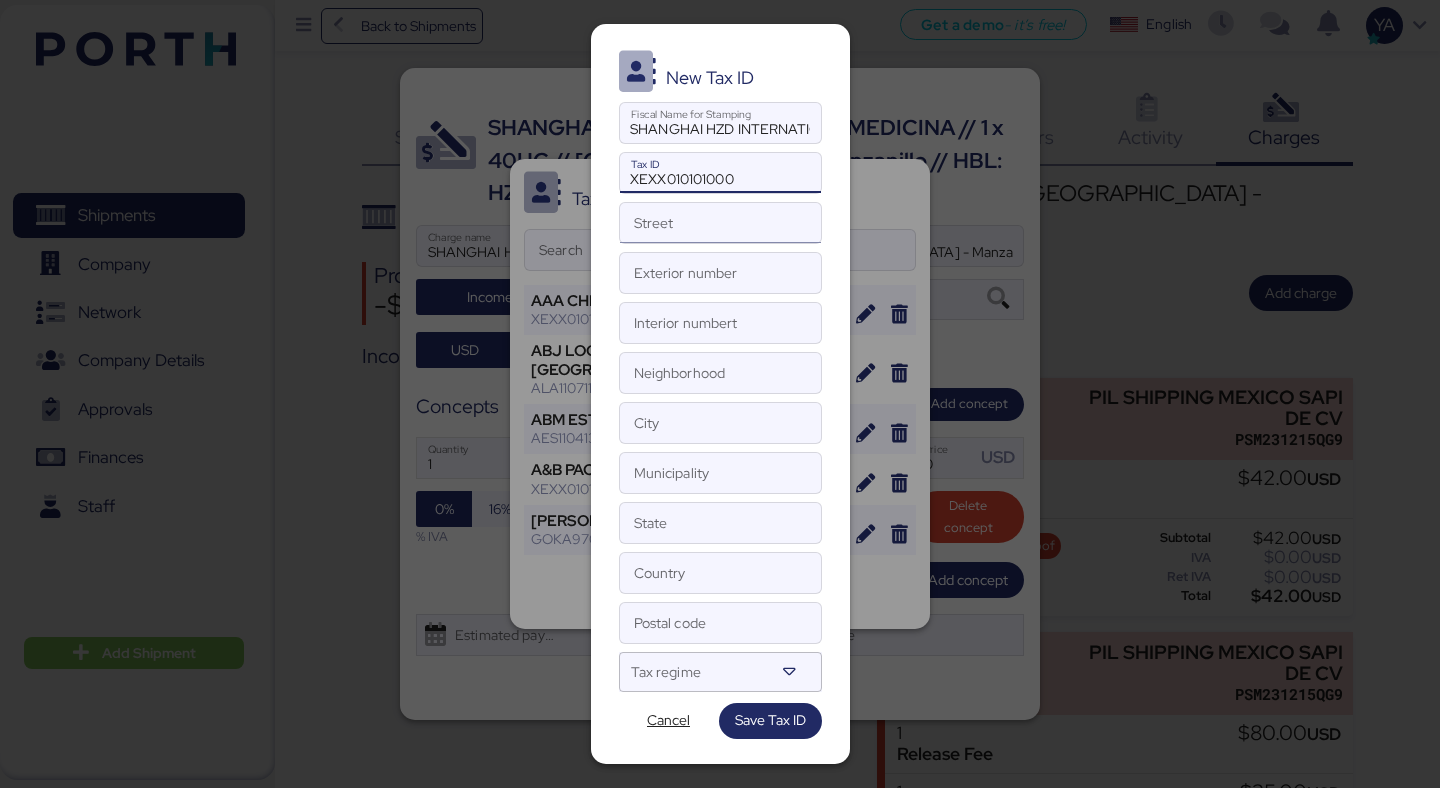 type on "XEXX010101000" 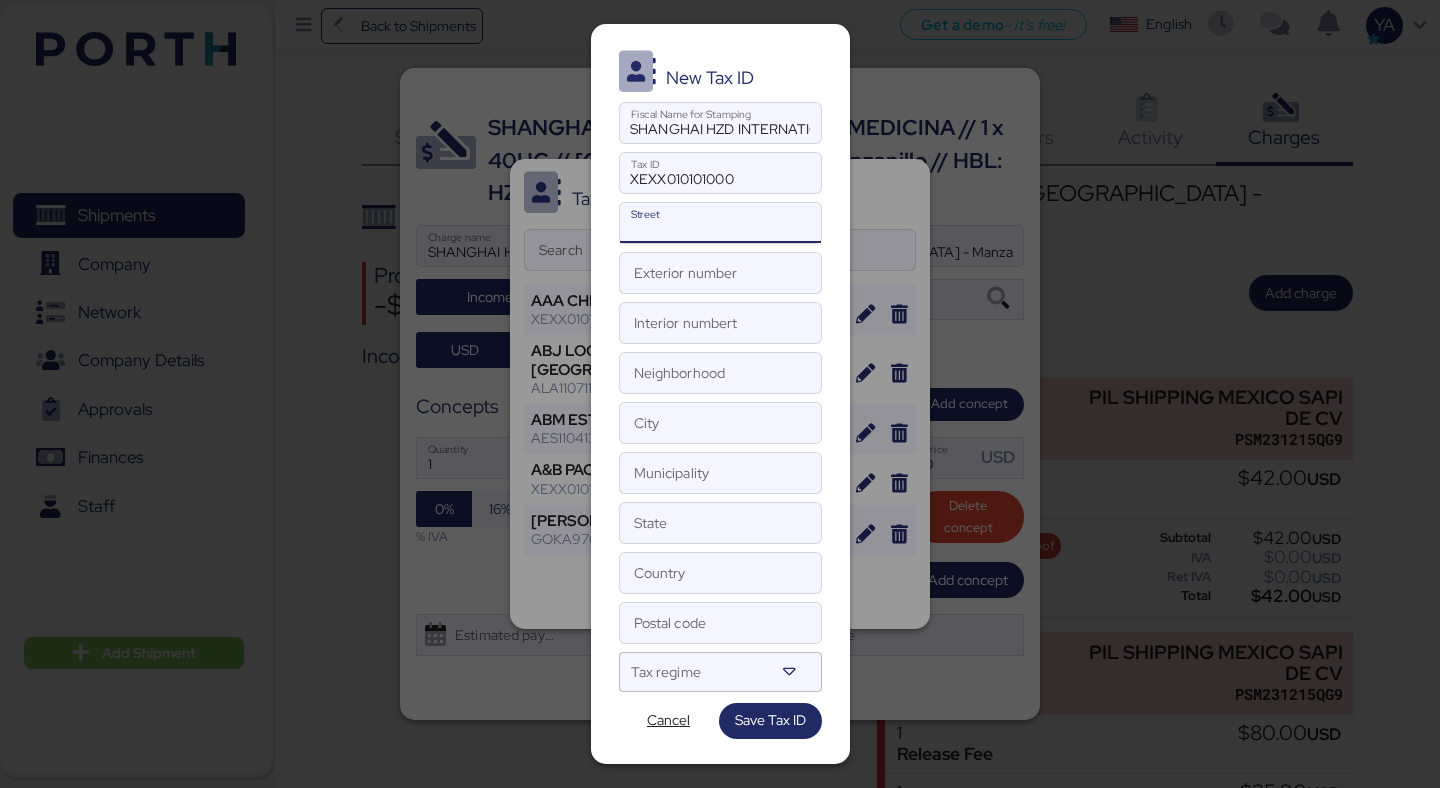 paste on "[PERSON_NAME][GEOGRAPHIC_DATA]" 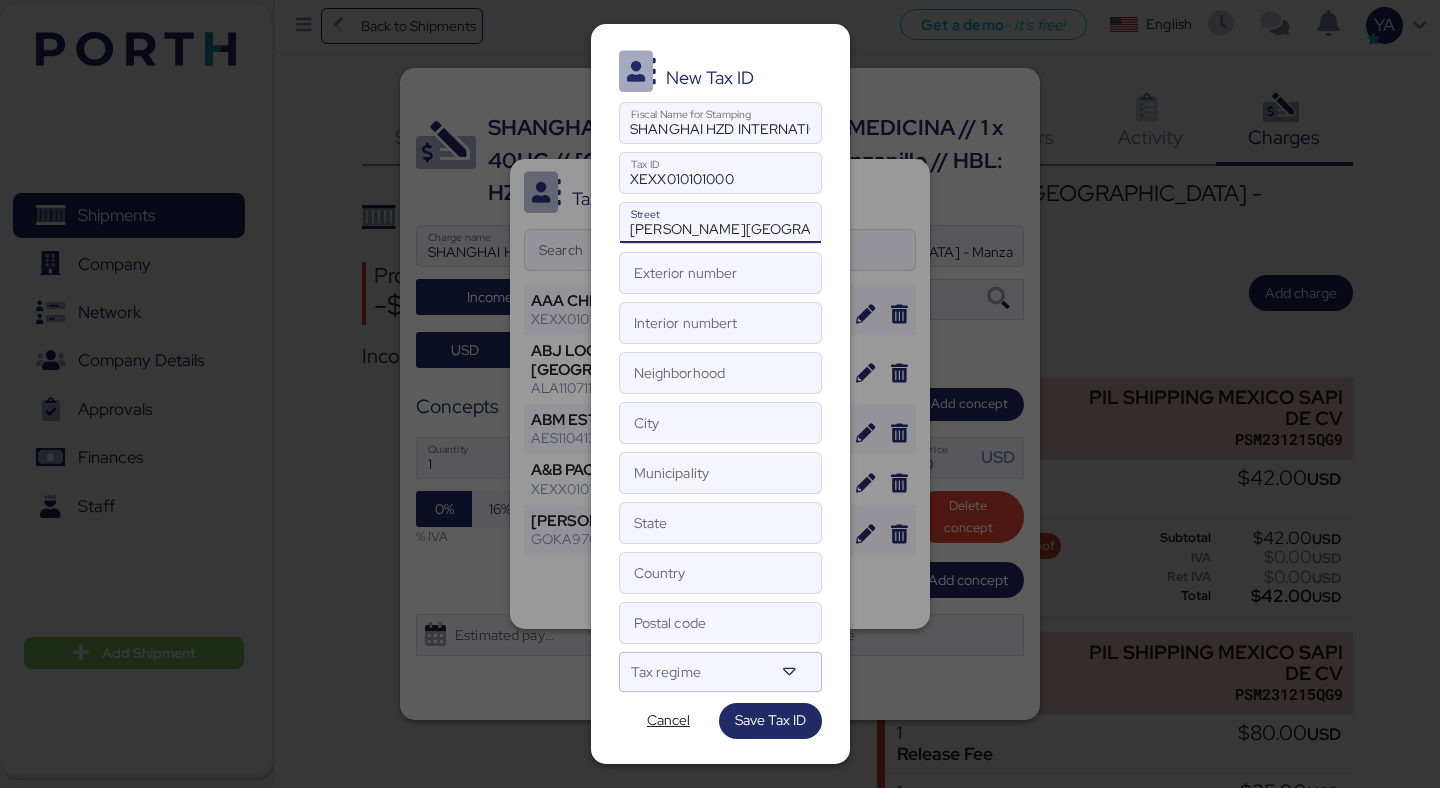 type on "[PERSON_NAME][GEOGRAPHIC_DATA]" 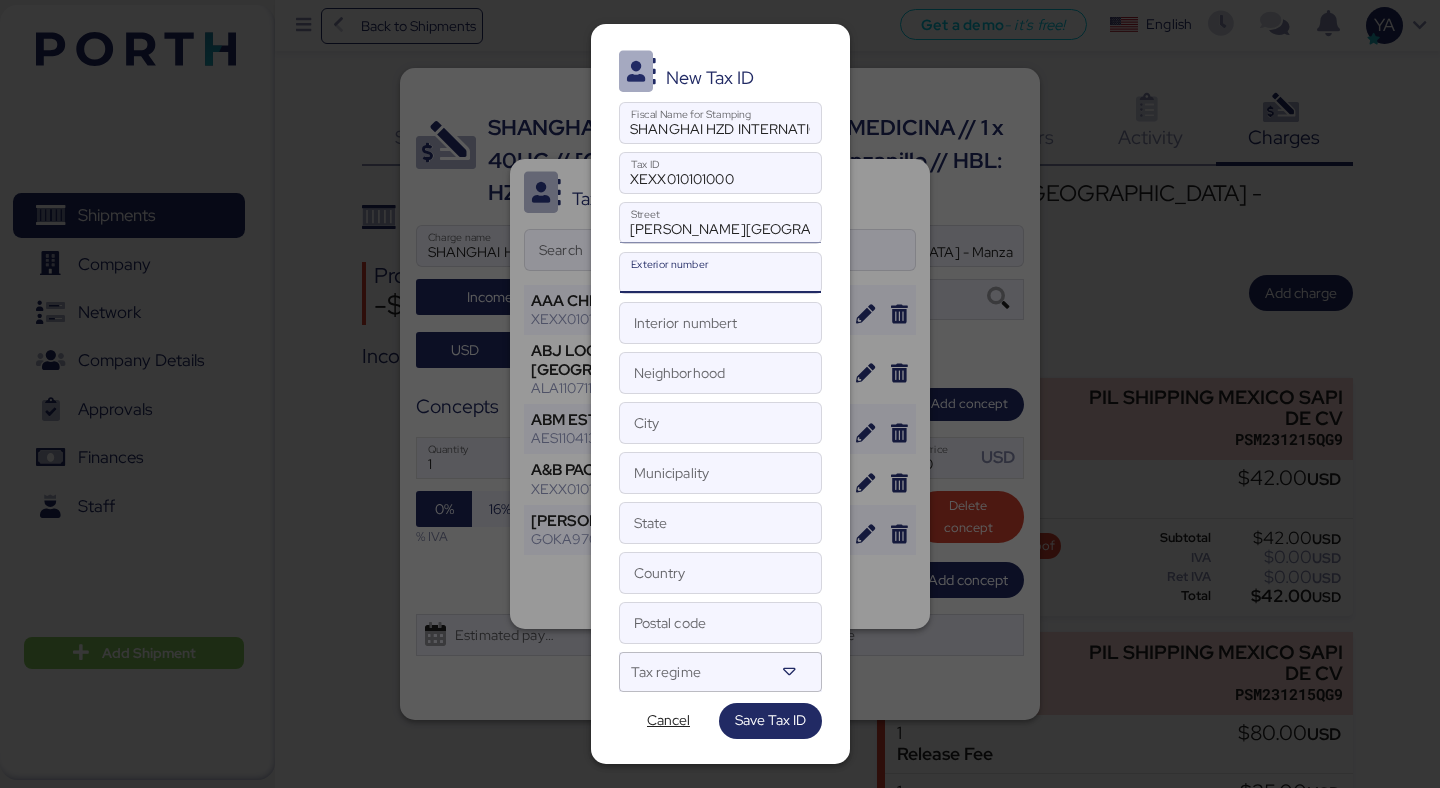 paste on "No. 99" 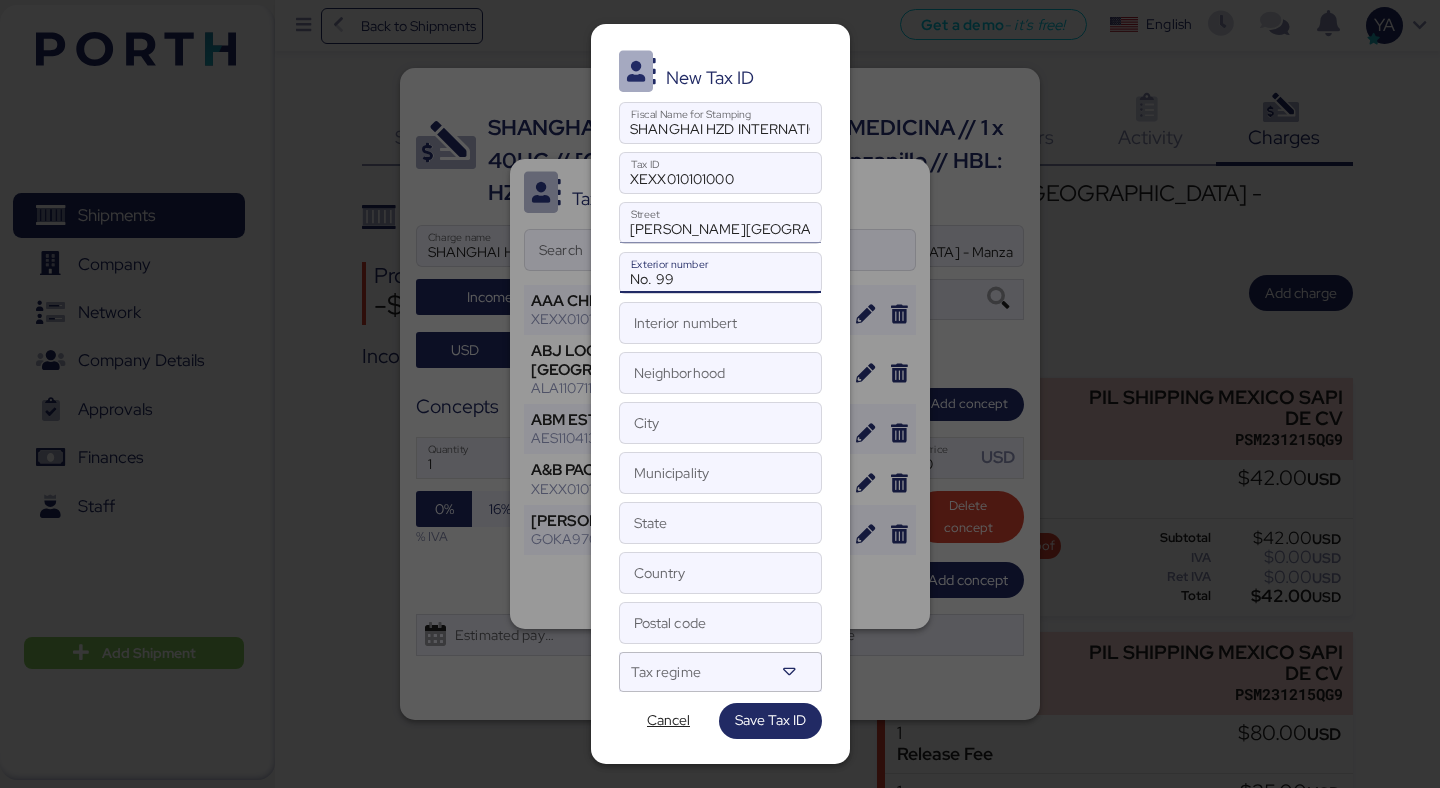type on "No. 99" 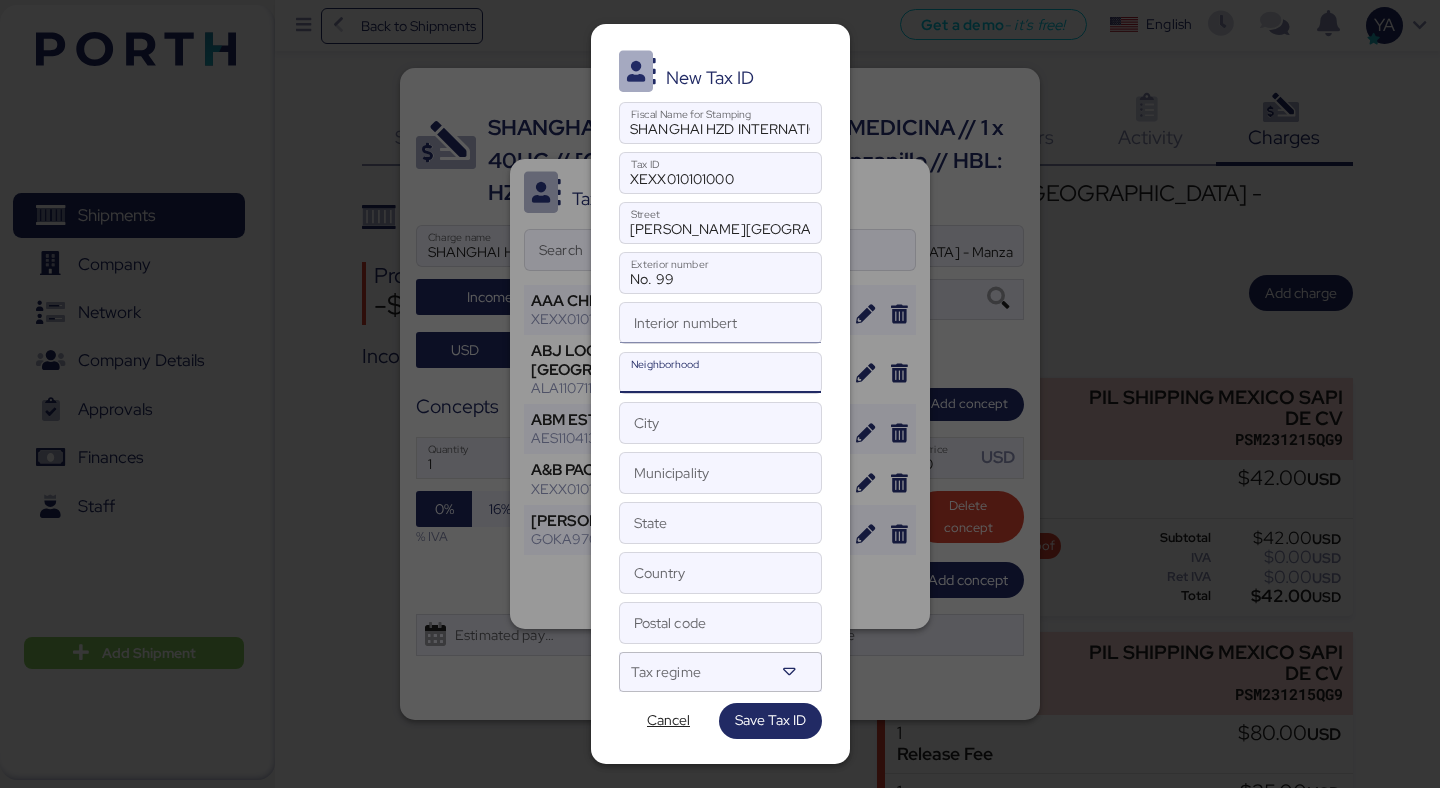 click on "Interior numbert" at bounding box center (720, 323) 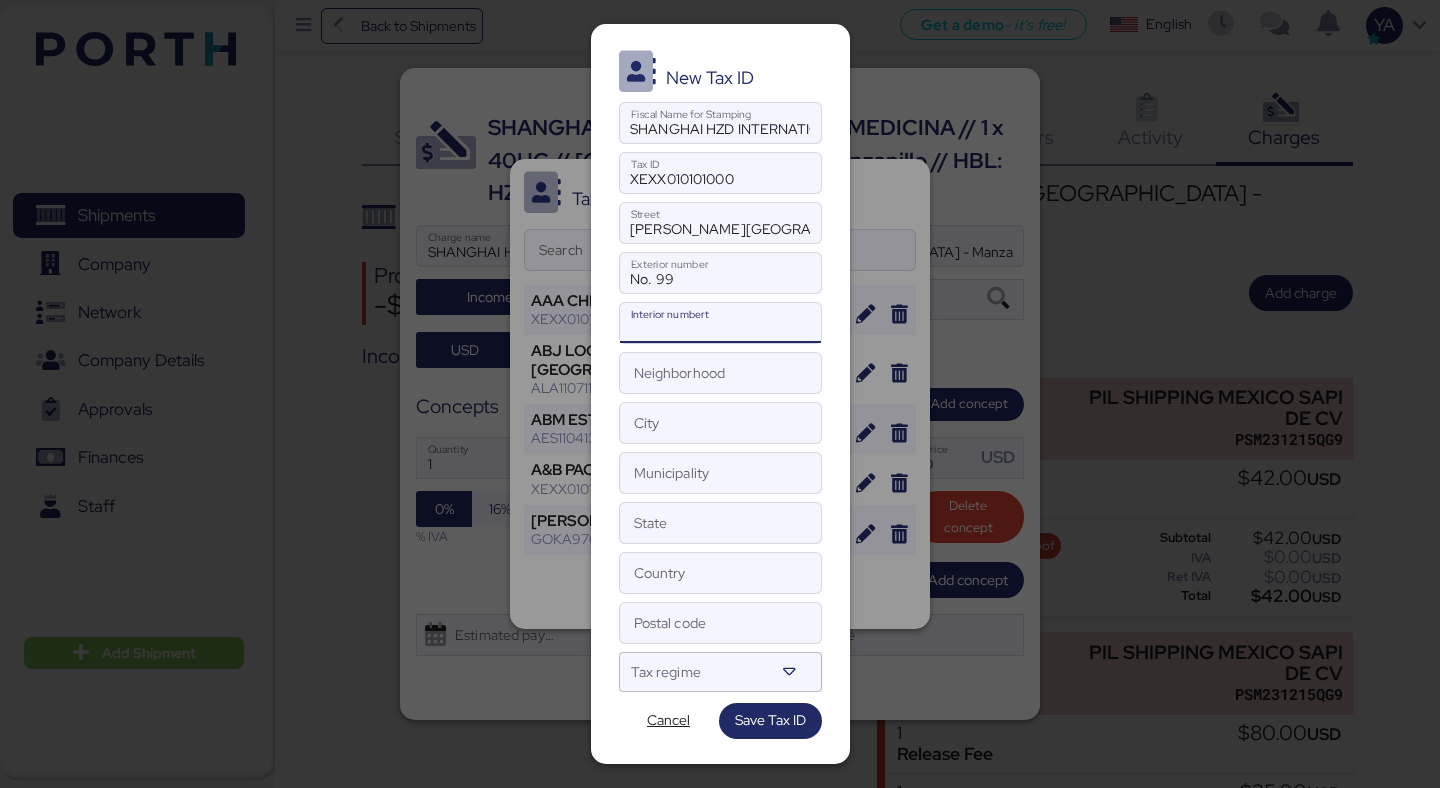 paste on "RM 1707" 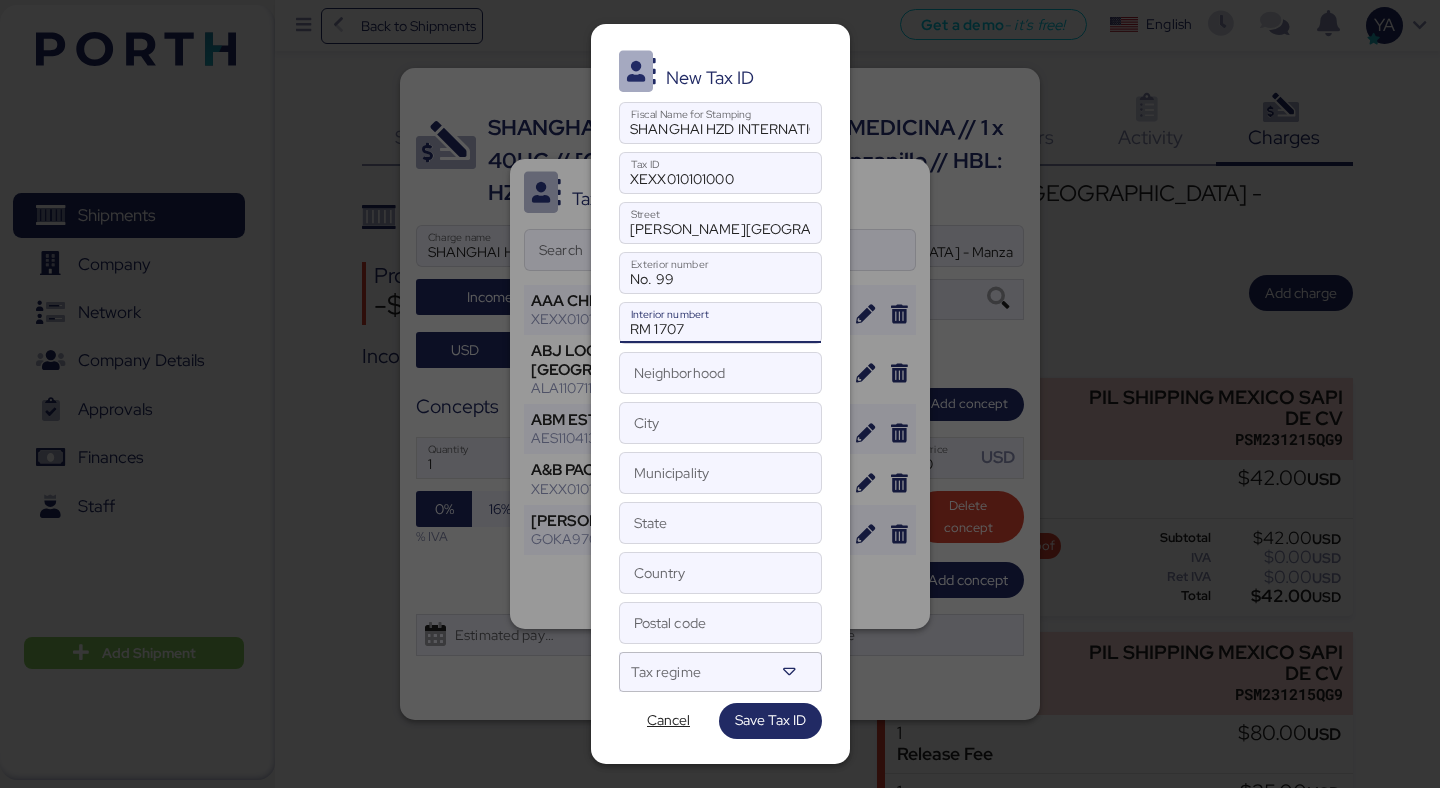 type on "RM 1707" 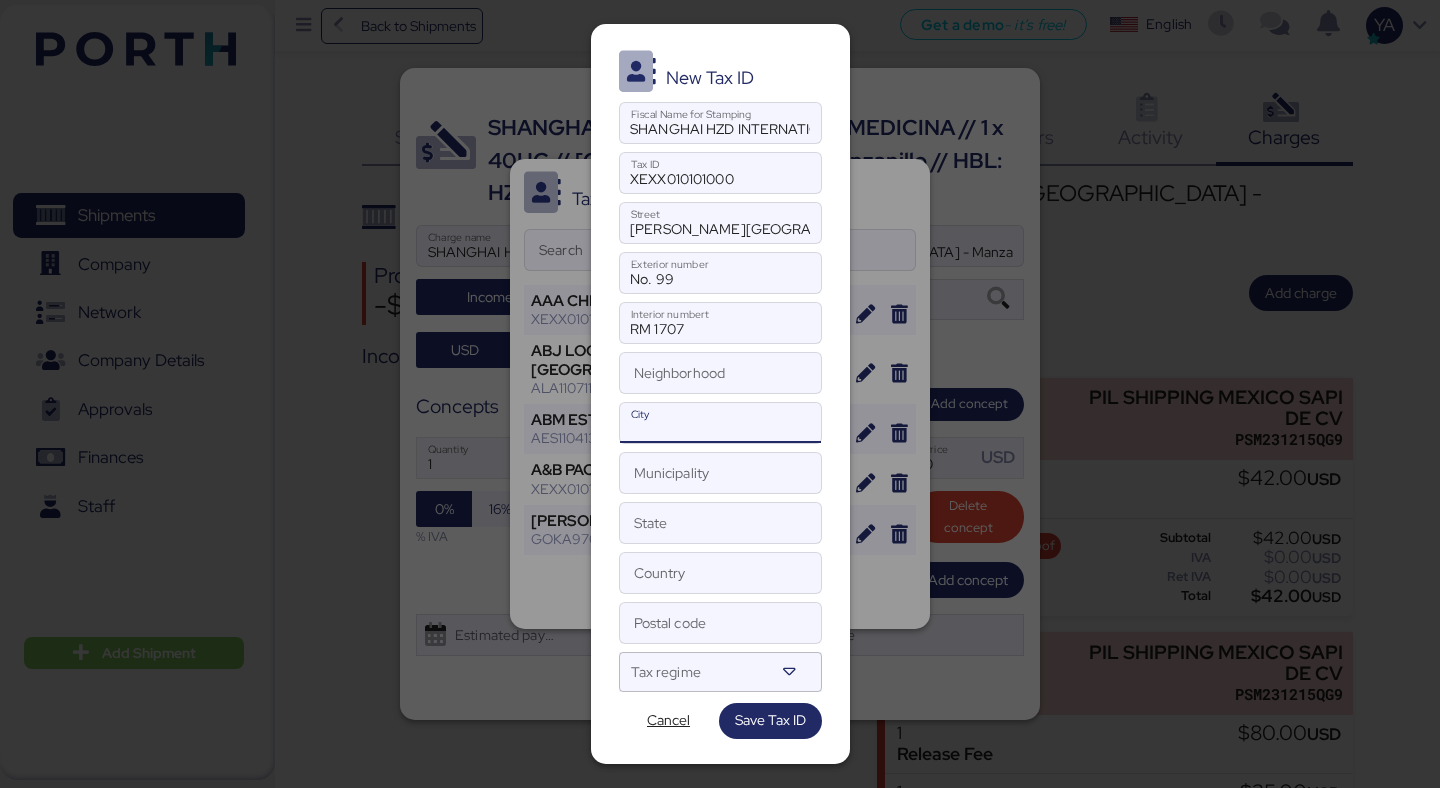 click on "City" at bounding box center (720, 423) 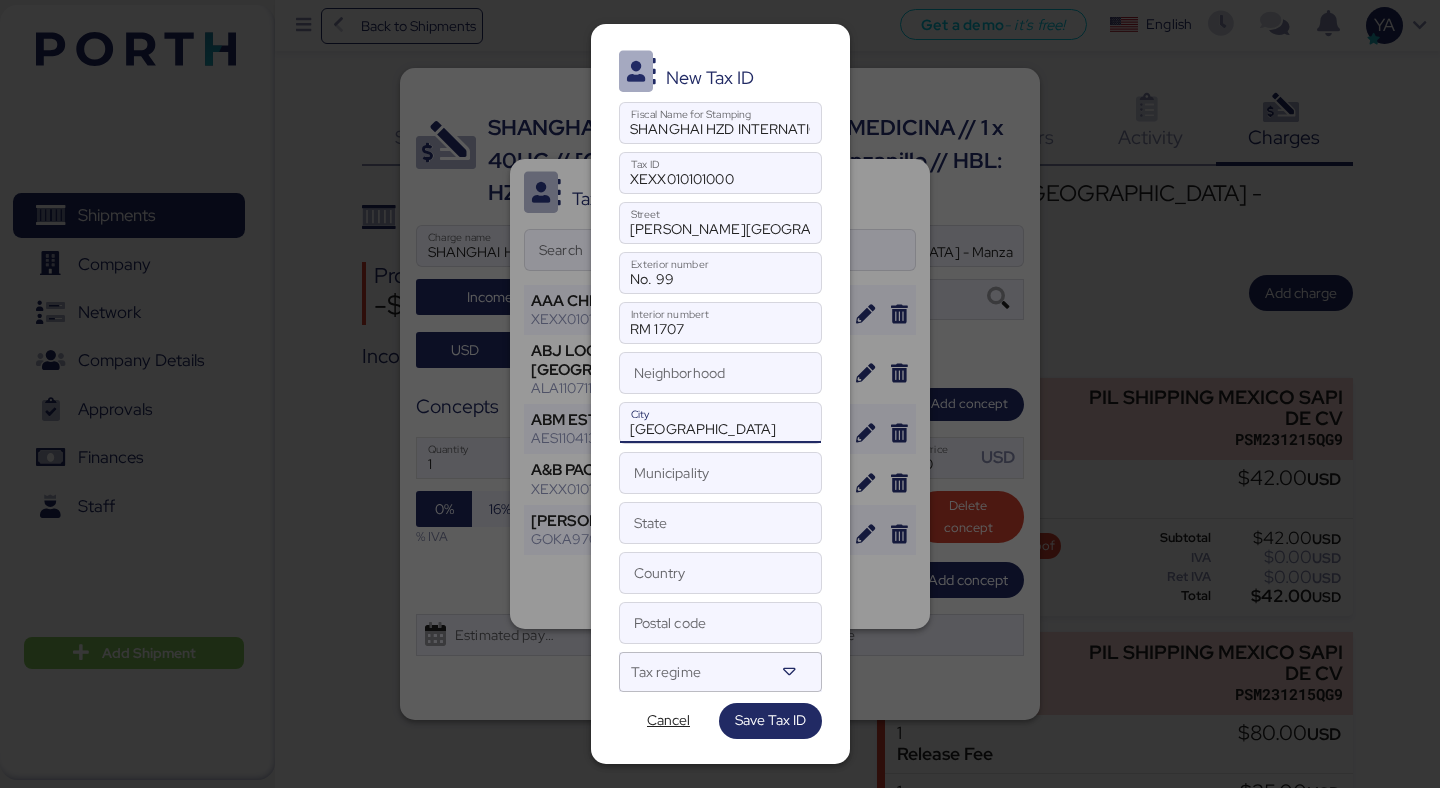 type on "[GEOGRAPHIC_DATA]" 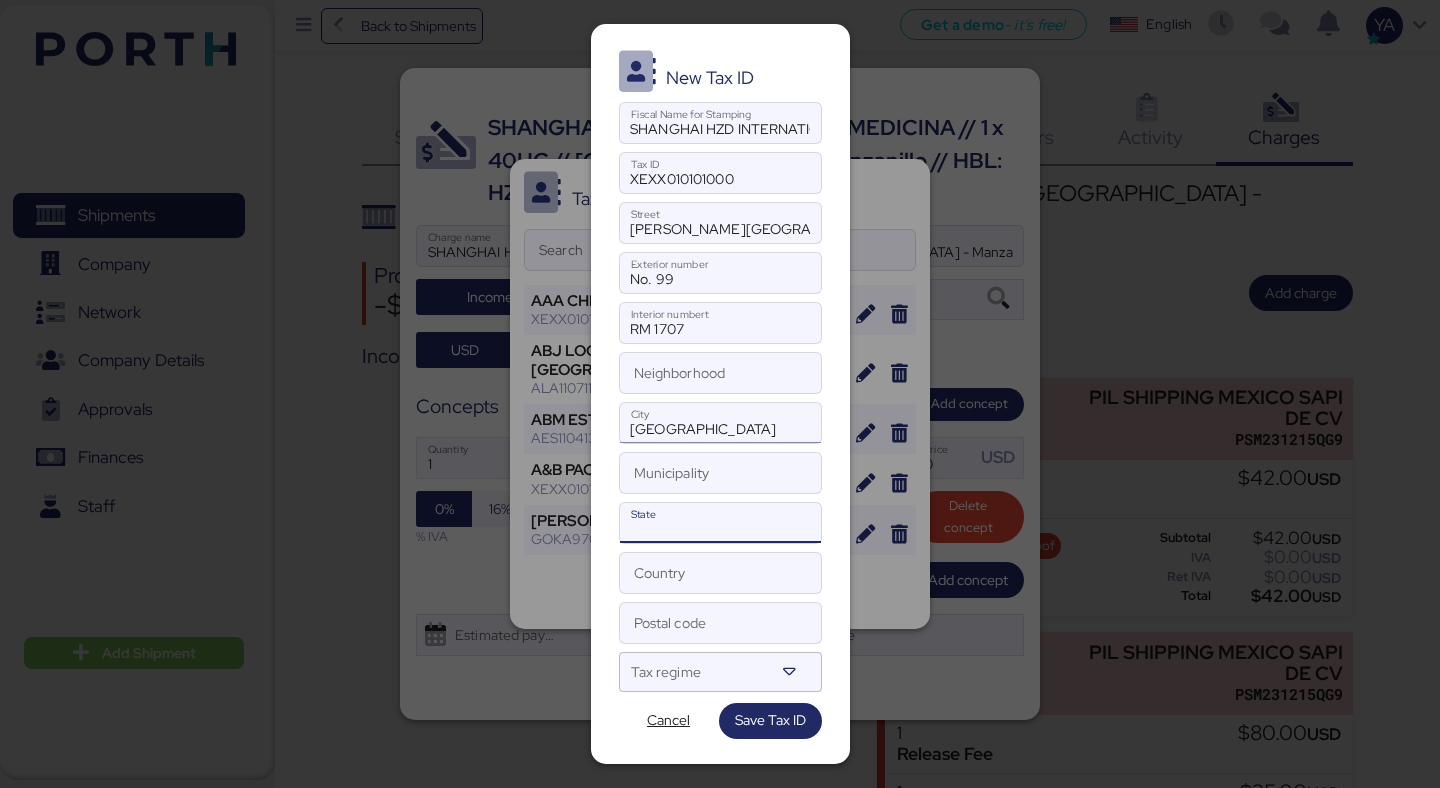 paste on "[GEOGRAPHIC_DATA]" 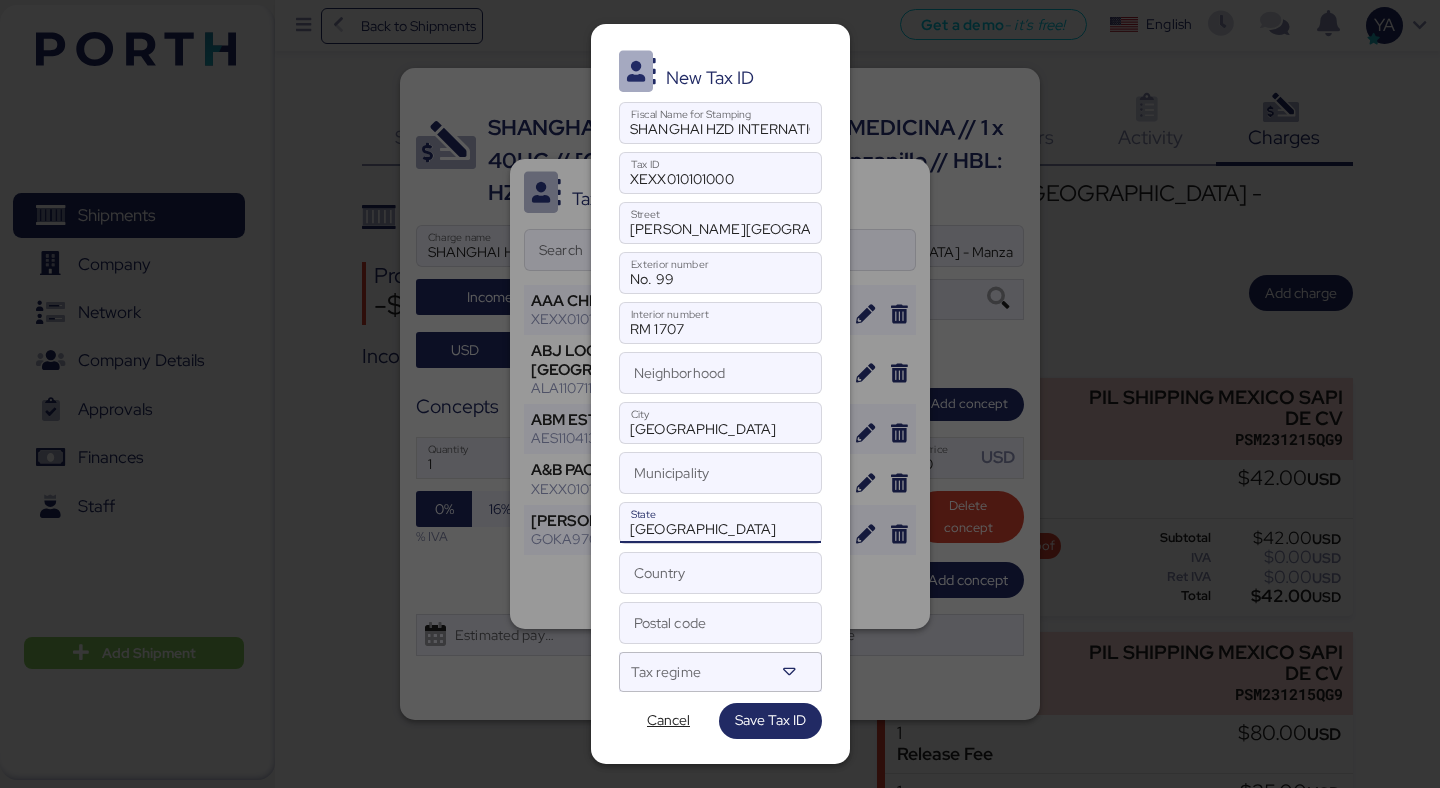 type on "[GEOGRAPHIC_DATA]" 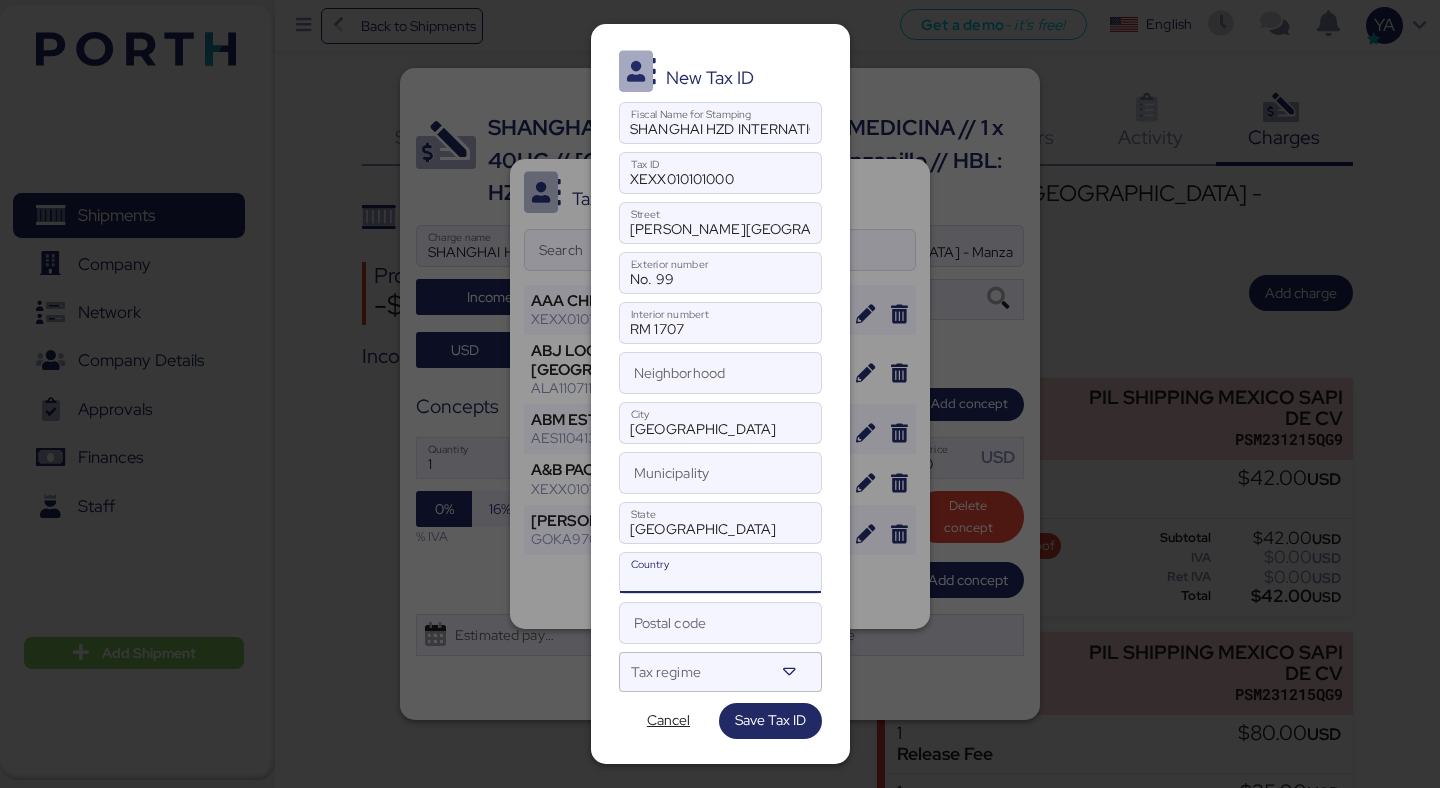 paste on "[GEOGRAPHIC_DATA]" 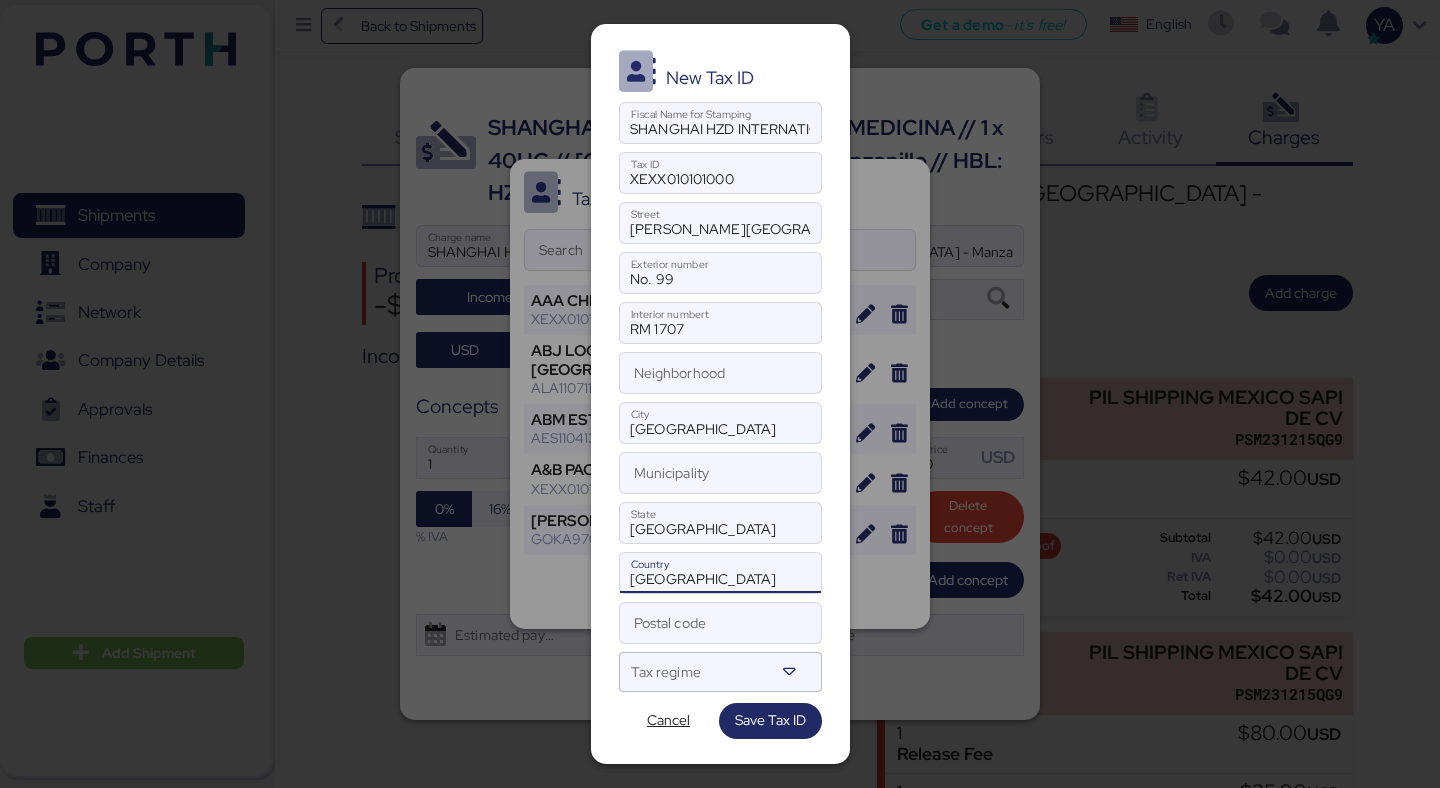 type on "[GEOGRAPHIC_DATA]" 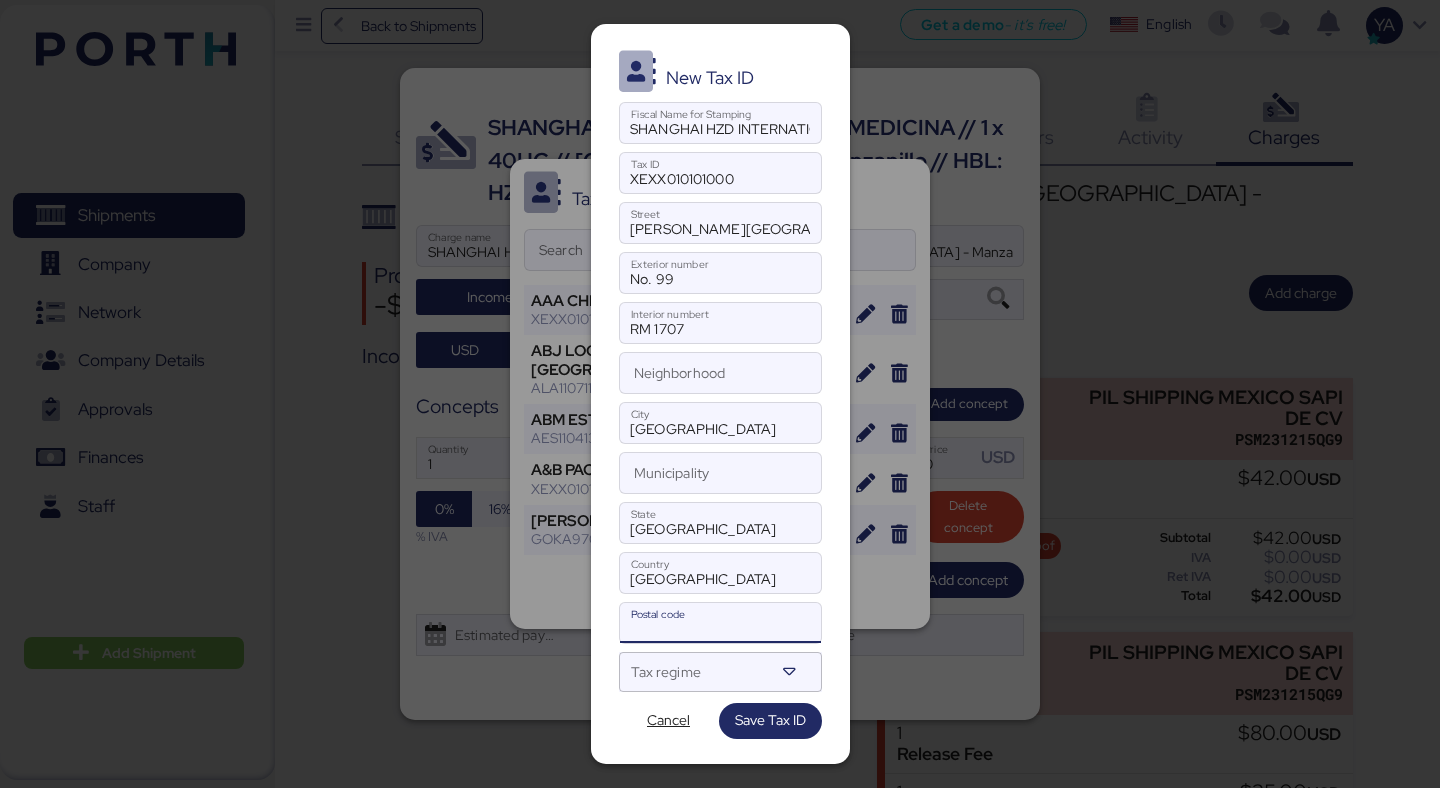 paste on "200080" 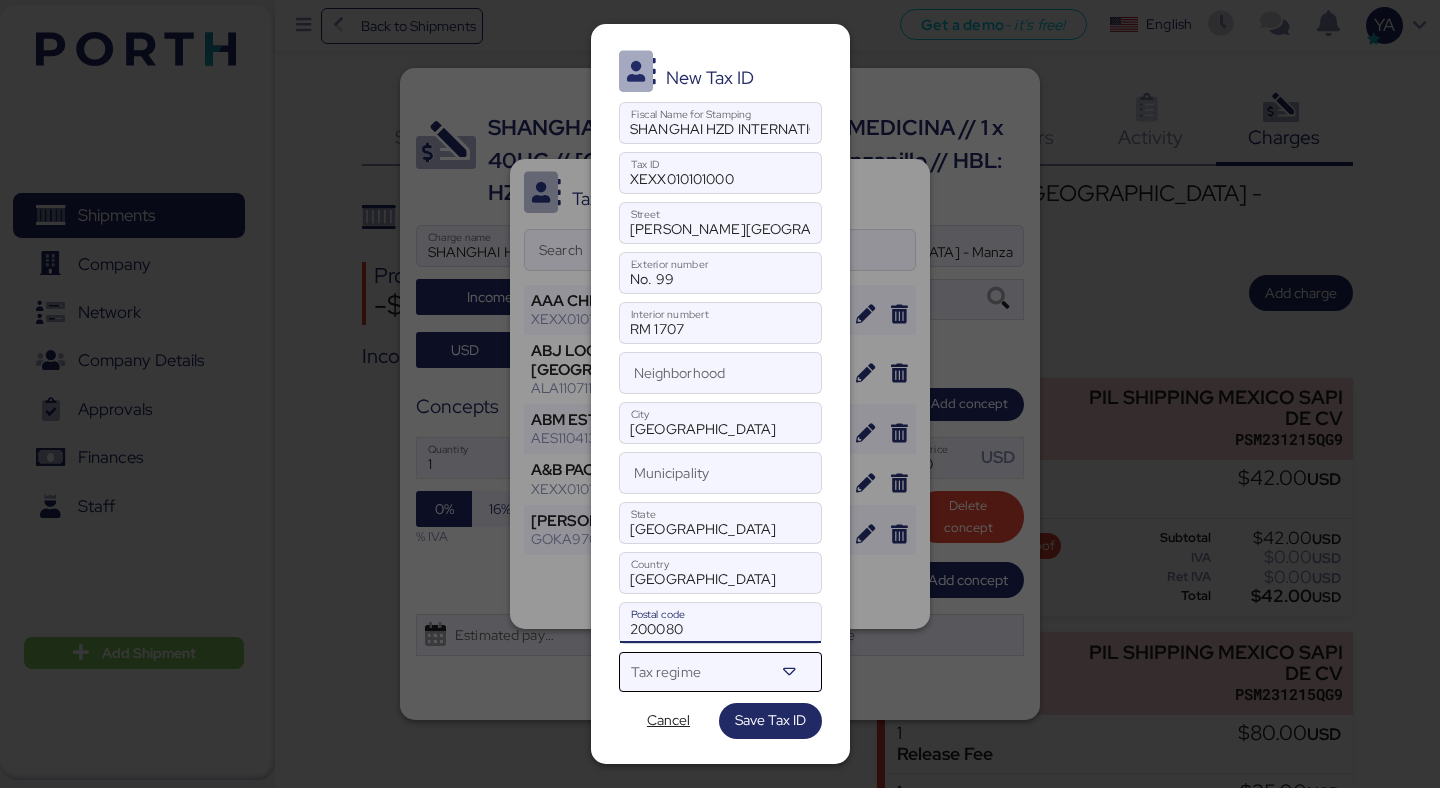 type on "200080" 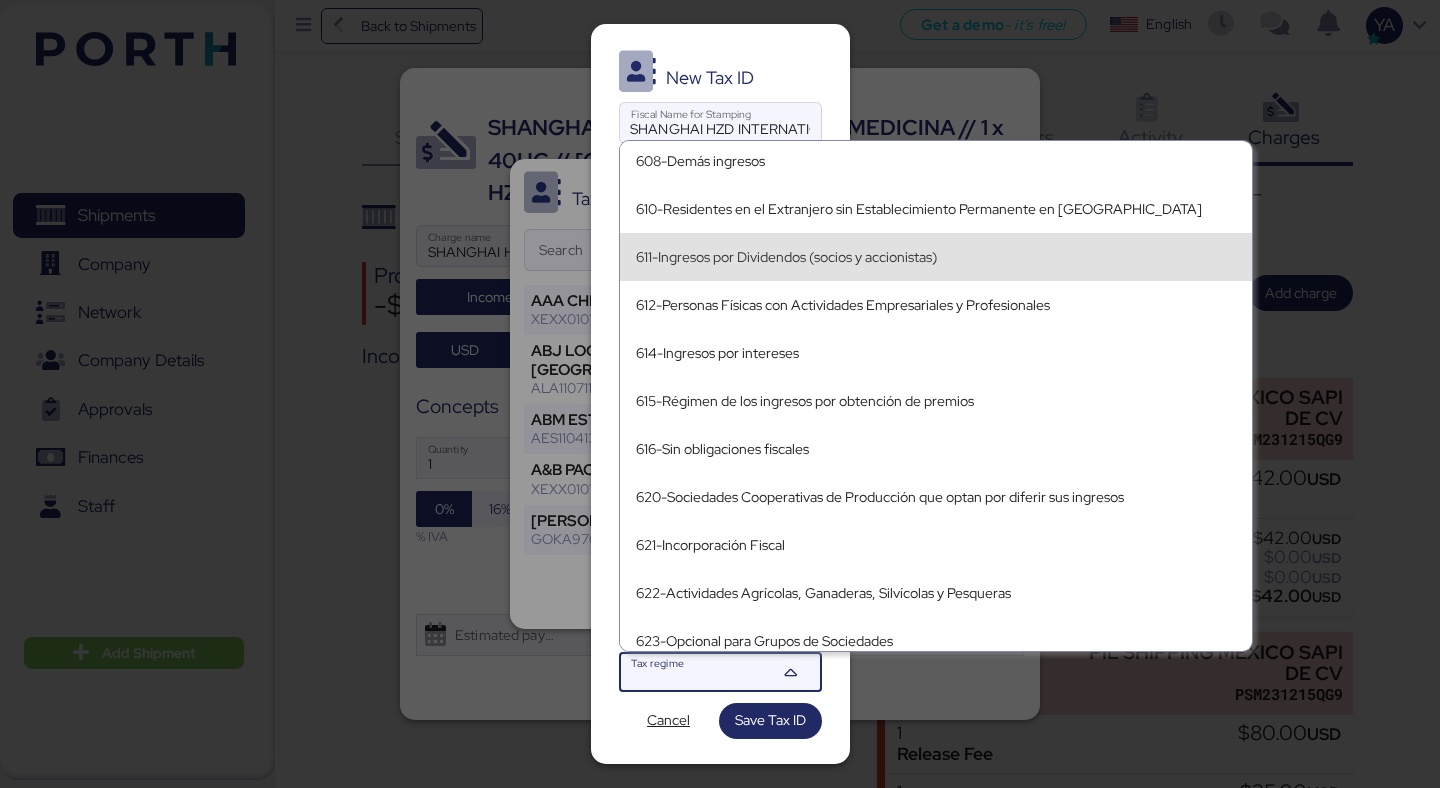 scroll, scrollTop: 402, scrollLeft: 0, axis: vertical 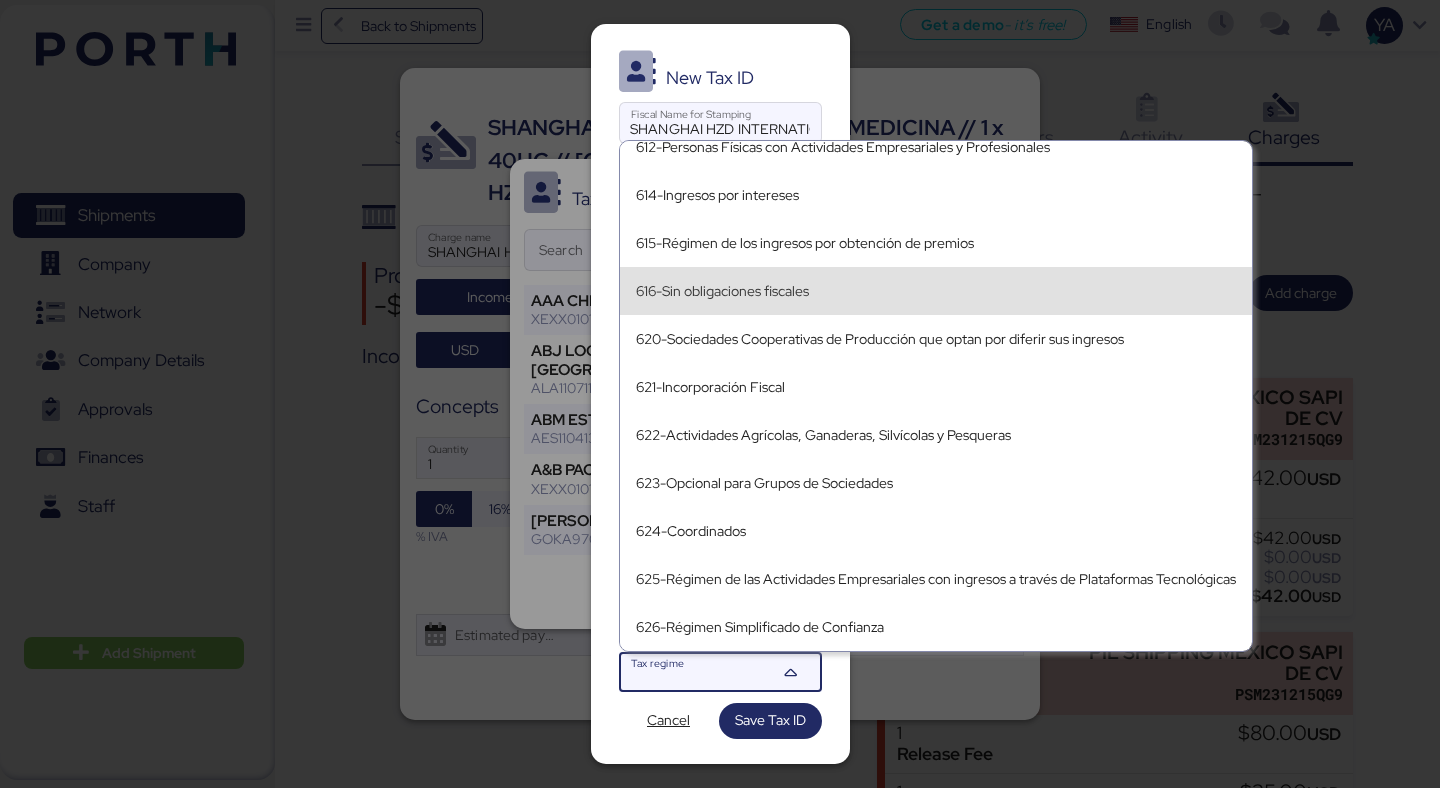 click on "616-Sin obligaciones fiscales" at bounding box center [936, 291] 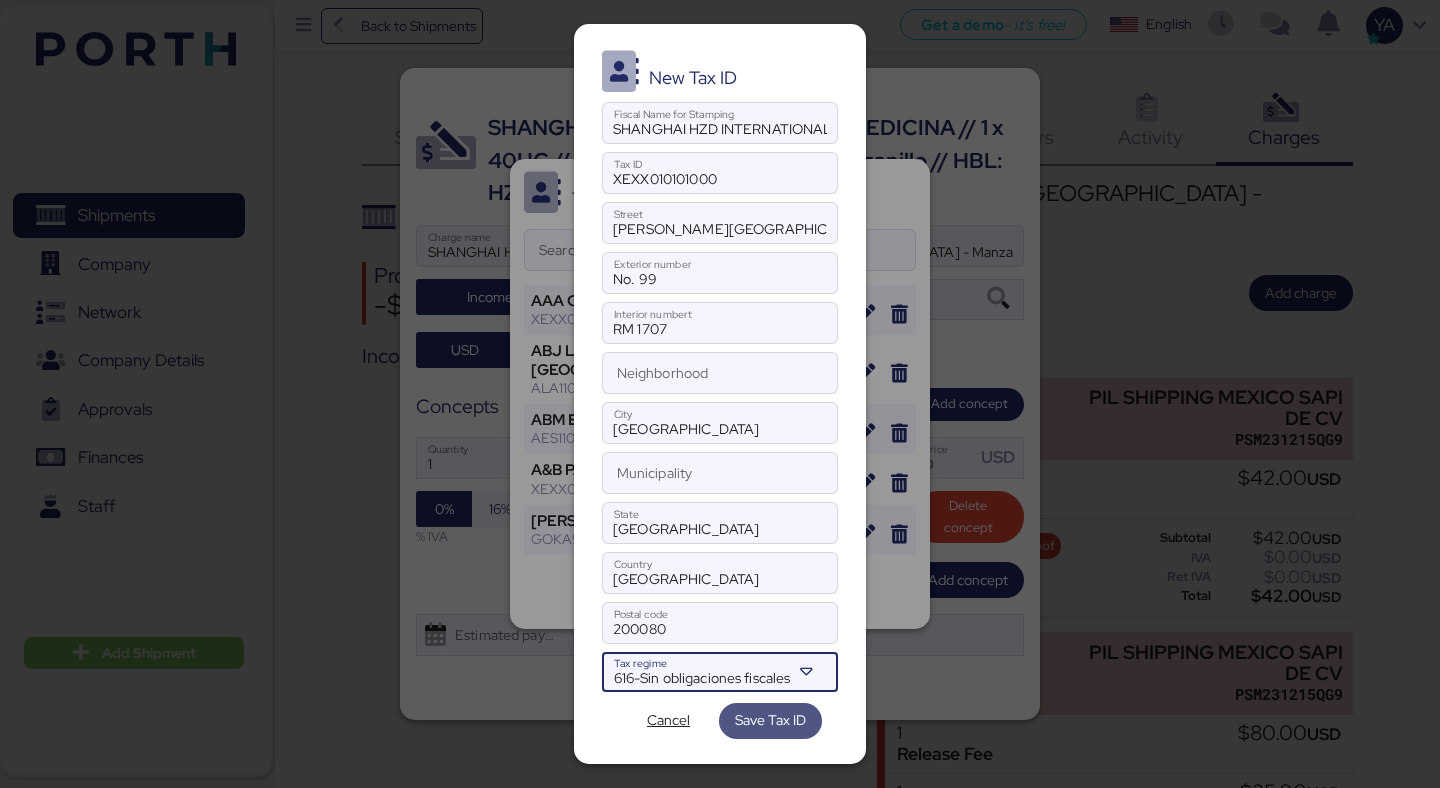 click on "Save Tax ID" at bounding box center (770, 720) 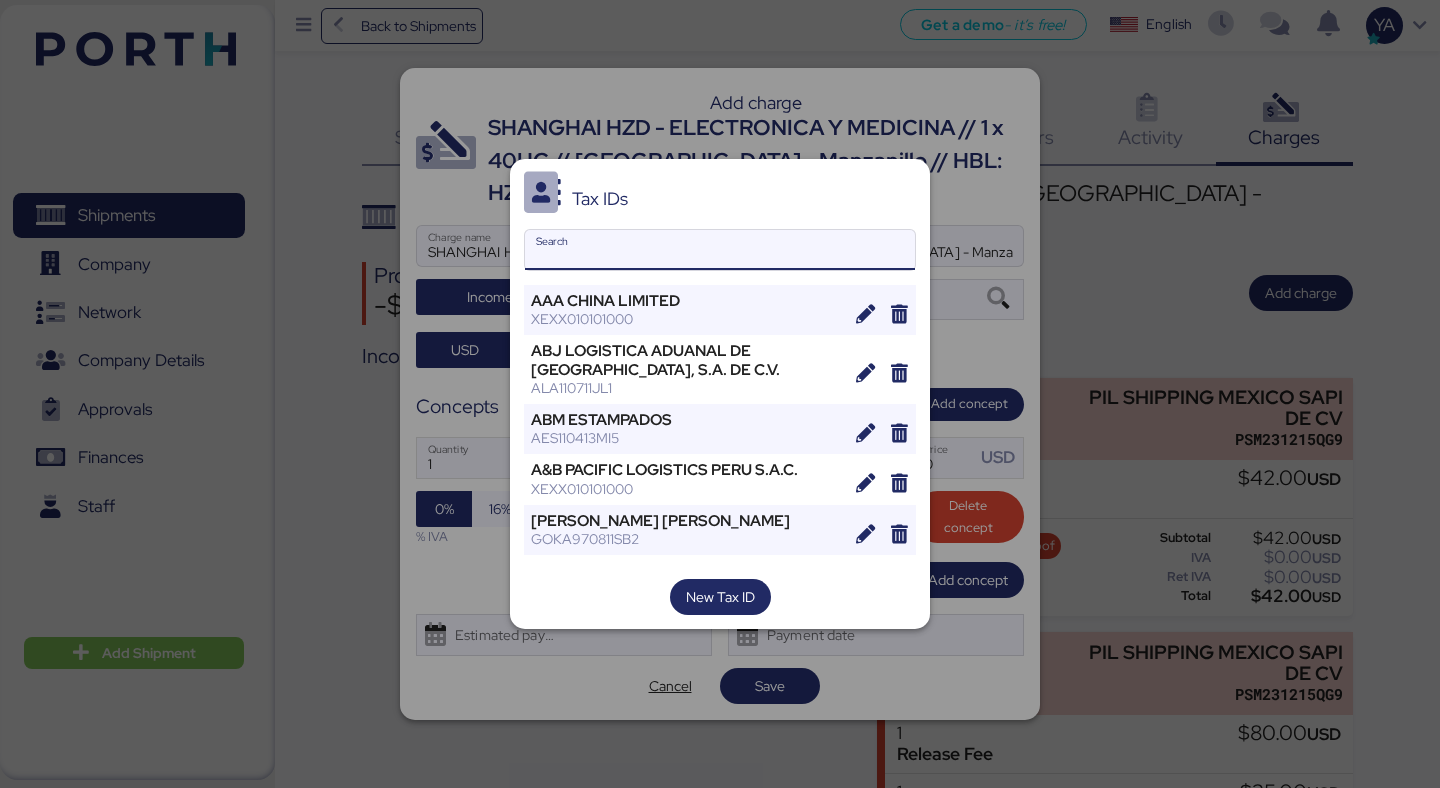 click on "Search" at bounding box center [720, 250] 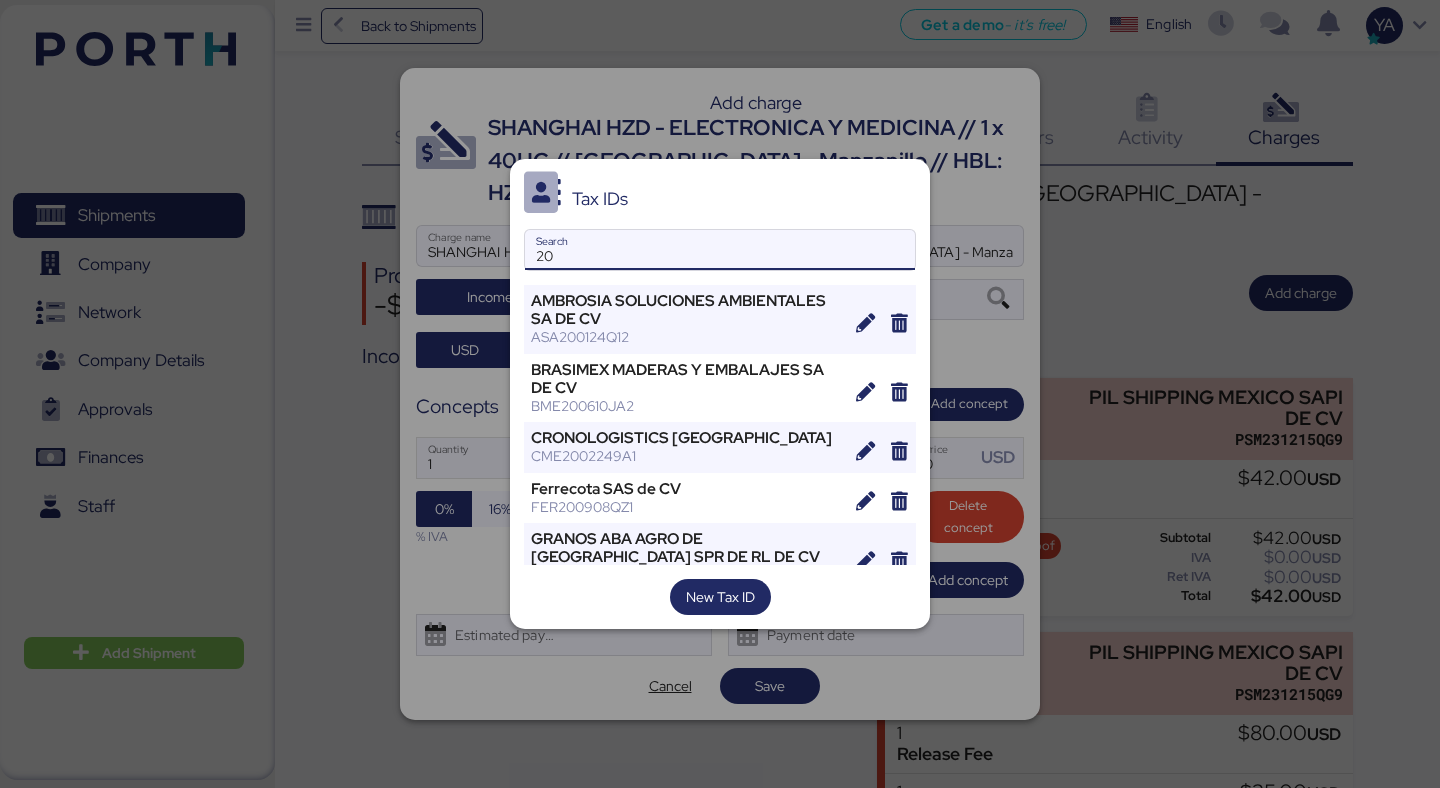 type on "2" 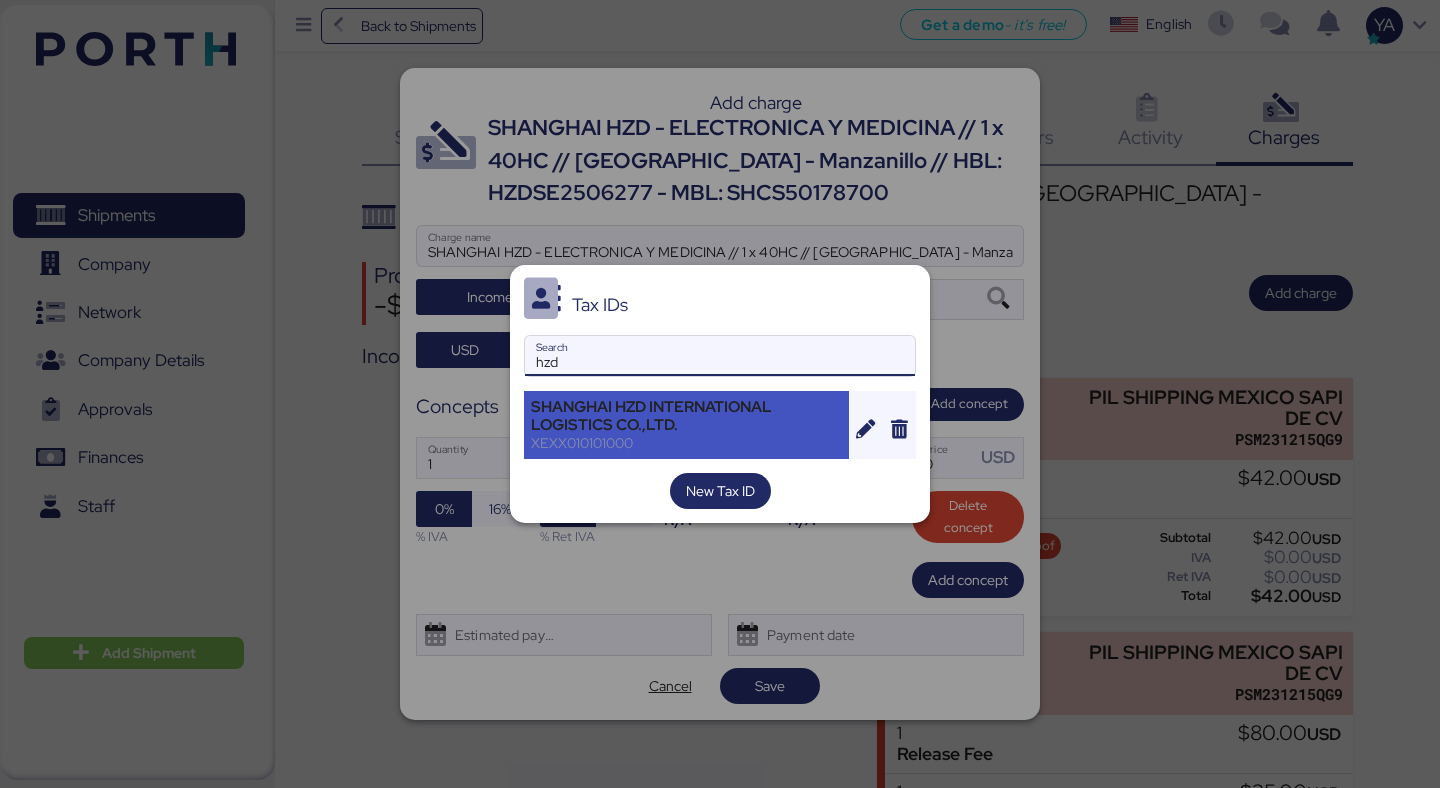 type on "hzd" 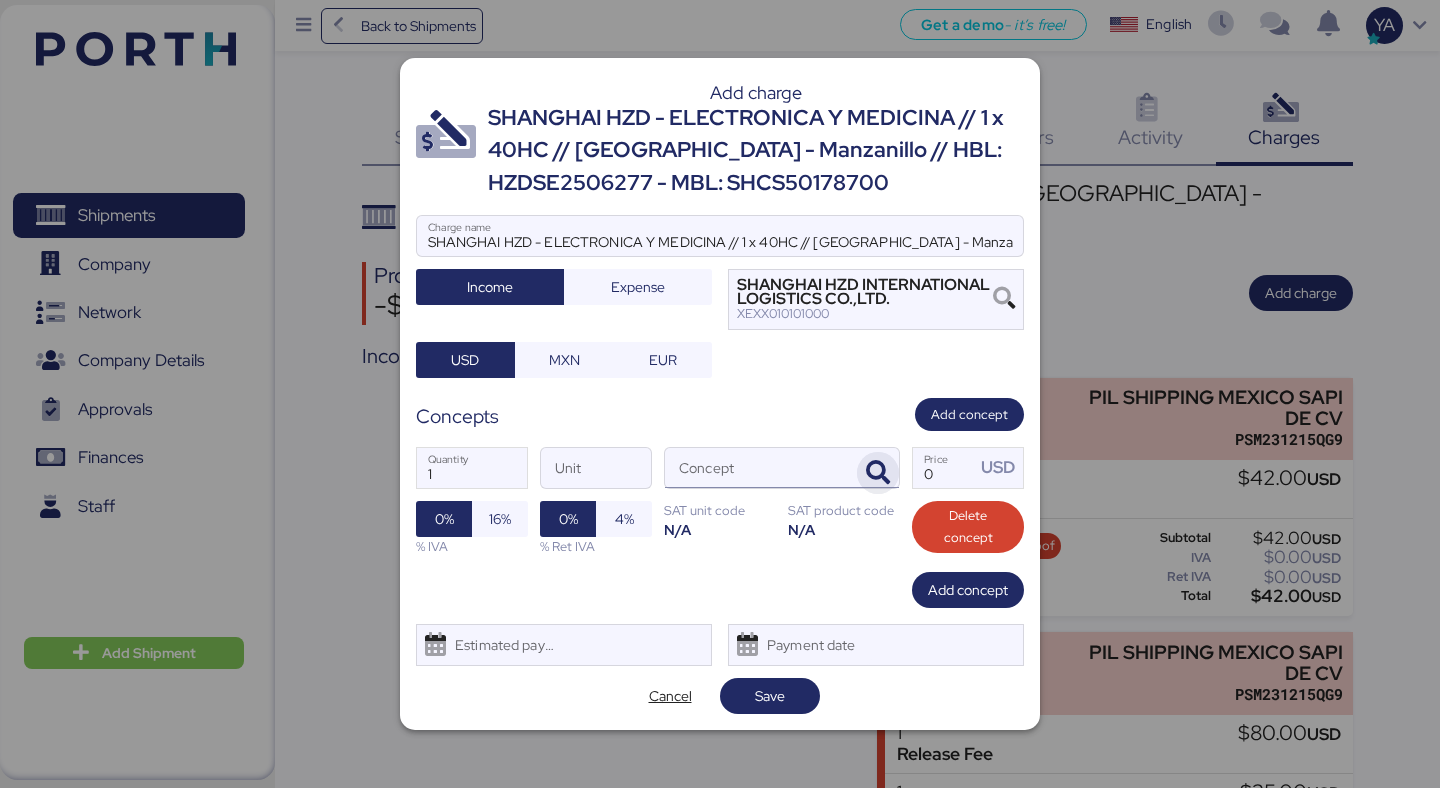 click at bounding box center (878, 473) 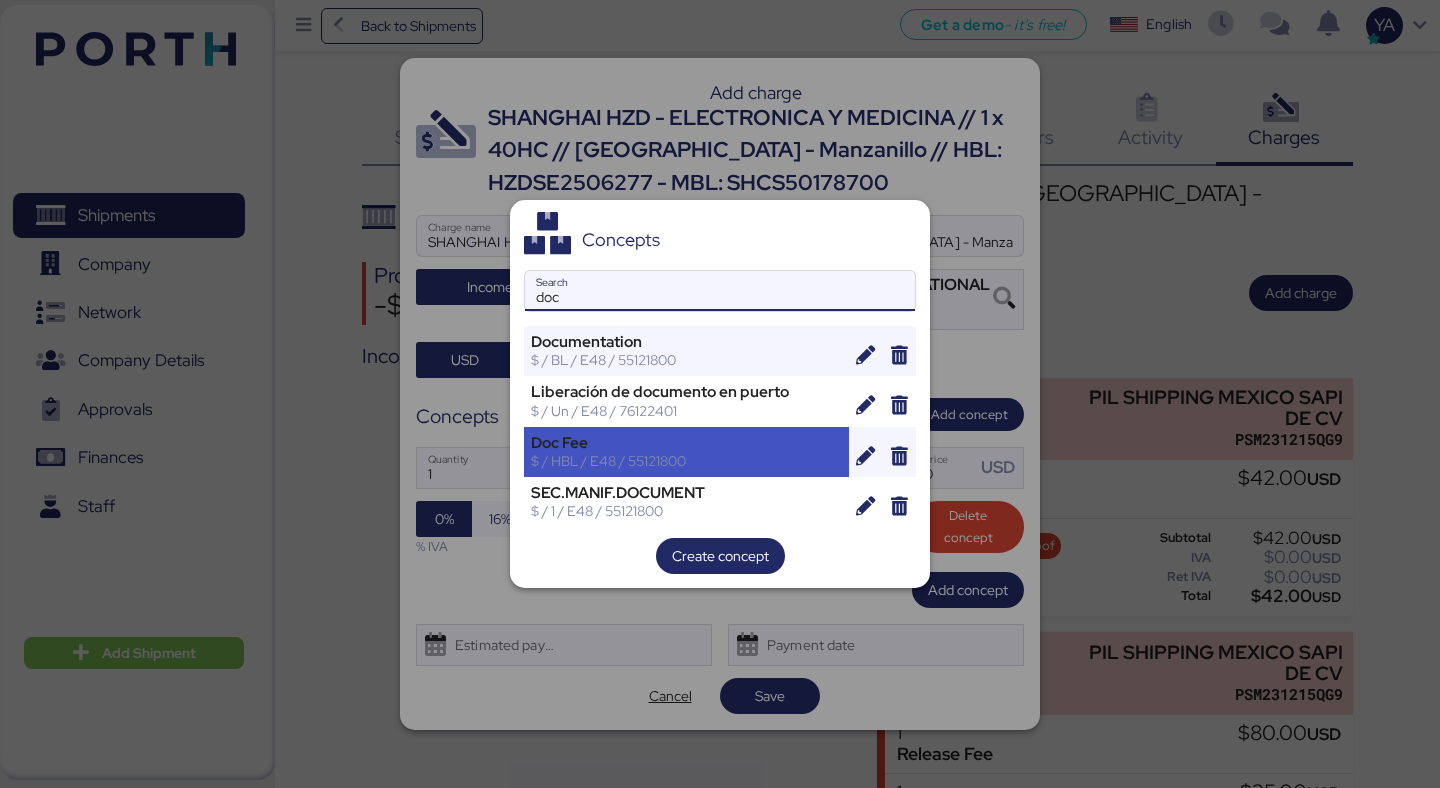 type on "doc" 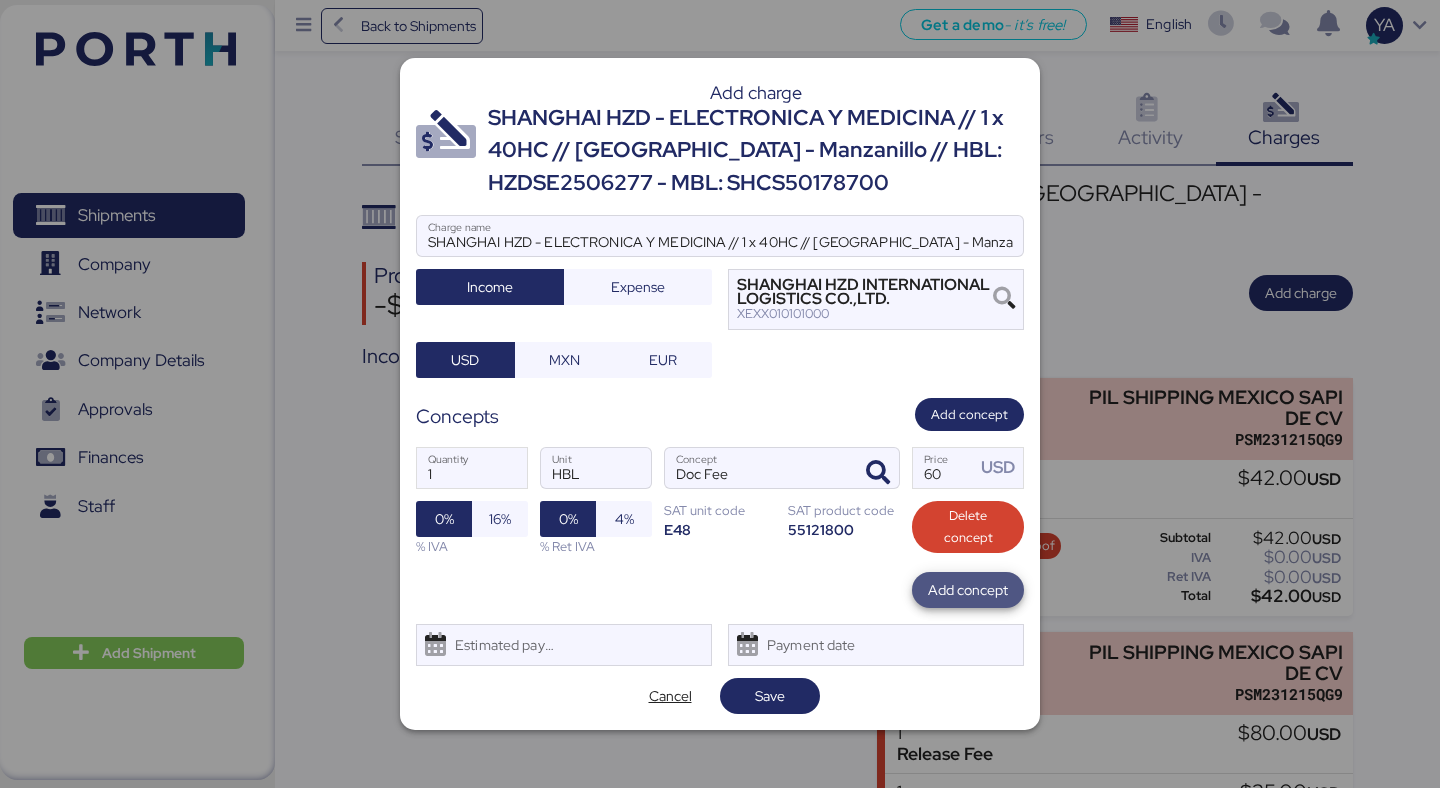 click on "Add concept" at bounding box center (968, 590) 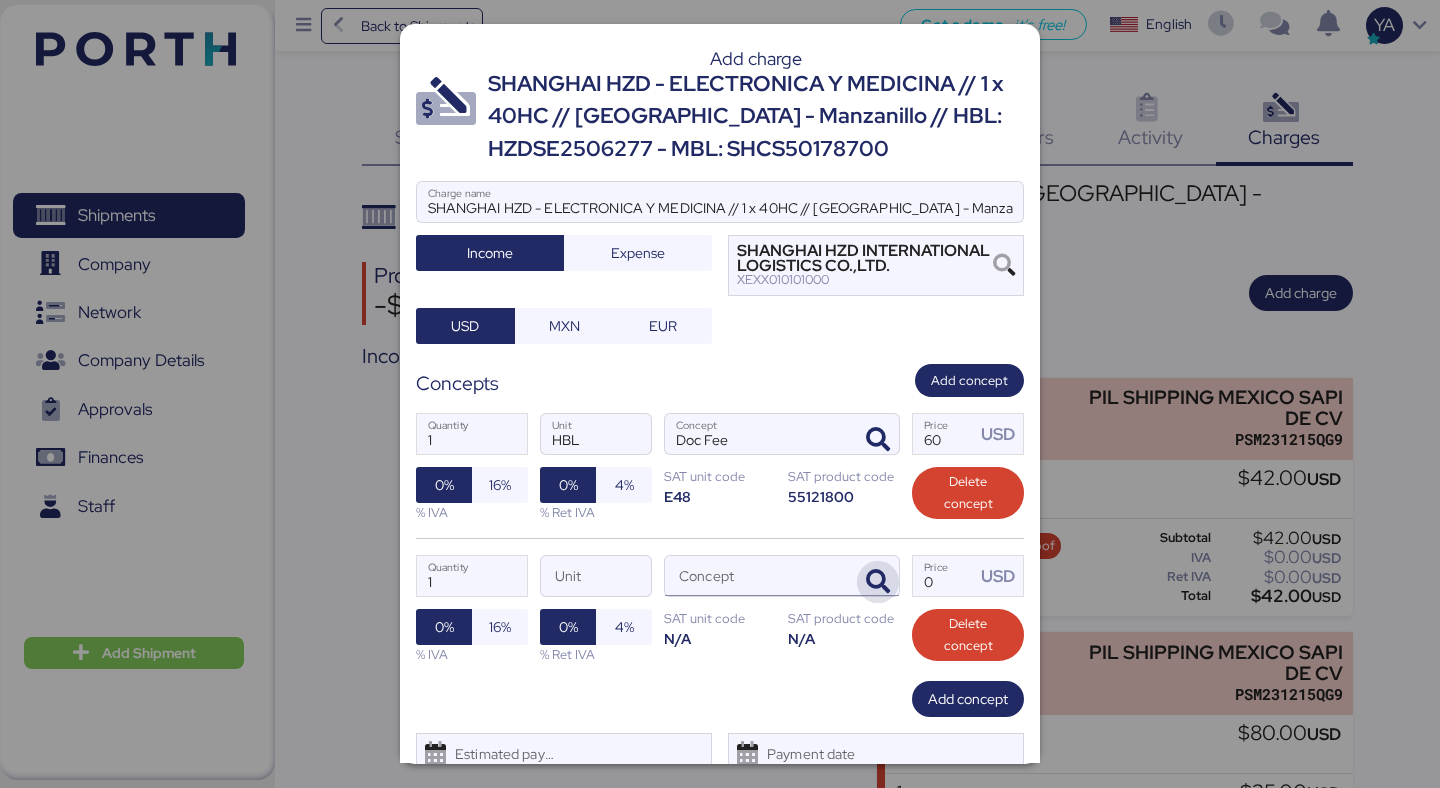 click at bounding box center [878, 582] 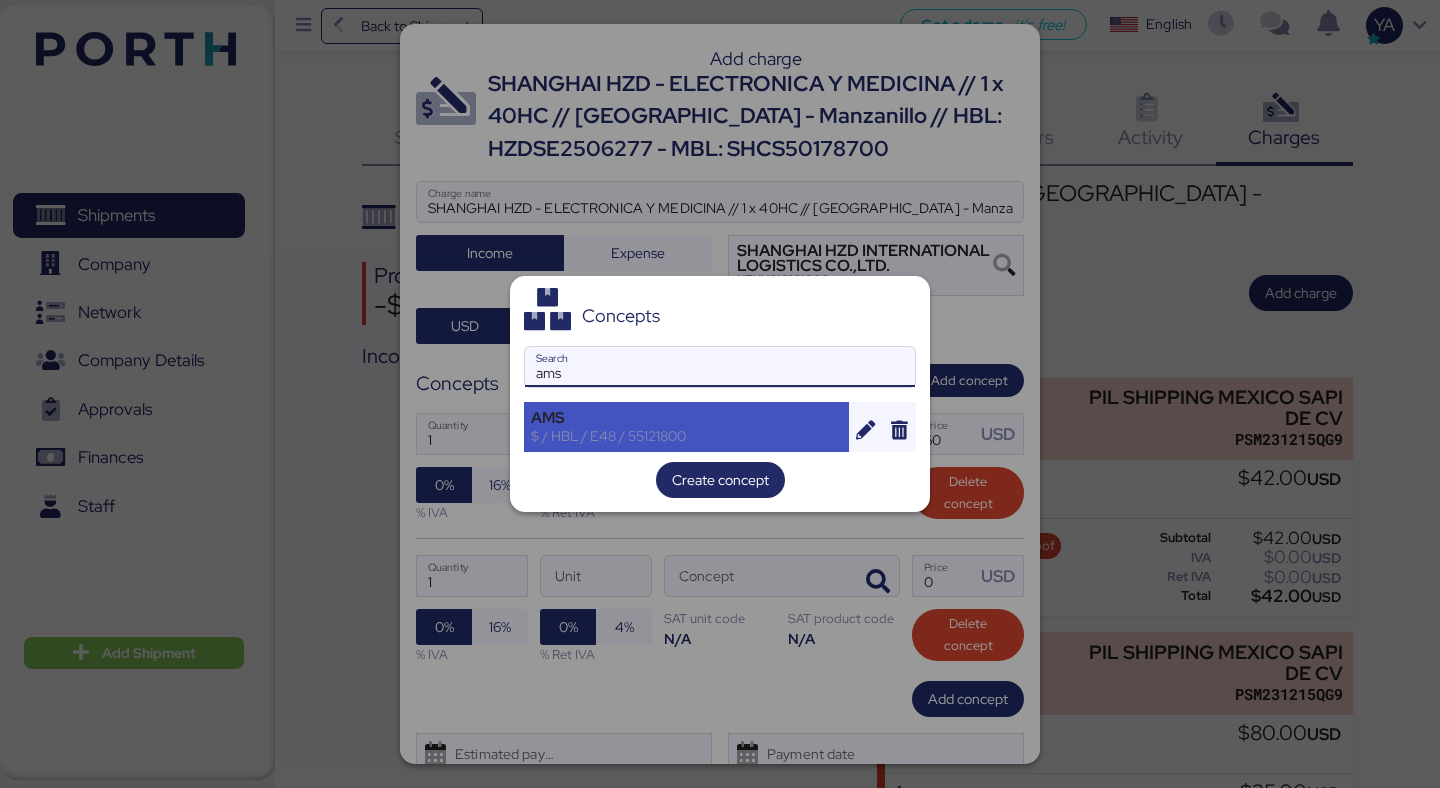 type on "ams" 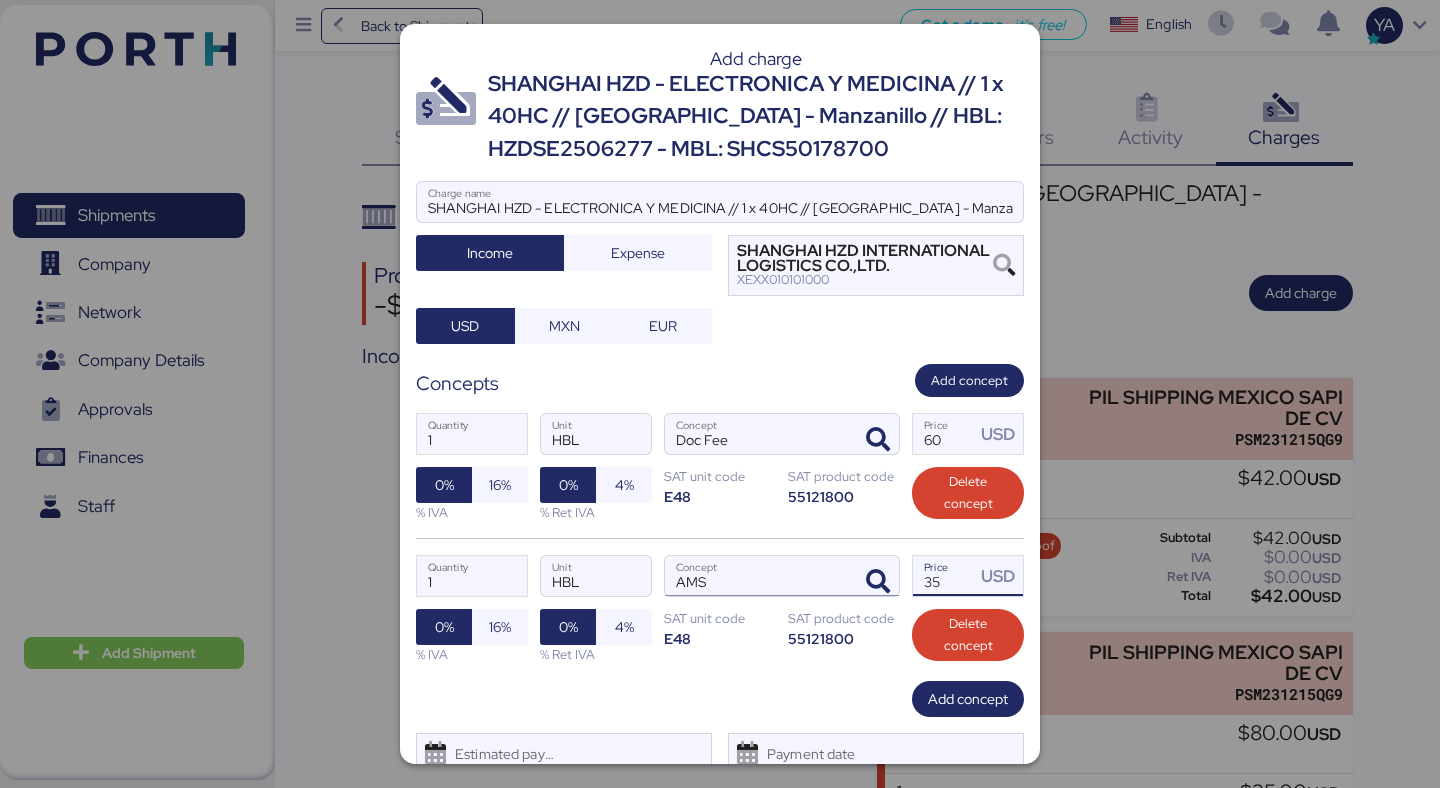 drag, startPoint x: 944, startPoint y: 588, endPoint x: 804, endPoint y: 584, distance: 140.05713 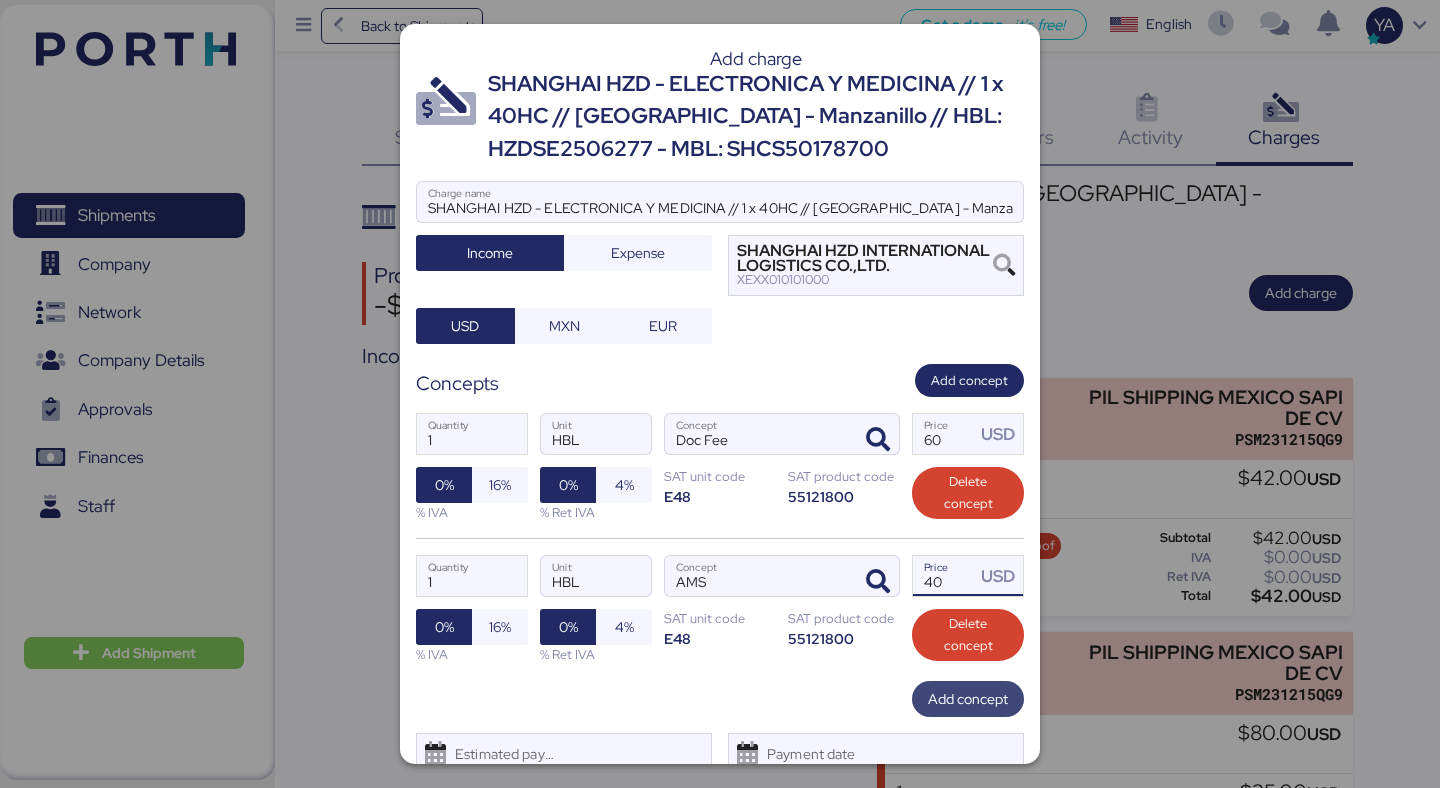 type on "40" 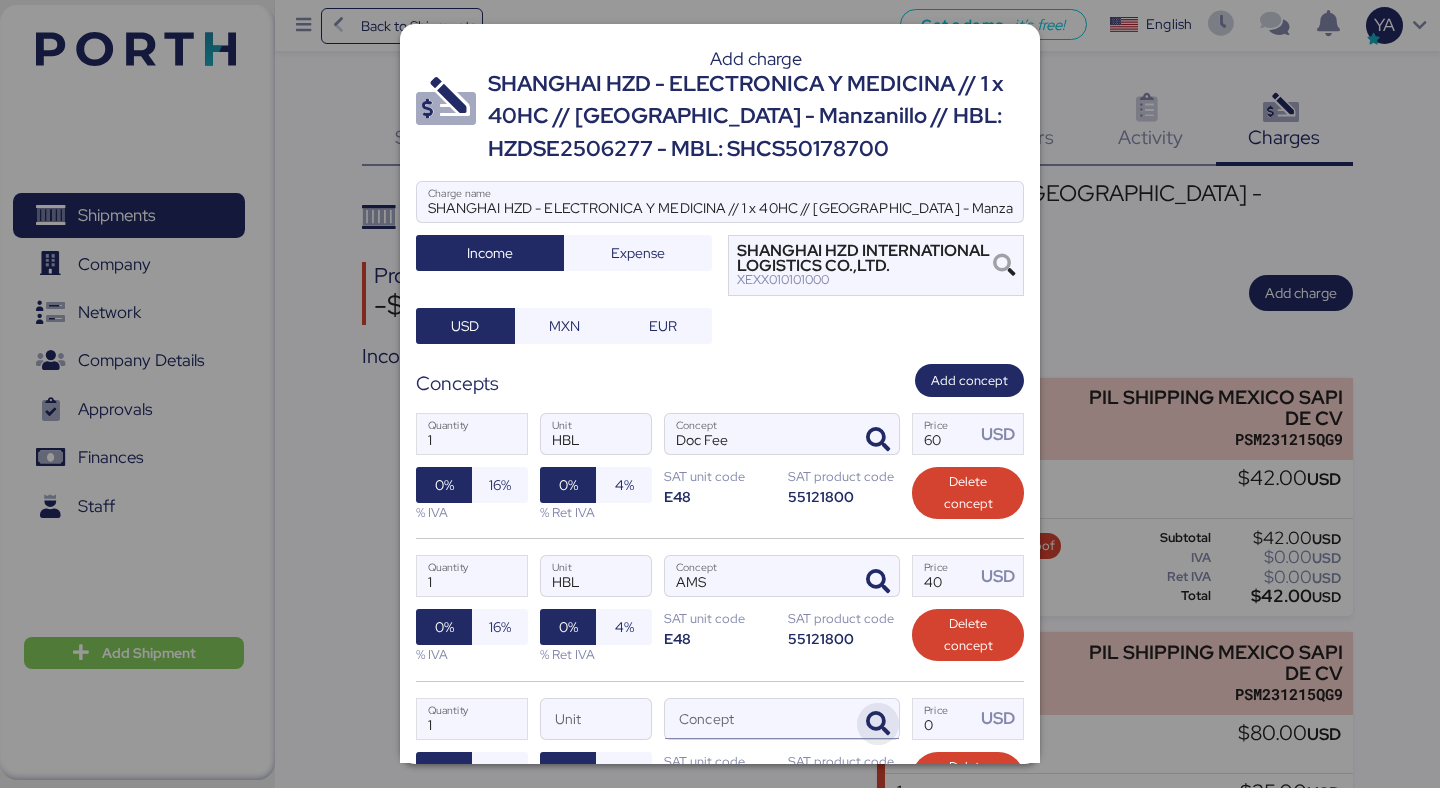 click at bounding box center (878, 724) 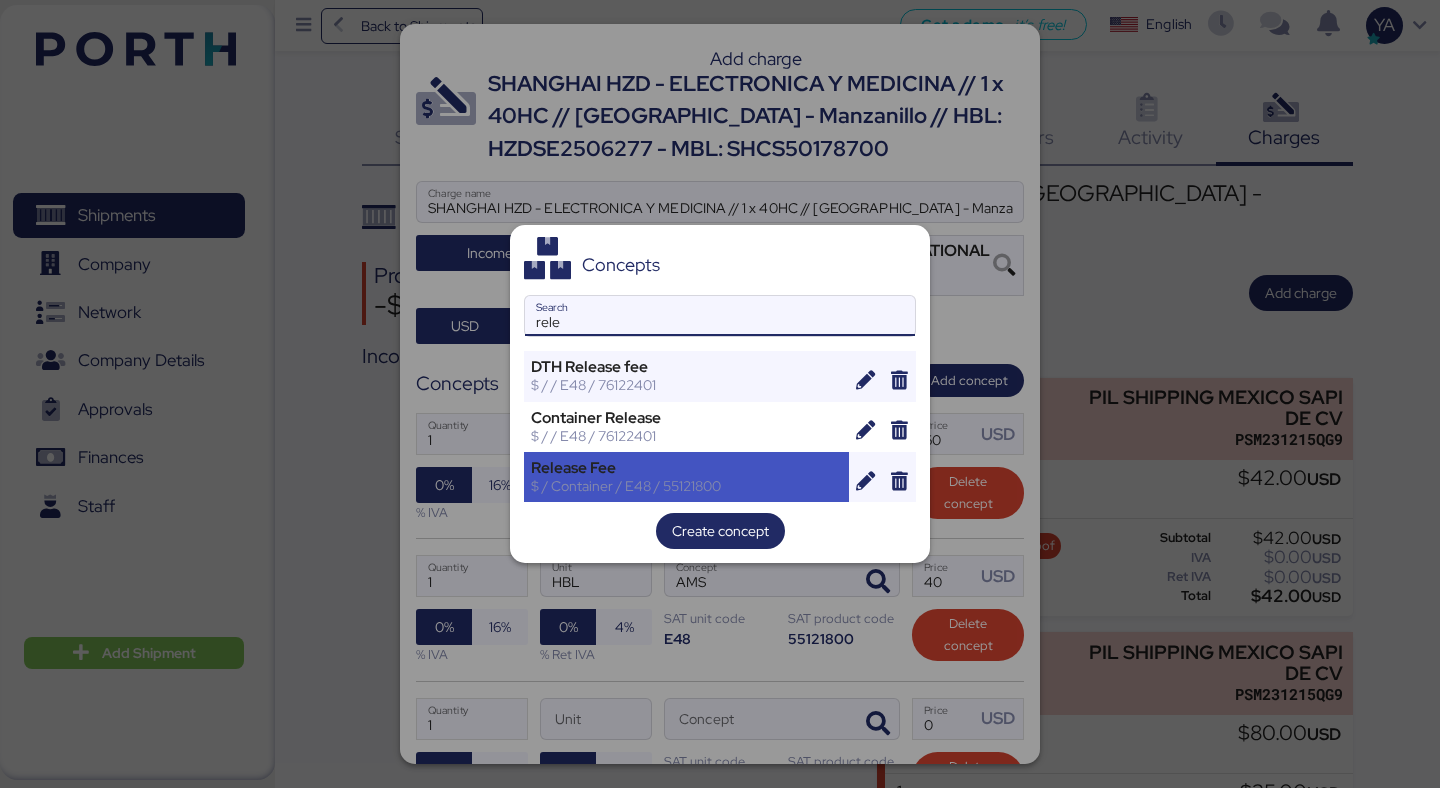 type on "rele" 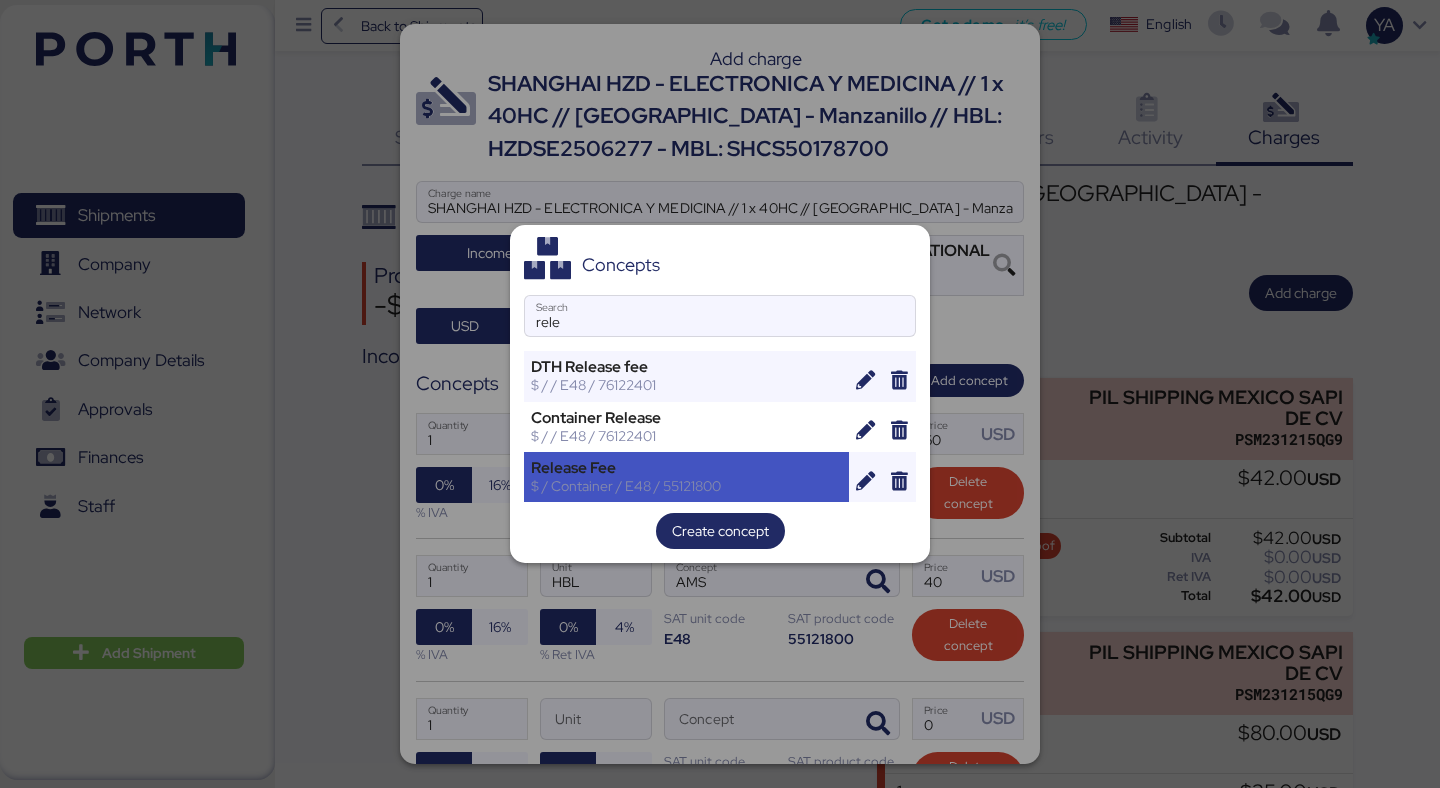 click on "Release Fee" at bounding box center (686, 468) 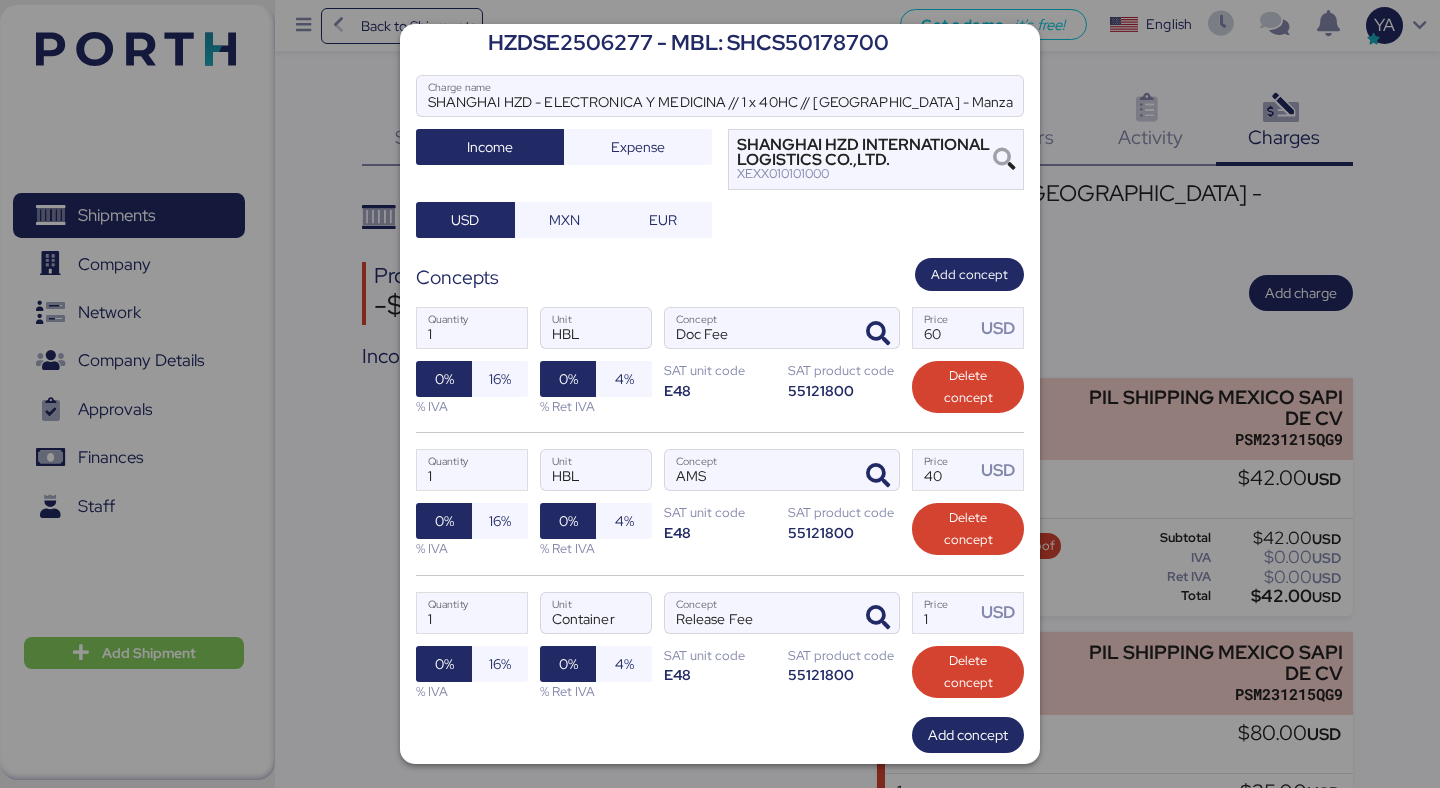 scroll, scrollTop: 217, scrollLeft: 0, axis: vertical 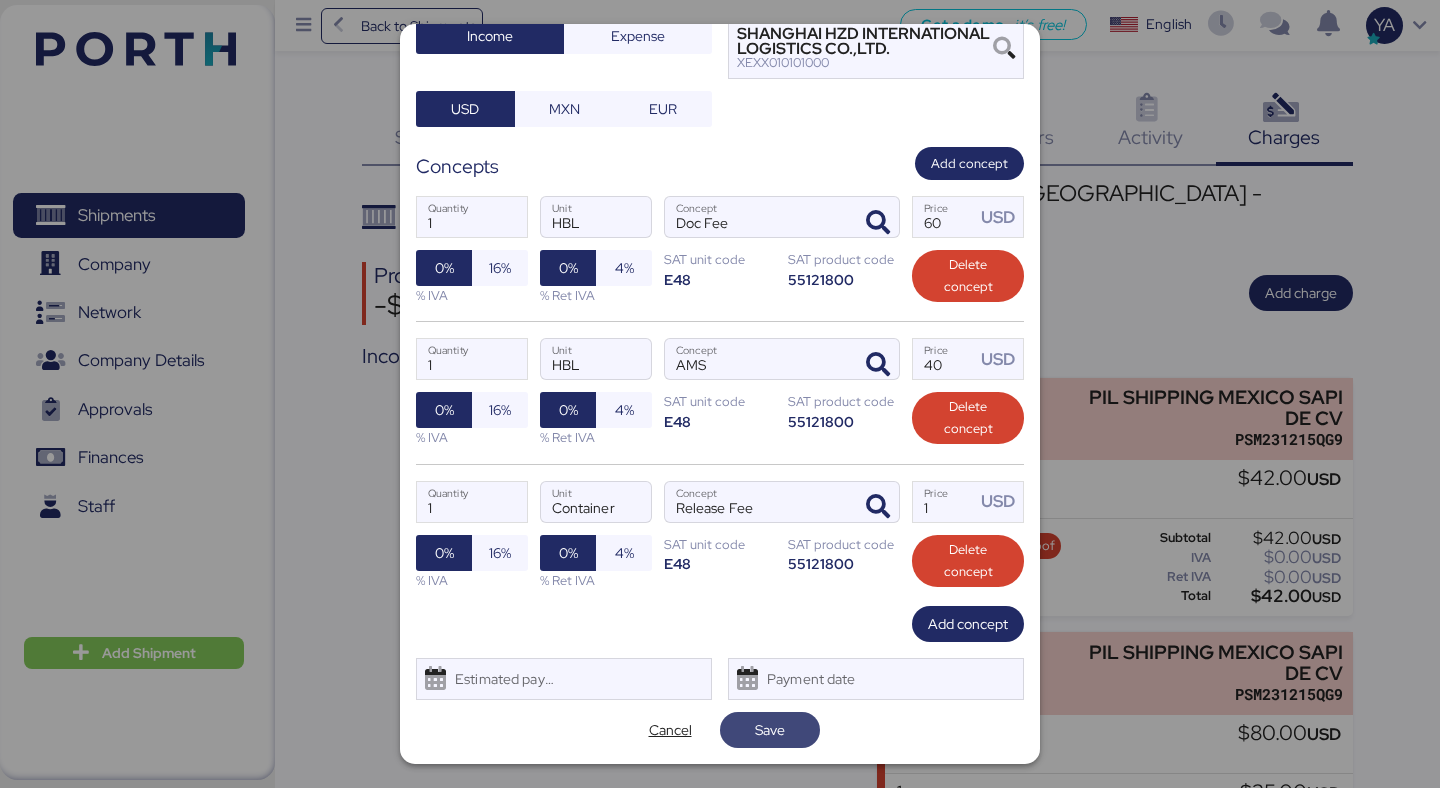 click on "Save" at bounding box center (770, 730) 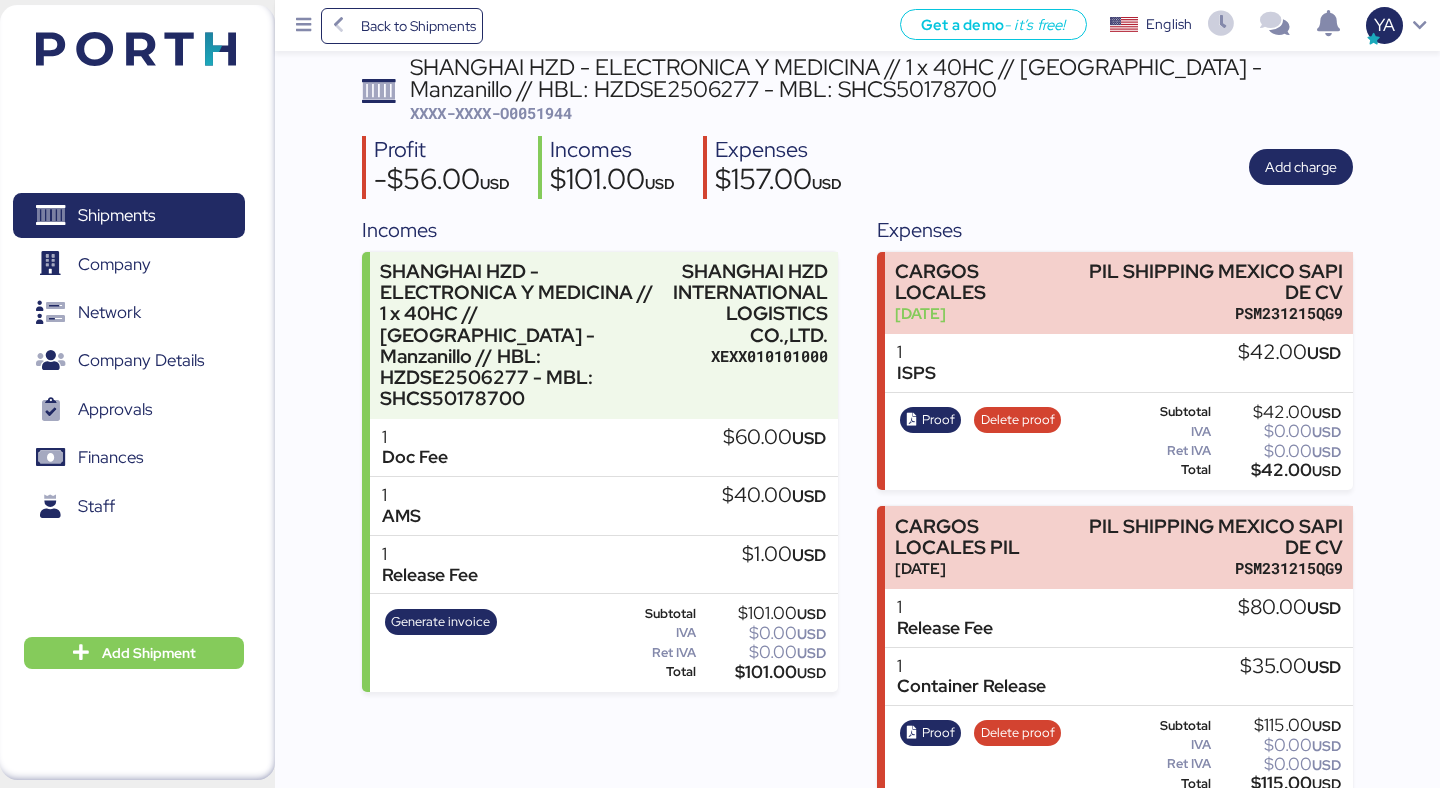 scroll, scrollTop: 158, scrollLeft: 0, axis: vertical 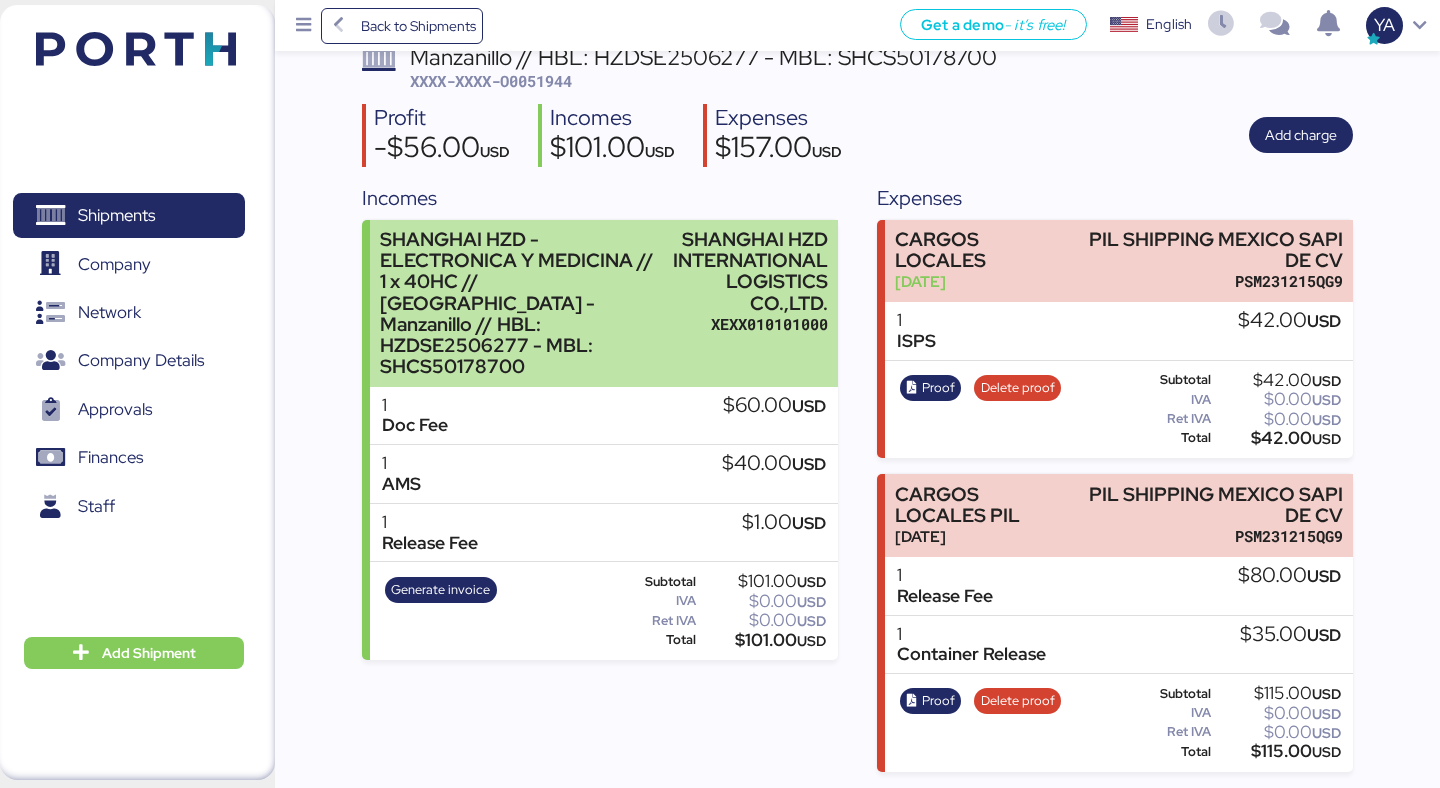 click on "SHANGHAI HZD - ELECTRONICA Y MEDICINA // 1 x 40HC // [GEOGRAPHIC_DATA] - Manzanillo // HBL: HZDSE2506277 - MBL: SHCS50178700" at bounding box center (522, 303) 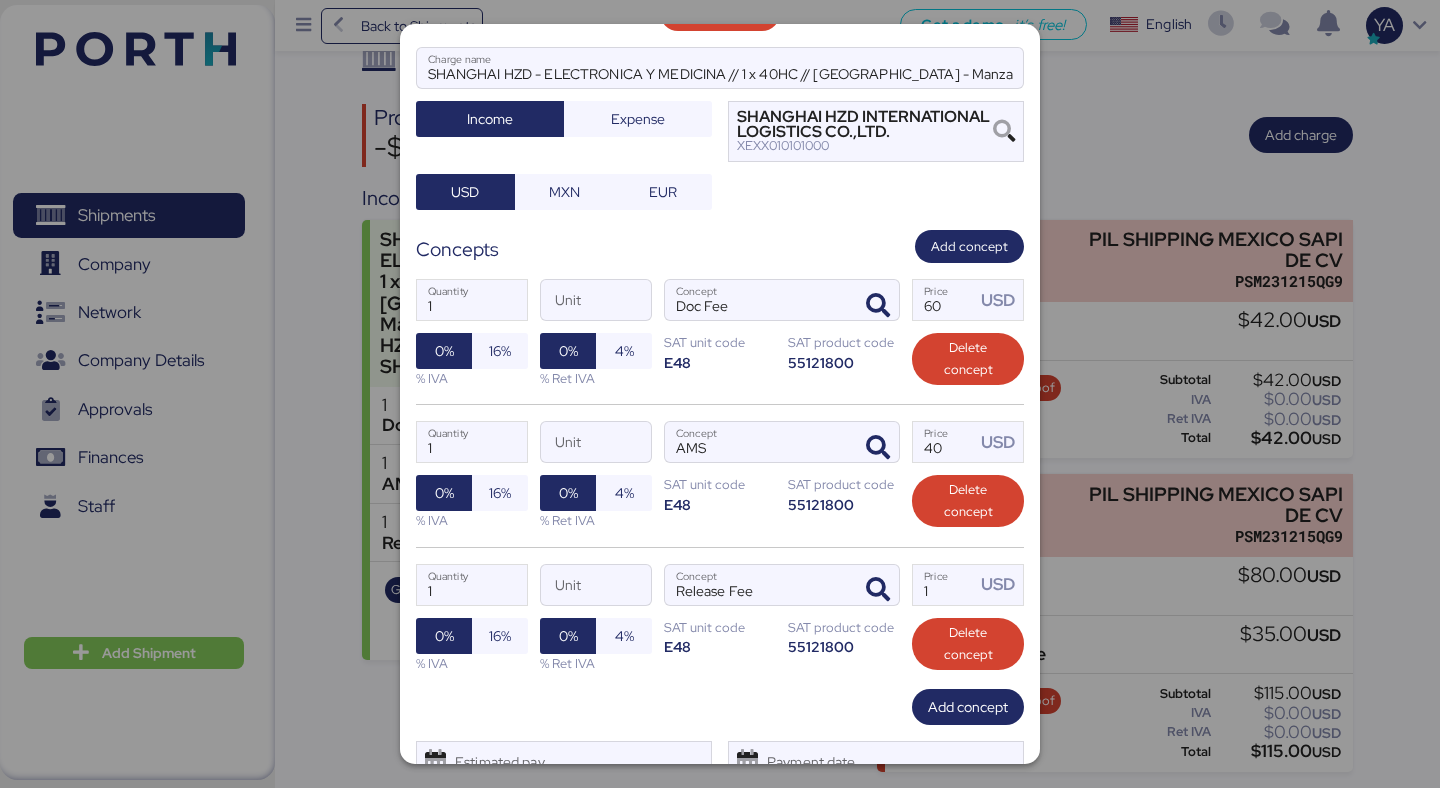scroll, scrollTop: 261, scrollLeft: 0, axis: vertical 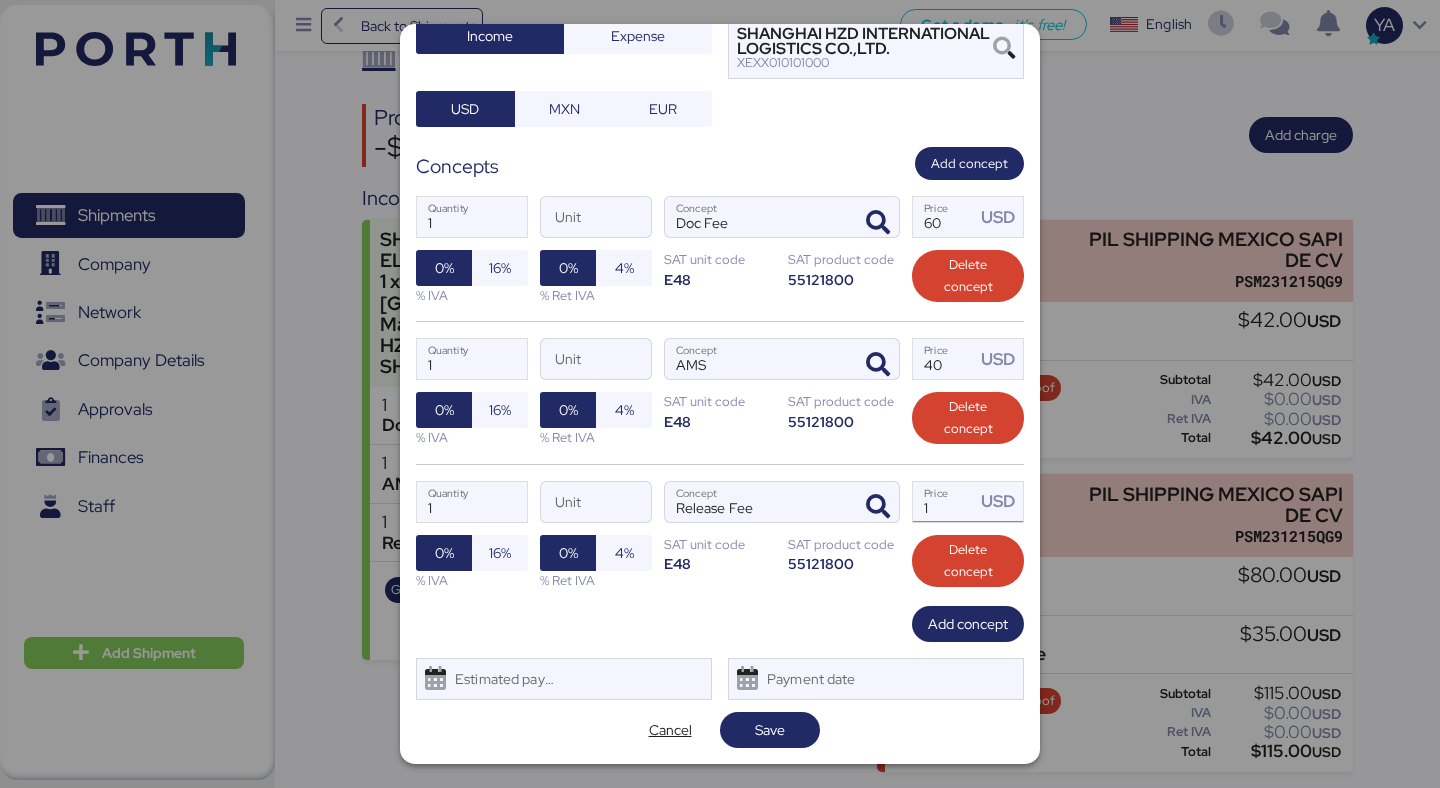 click on "1" at bounding box center [944, 502] 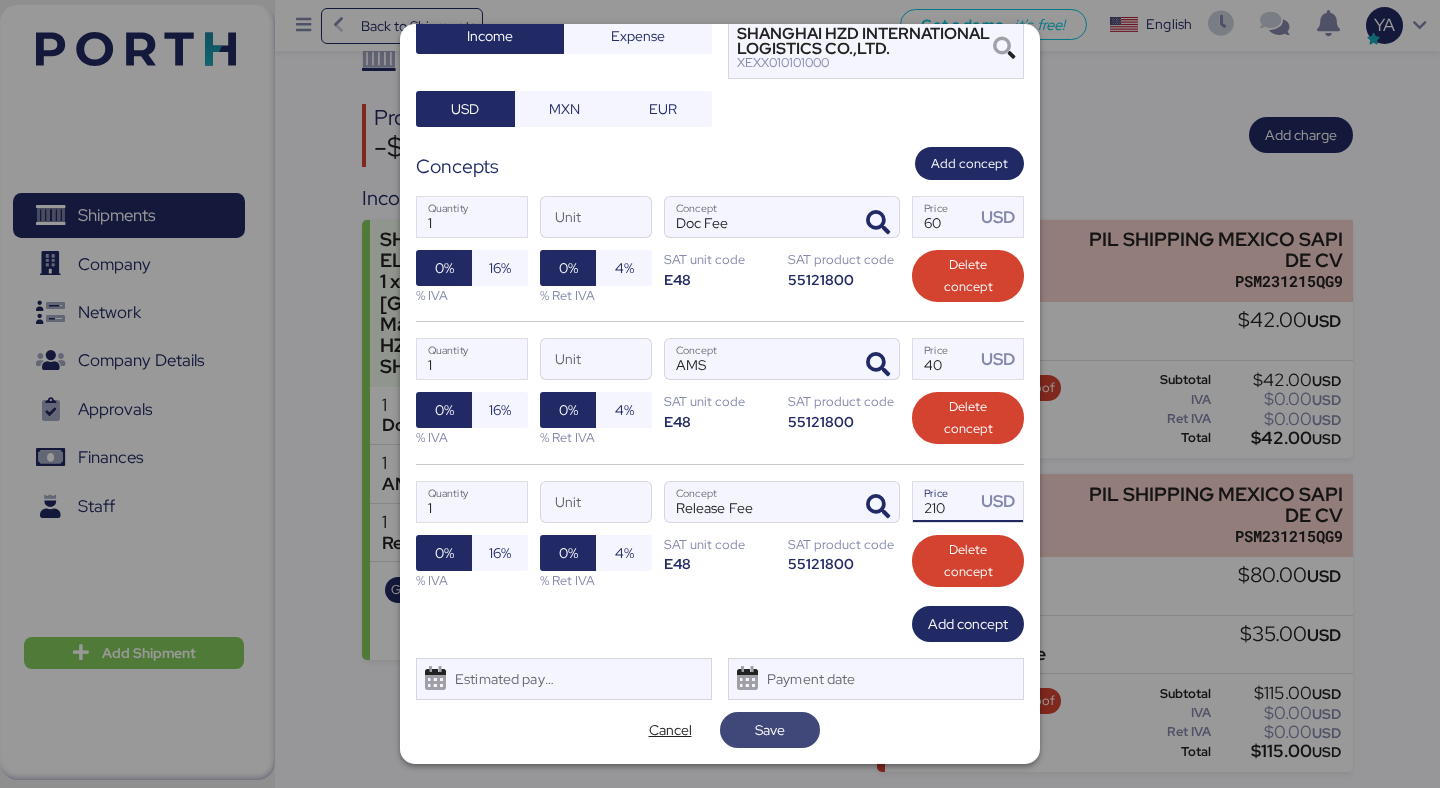 type on "210" 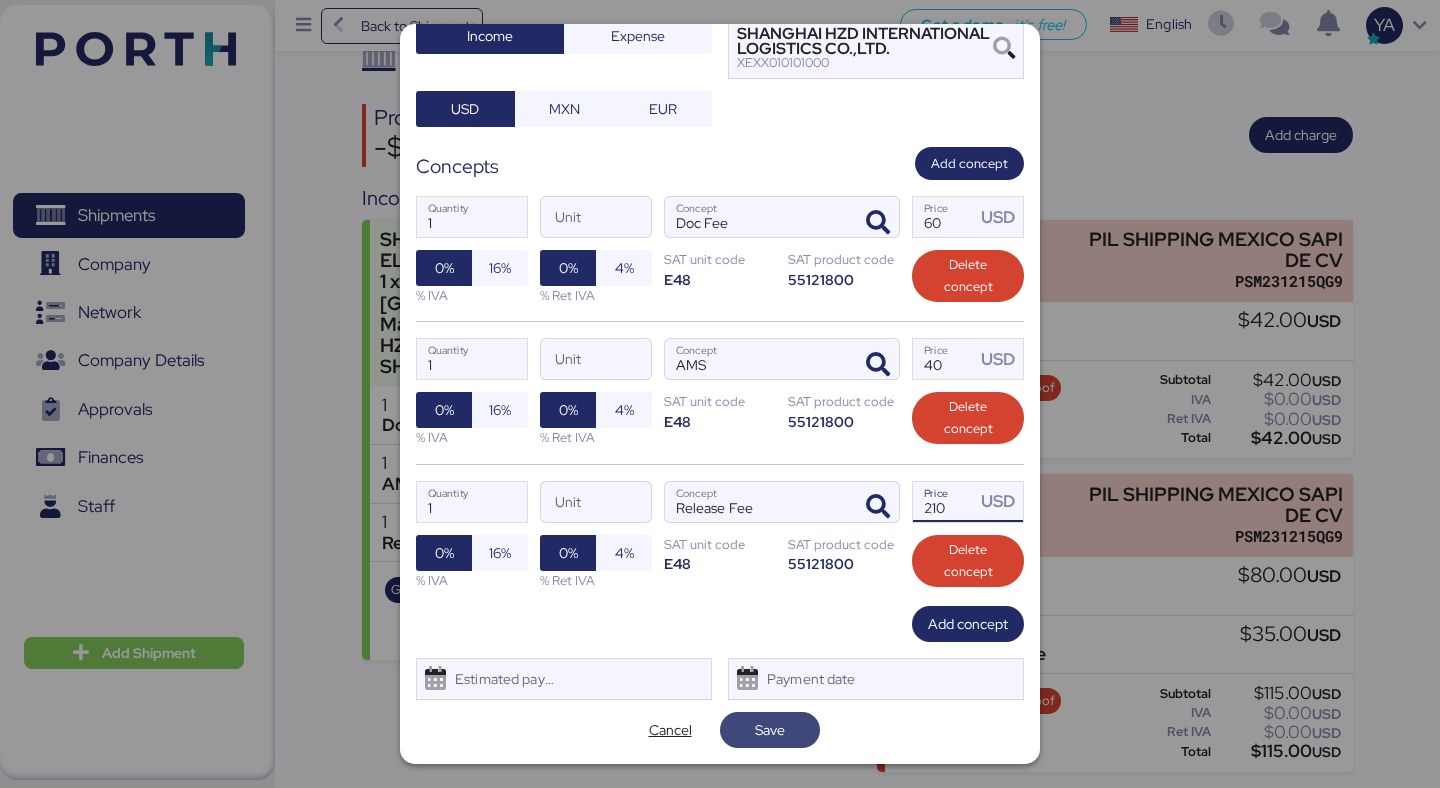 click on "Save" at bounding box center (770, 730) 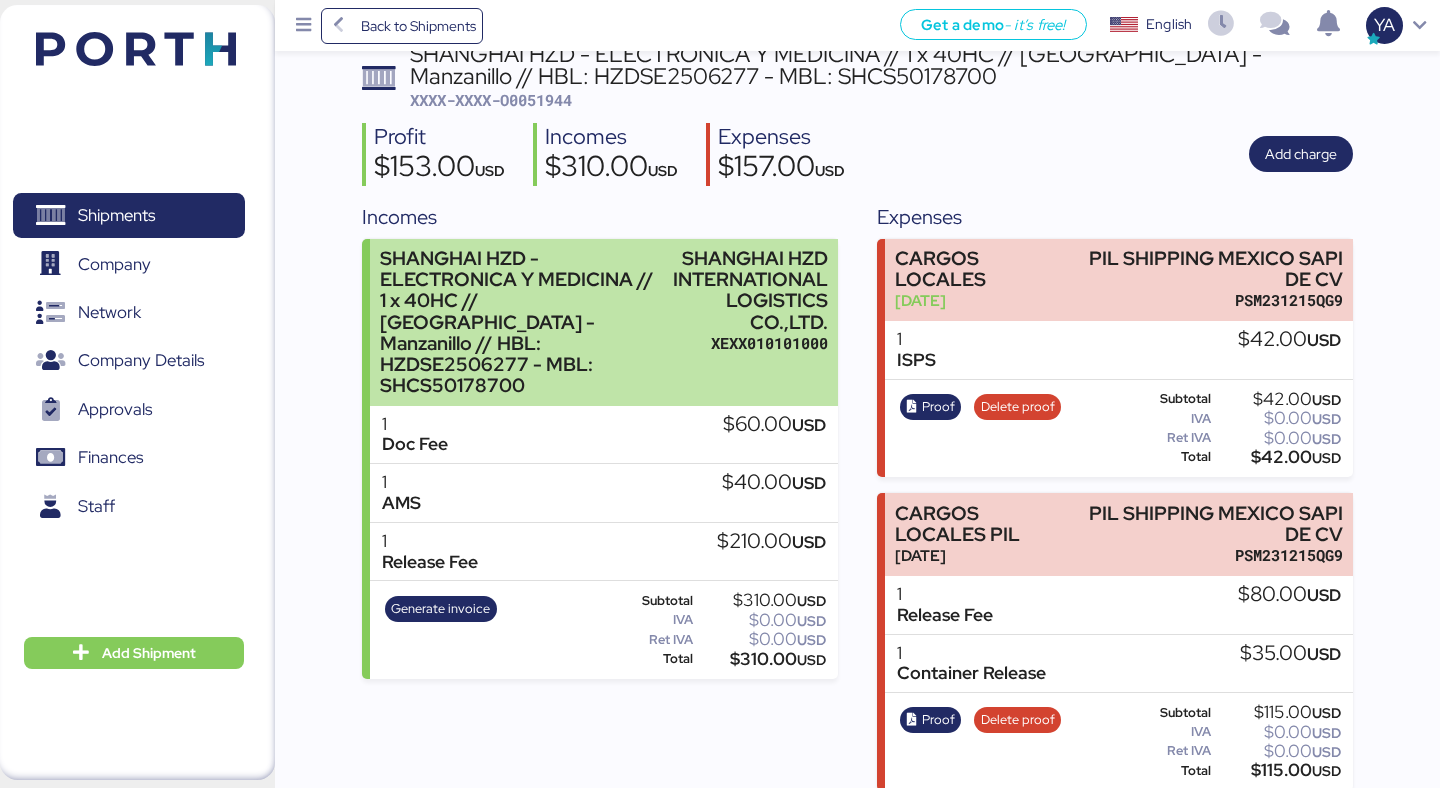 scroll, scrollTop: 158, scrollLeft: 0, axis: vertical 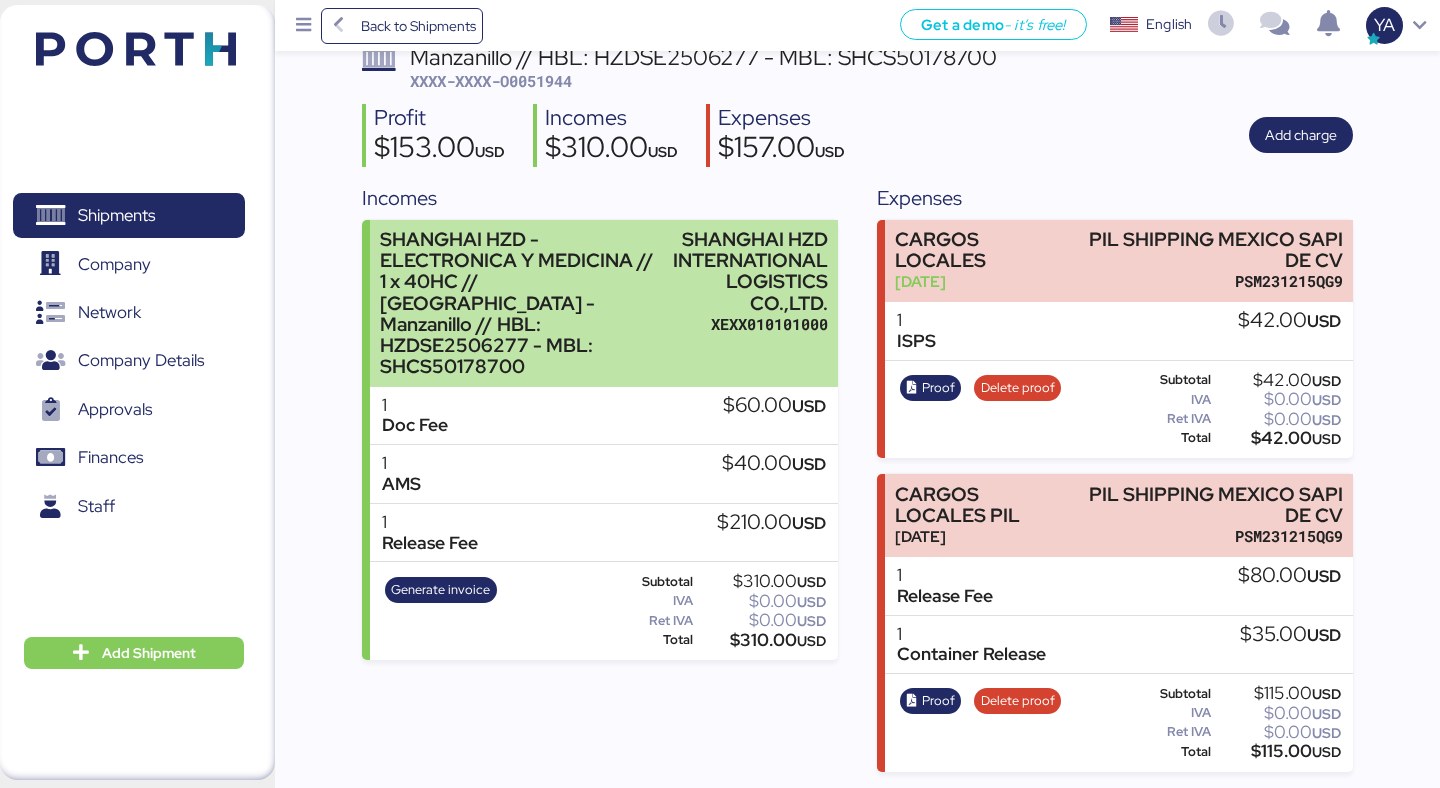 click on "SHANGHAI HZD - ELECTRONICA Y MEDICINA // 1 x 40HC // [GEOGRAPHIC_DATA] - Manzanillo // HBL: HZDSE2506277 - MBL: SHCS50178700" at bounding box center (522, 303) 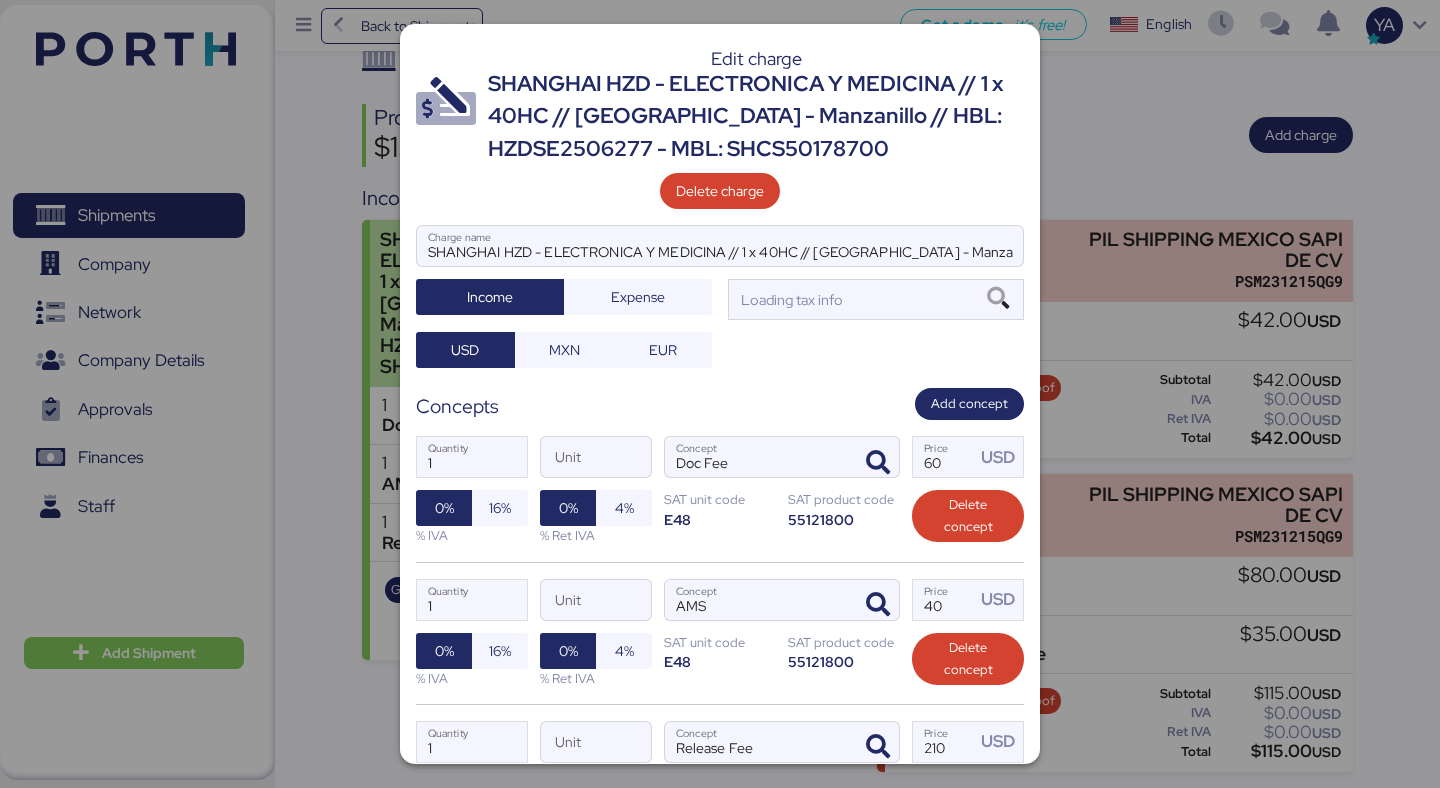scroll, scrollTop: 0, scrollLeft: 0, axis: both 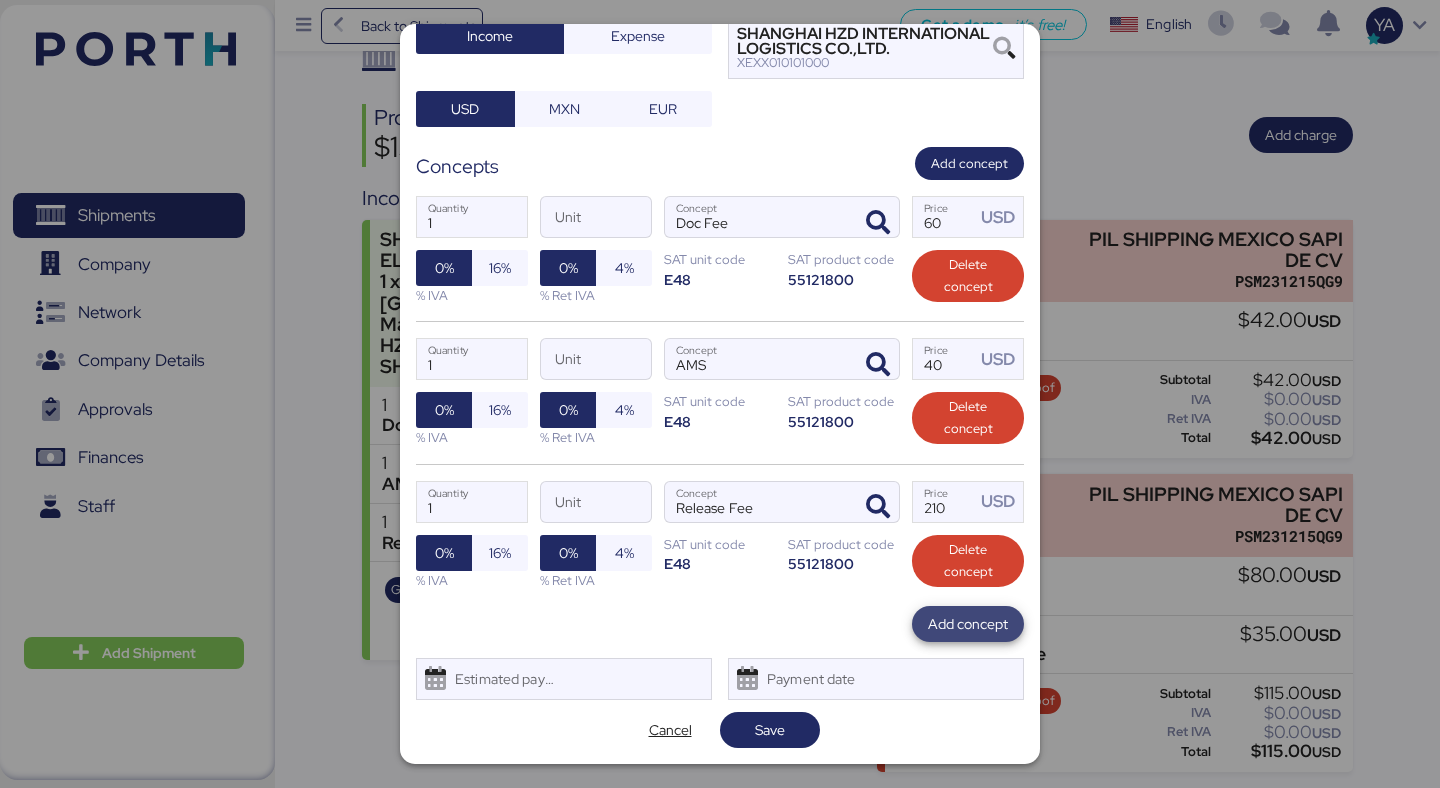 click on "Add concept" at bounding box center (968, 624) 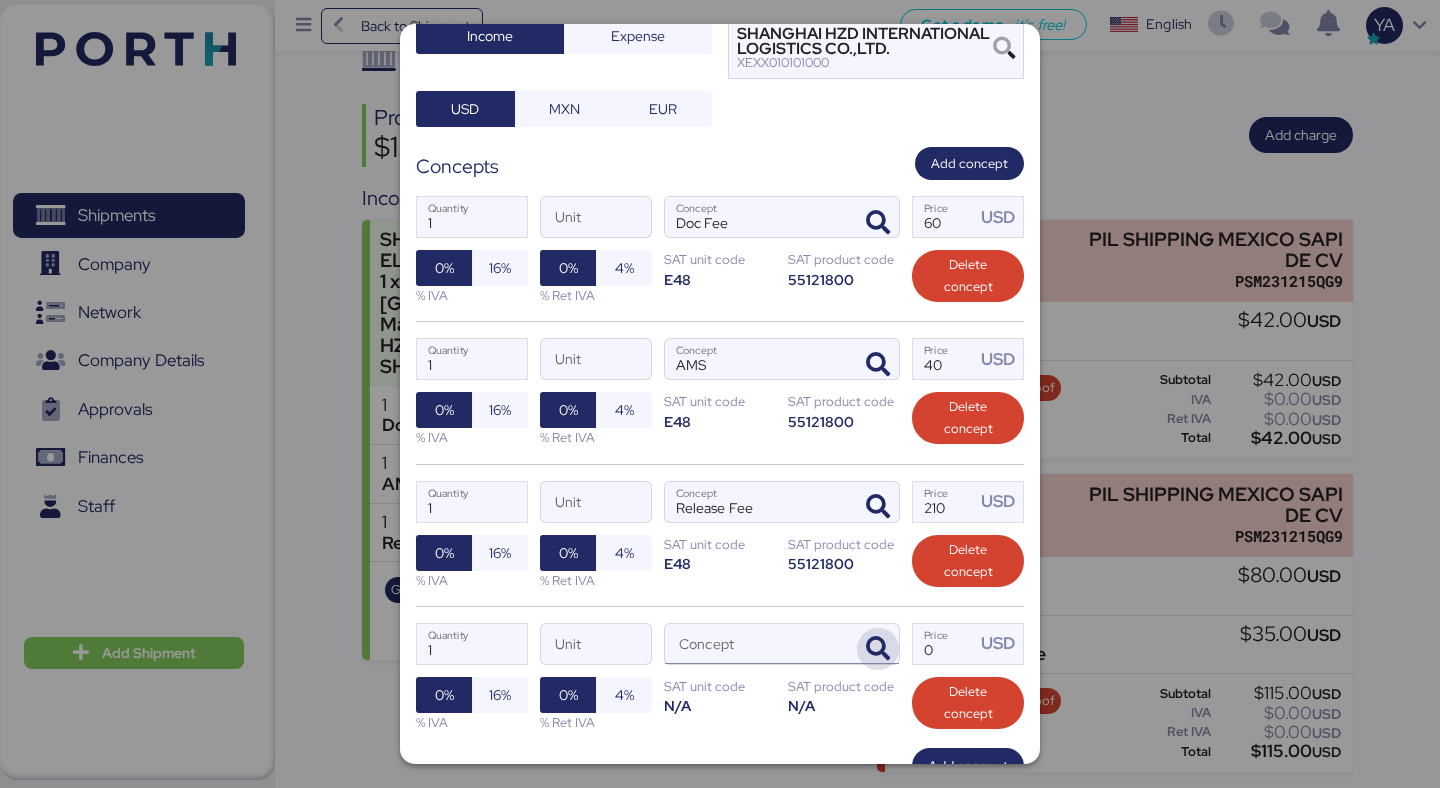 click at bounding box center (878, 649) 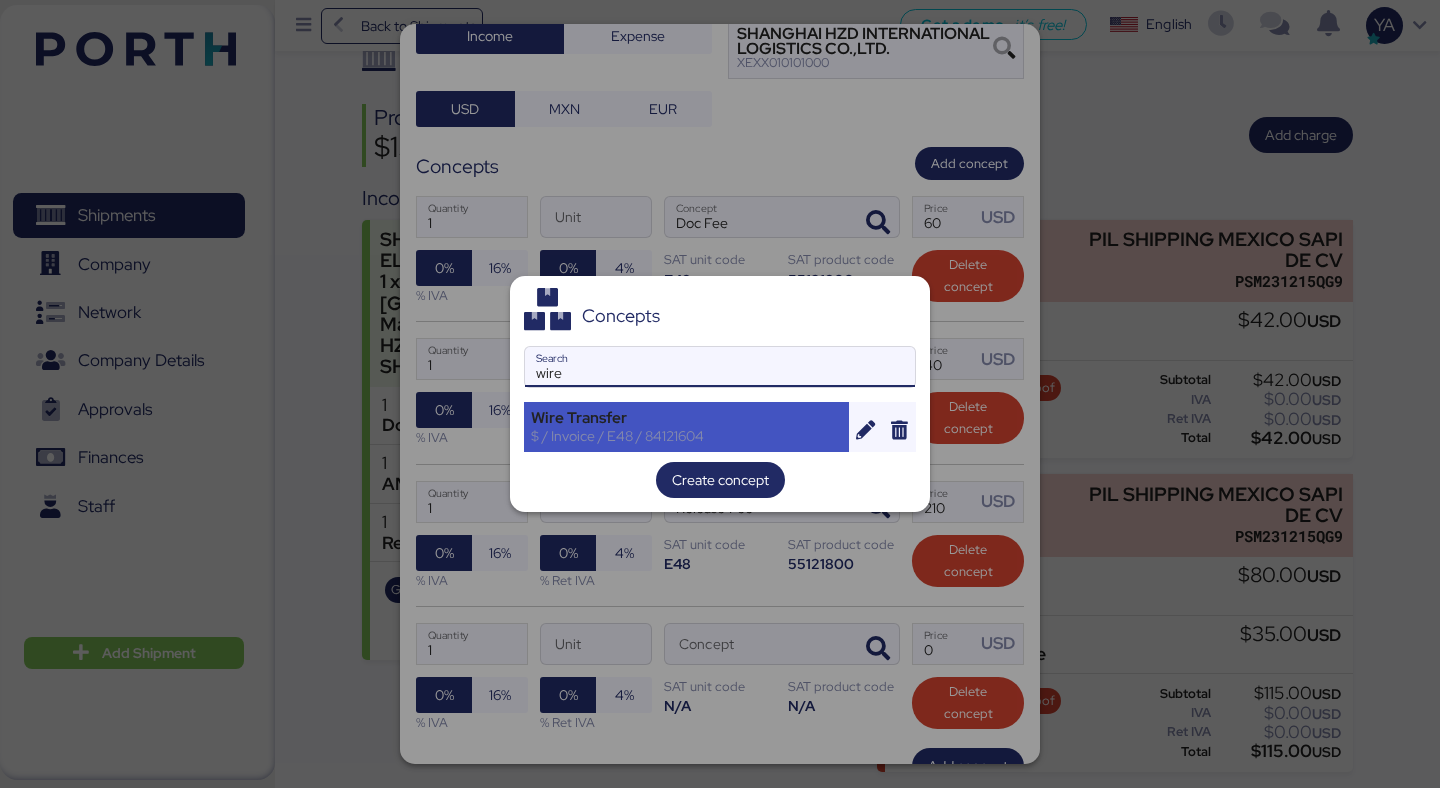 type on "wire" 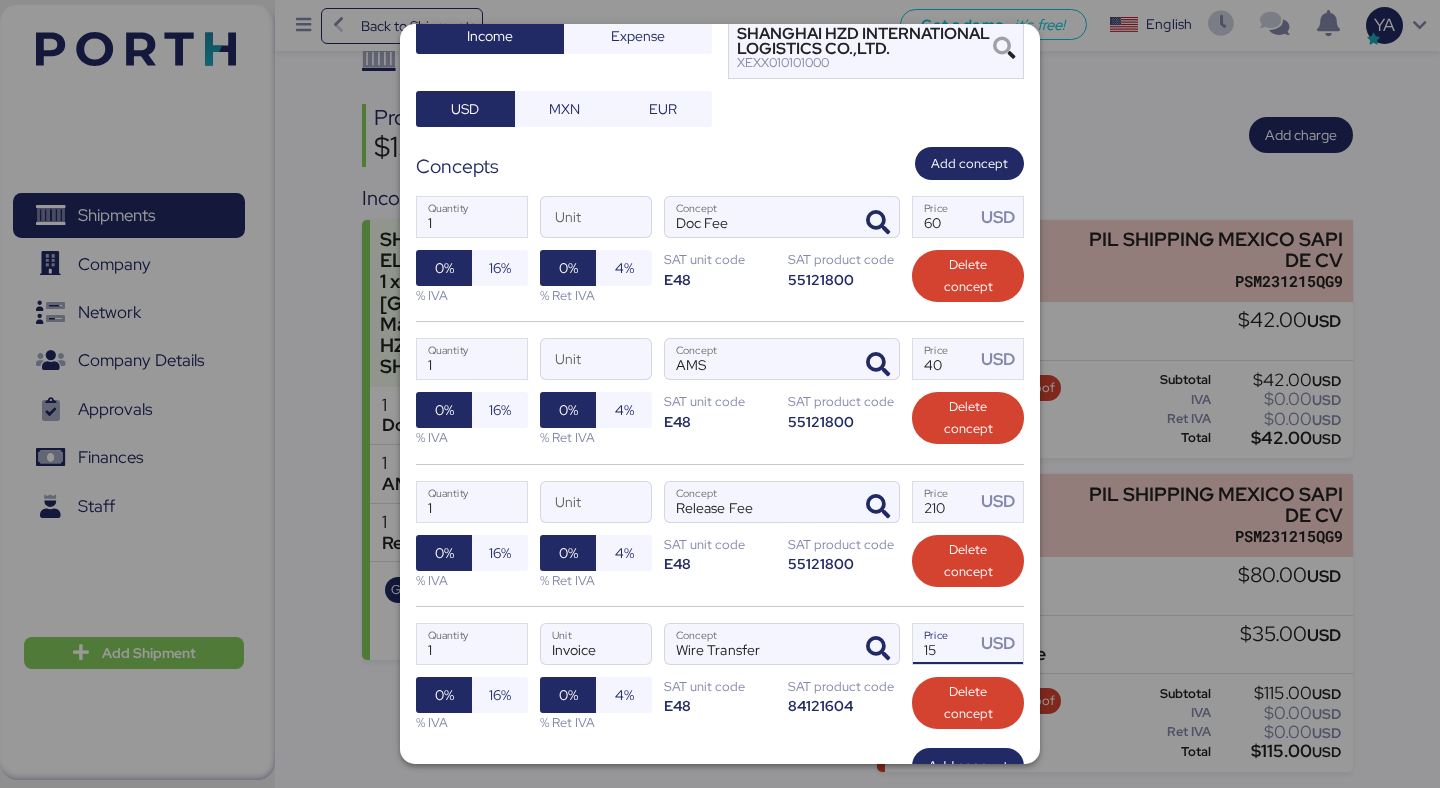 click on "15" at bounding box center (944, 644) 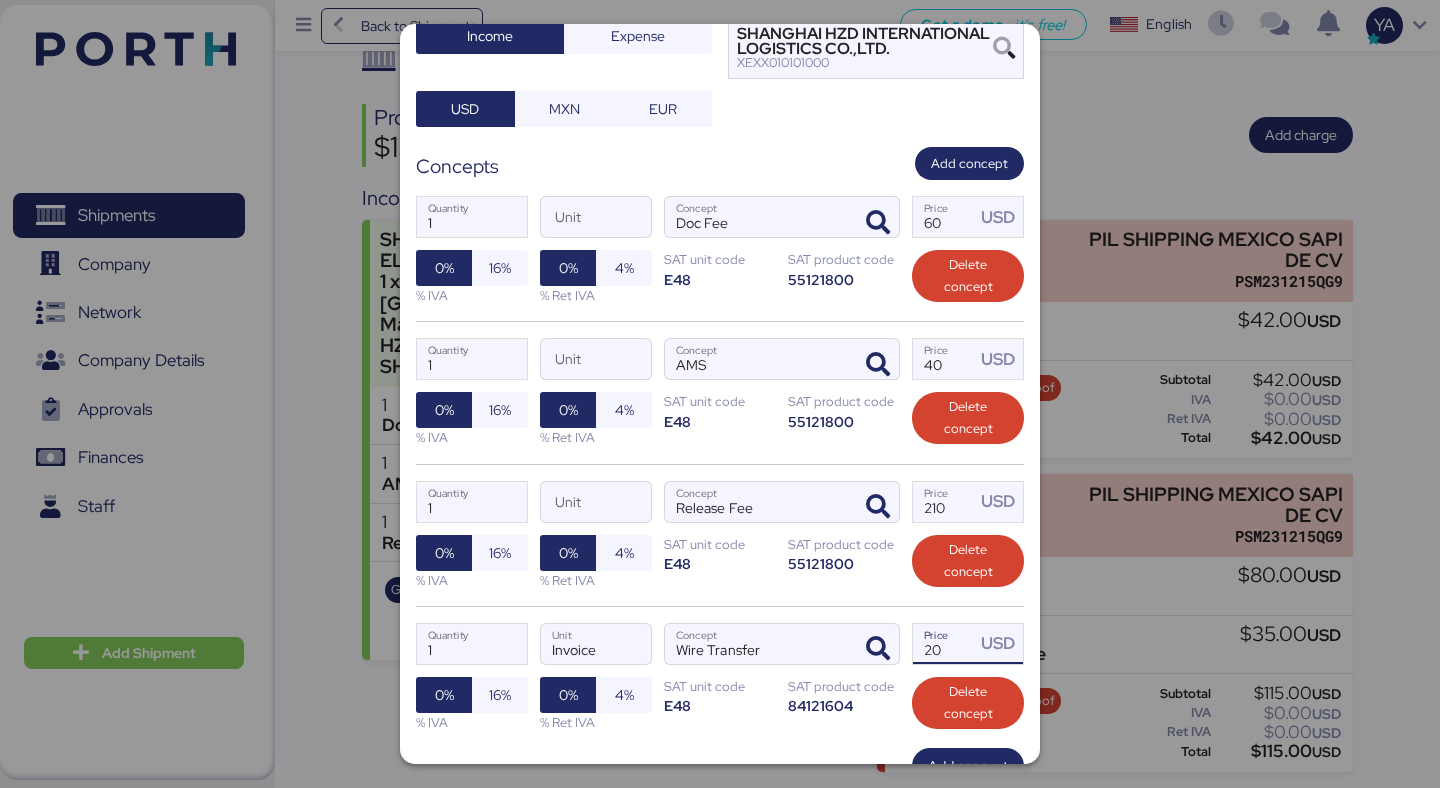 type on "20" 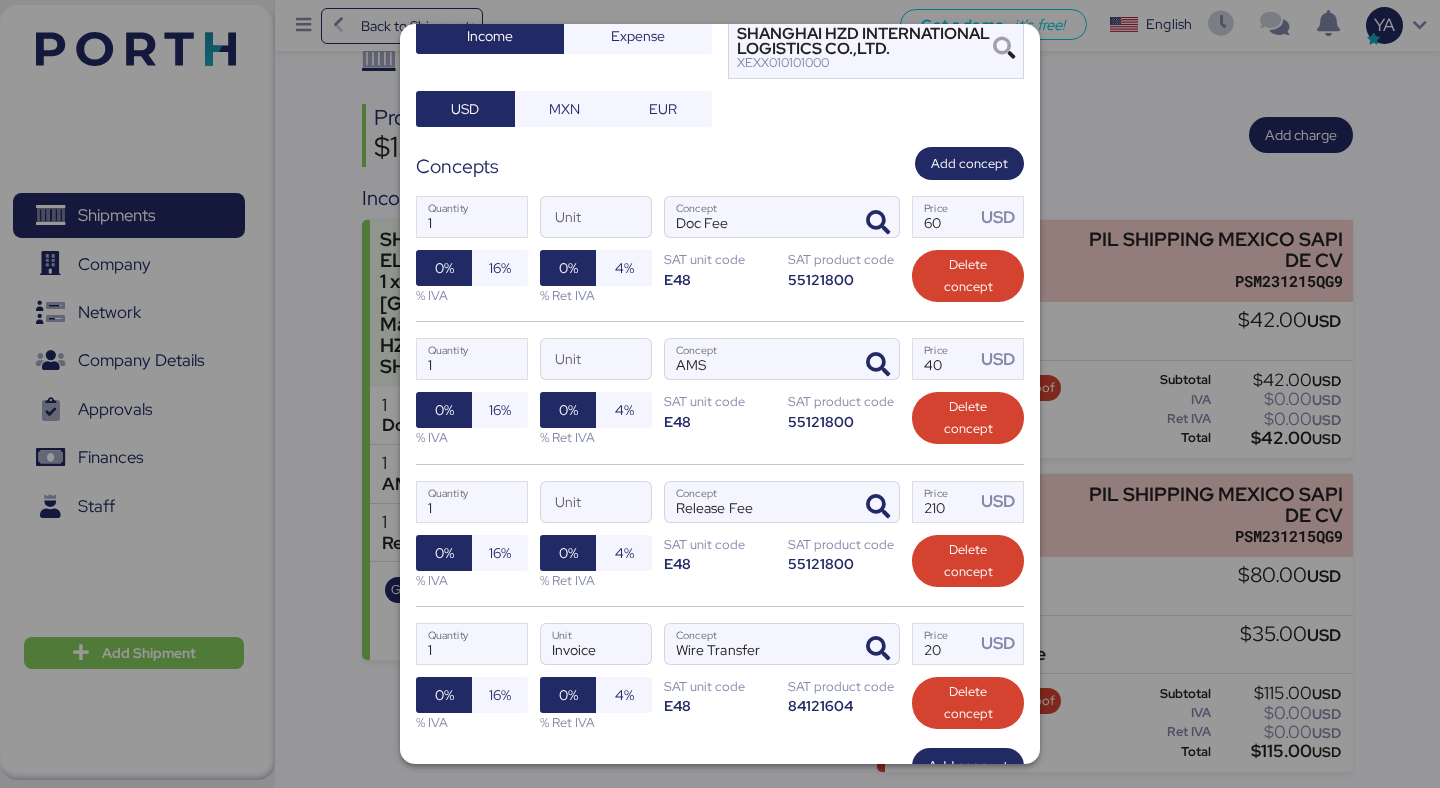 scroll, scrollTop: 403, scrollLeft: 0, axis: vertical 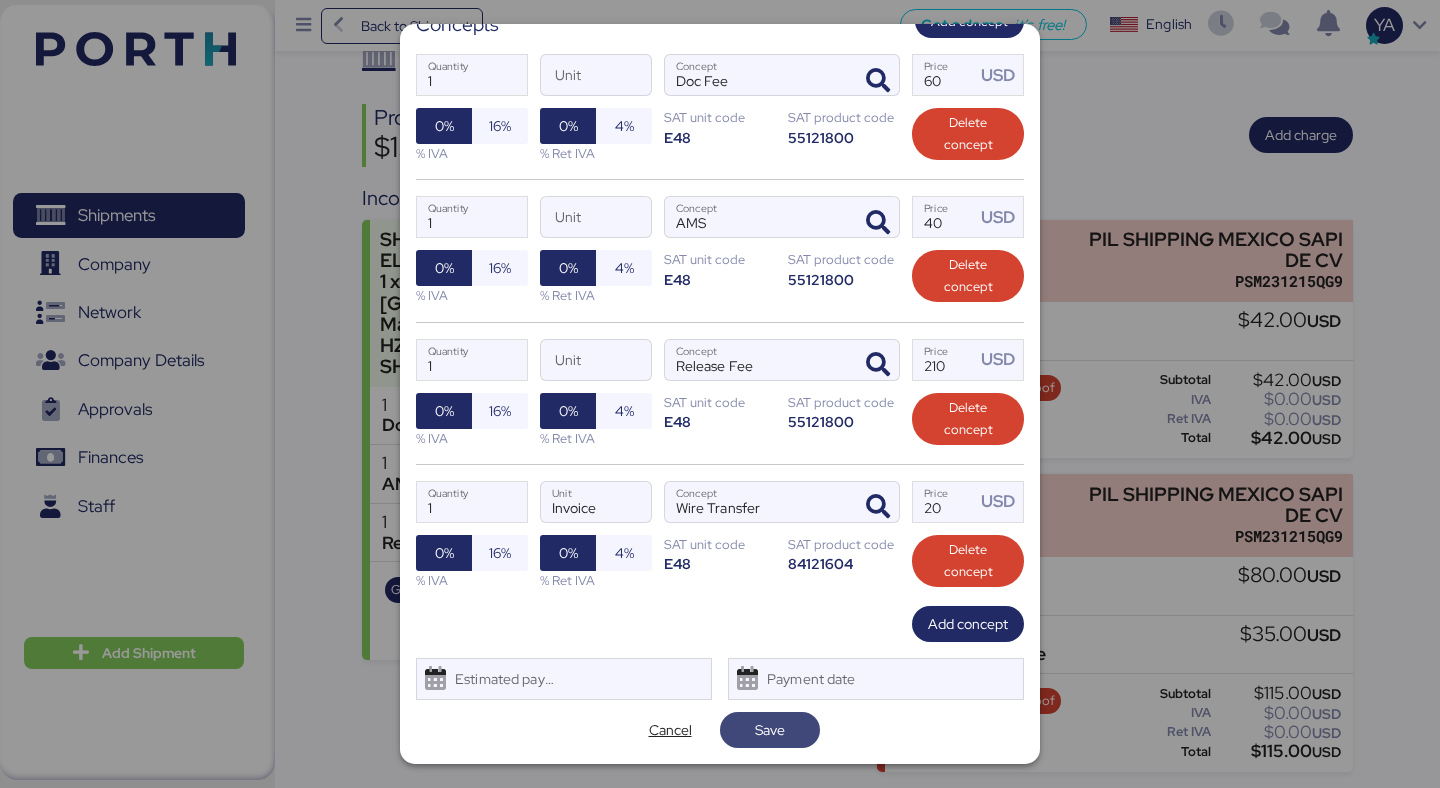 click on "Save" at bounding box center (770, 730) 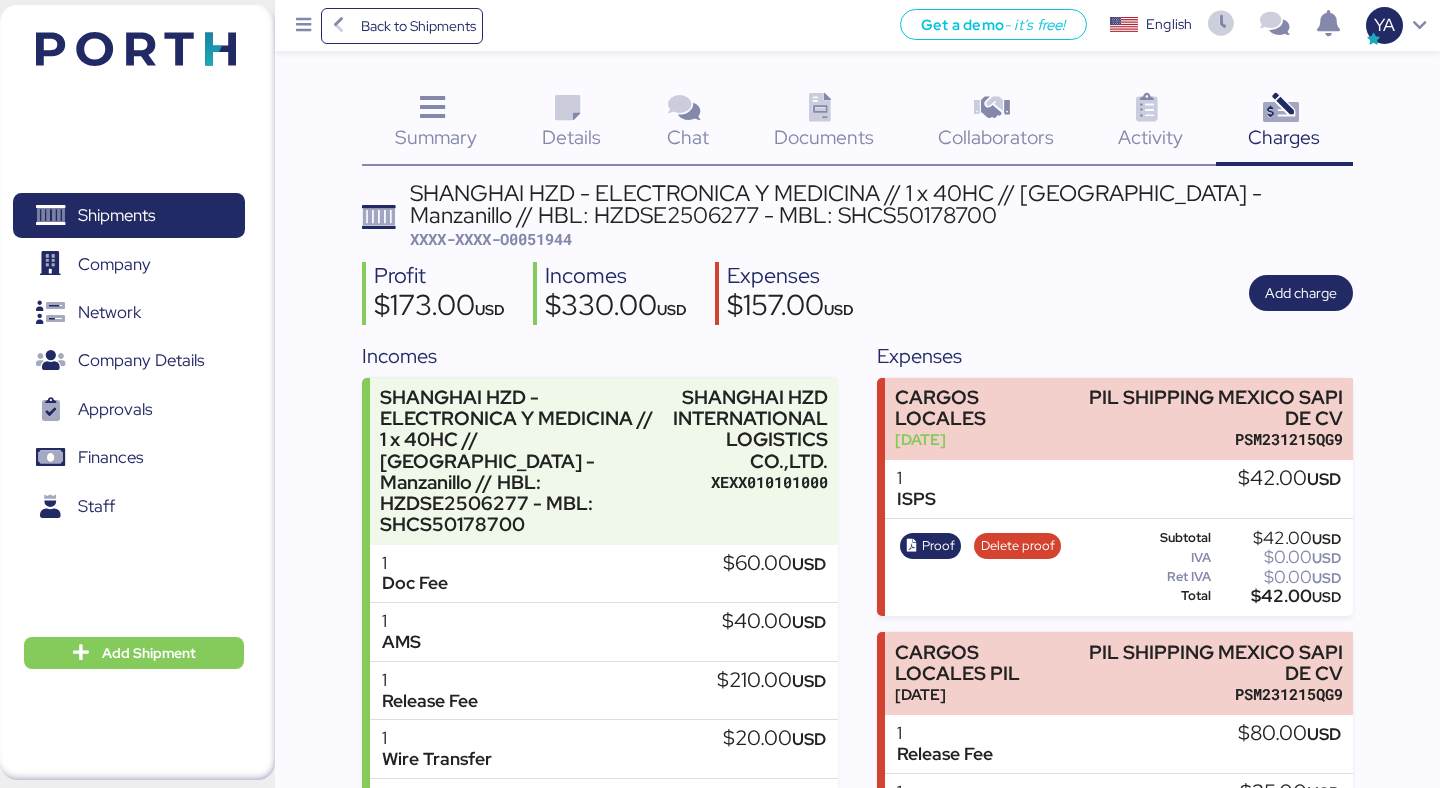 click on "Summary 0" at bounding box center [435, 124] 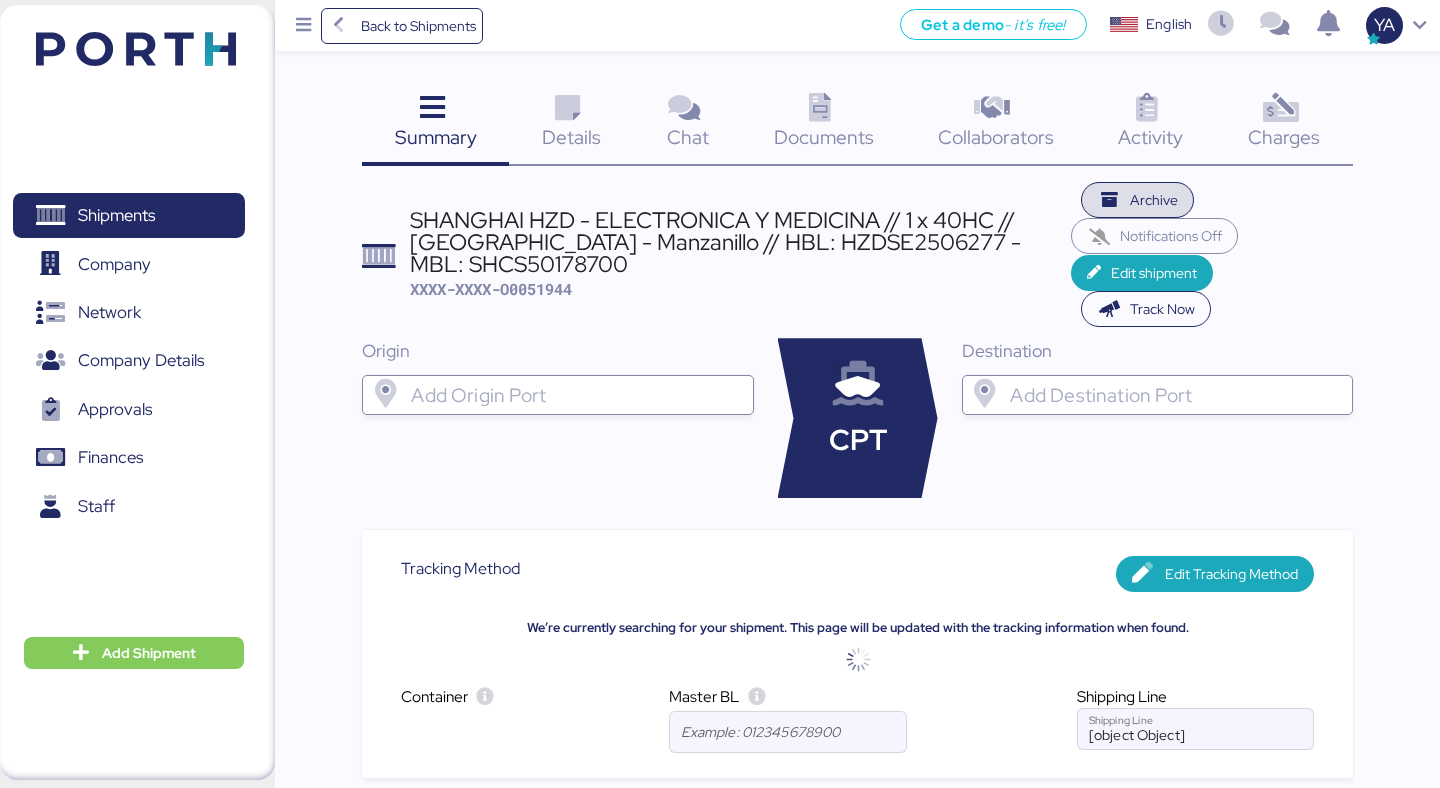 type 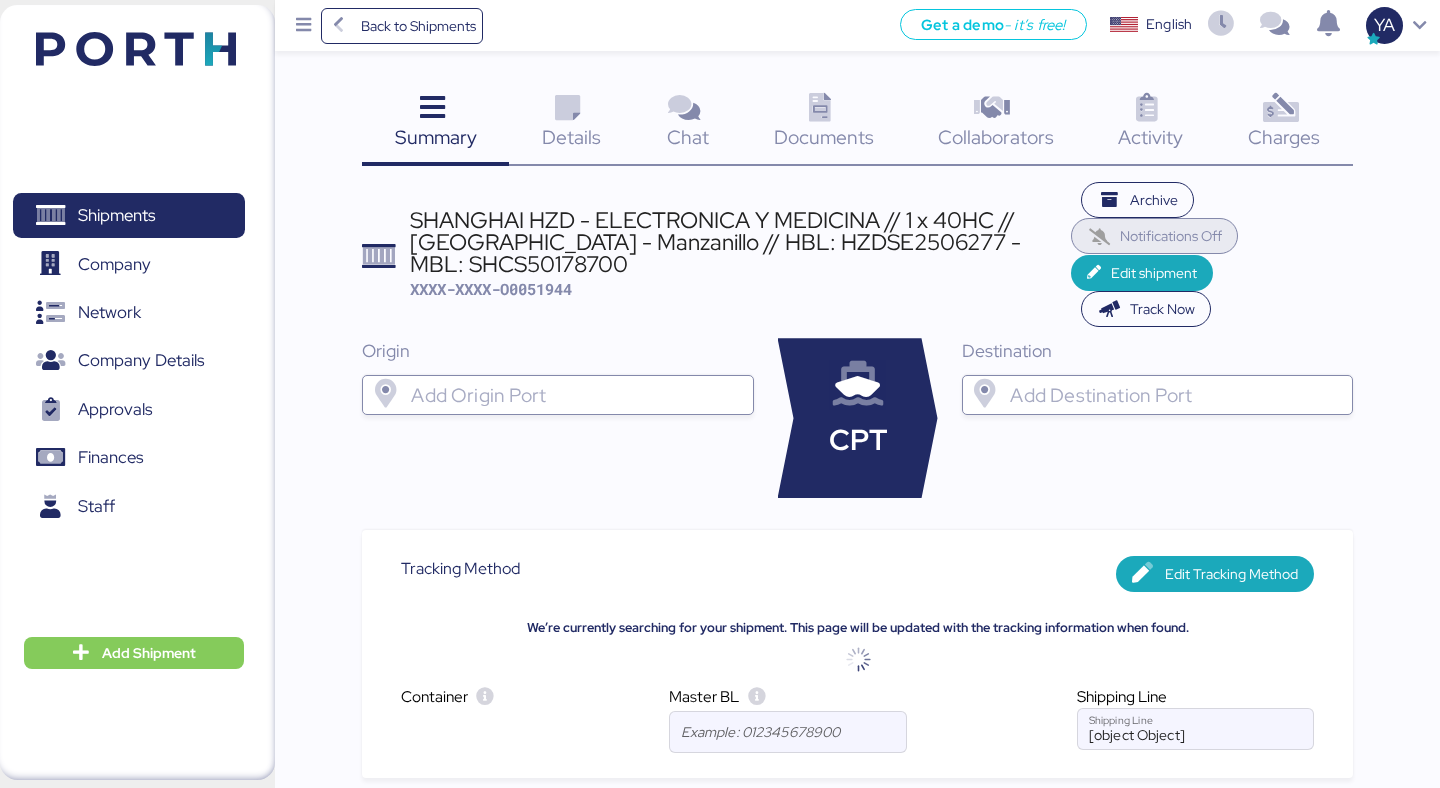 type 